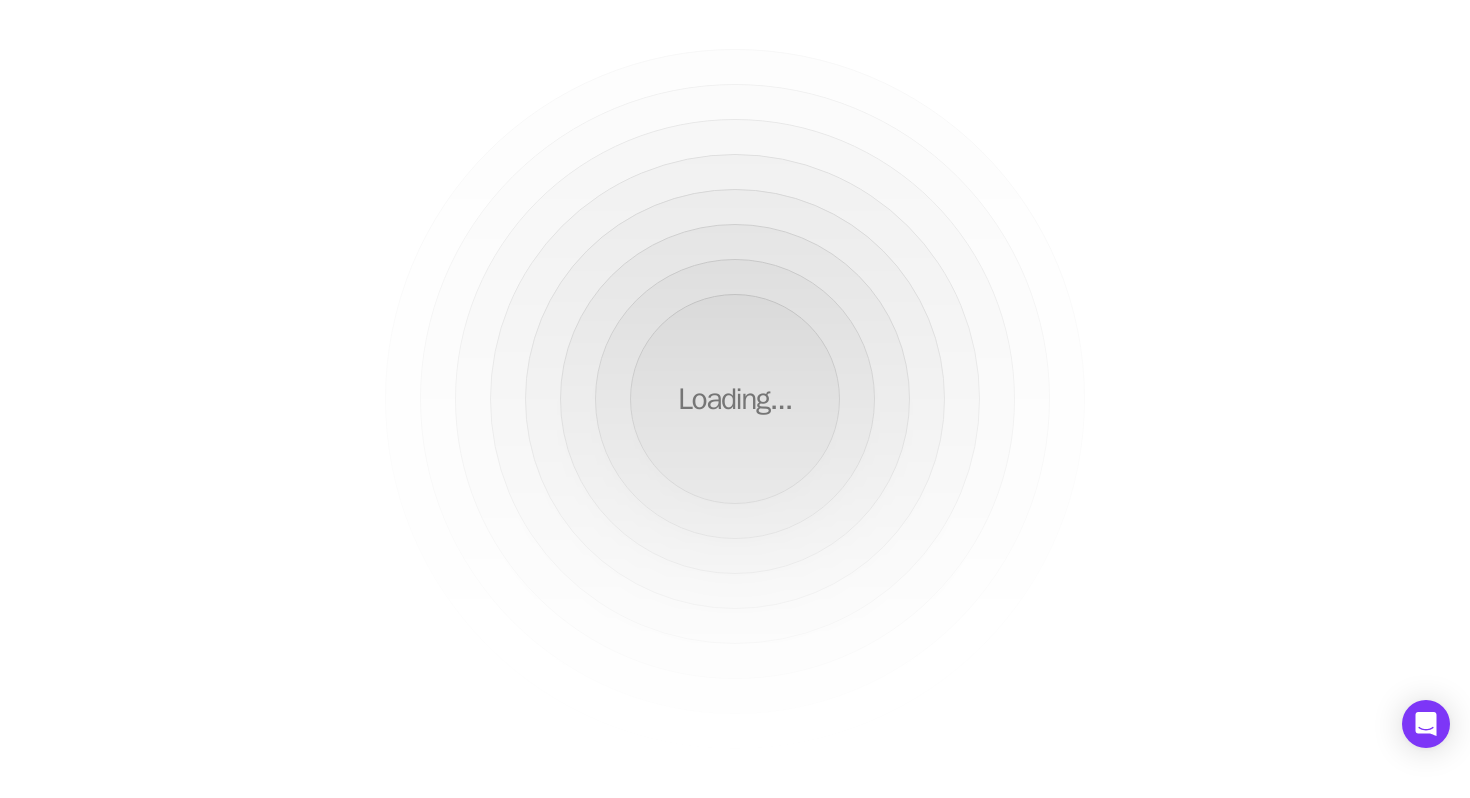 scroll, scrollTop: 0, scrollLeft: 0, axis: both 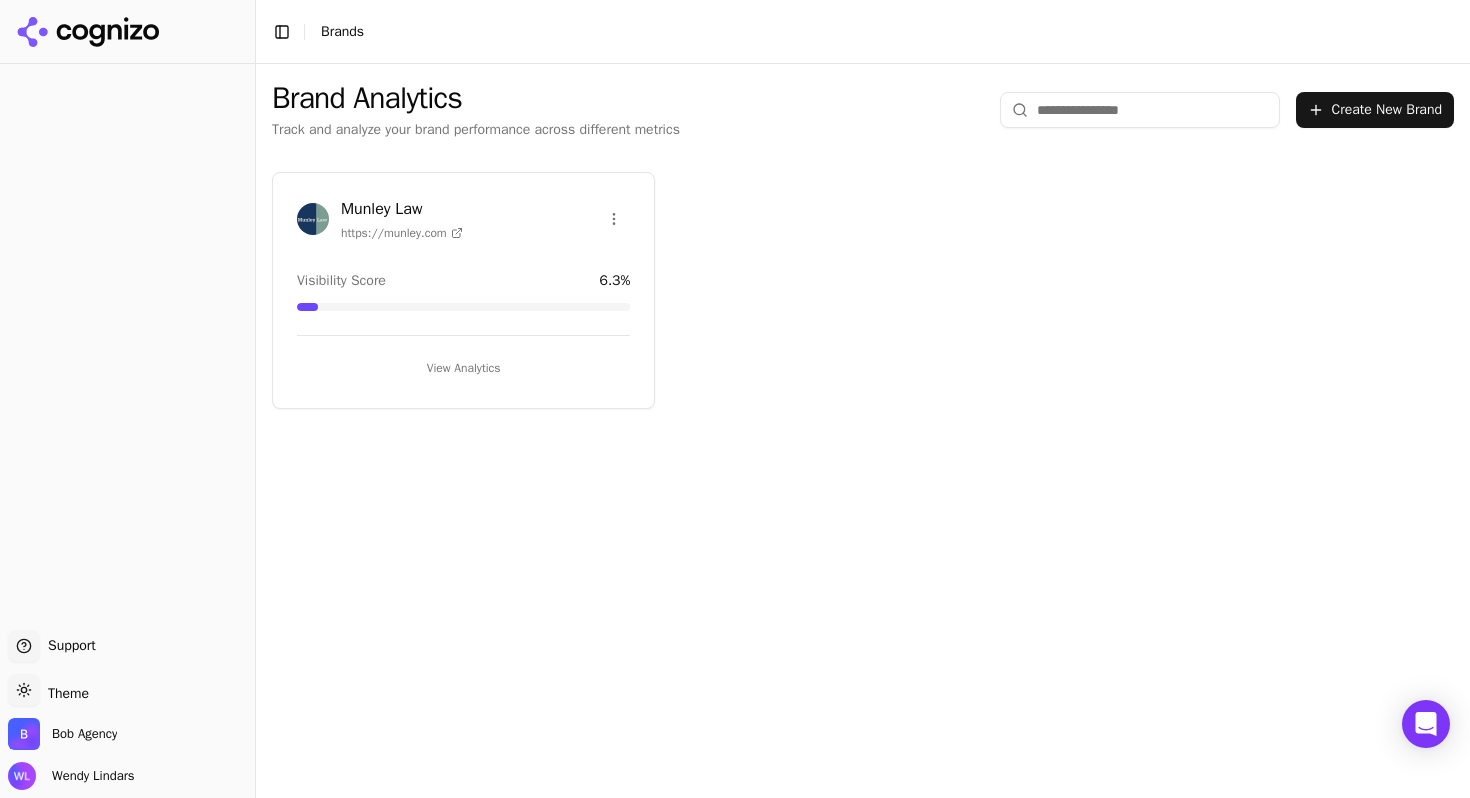 click on "View Analytics" at bounding box center (463, 368) 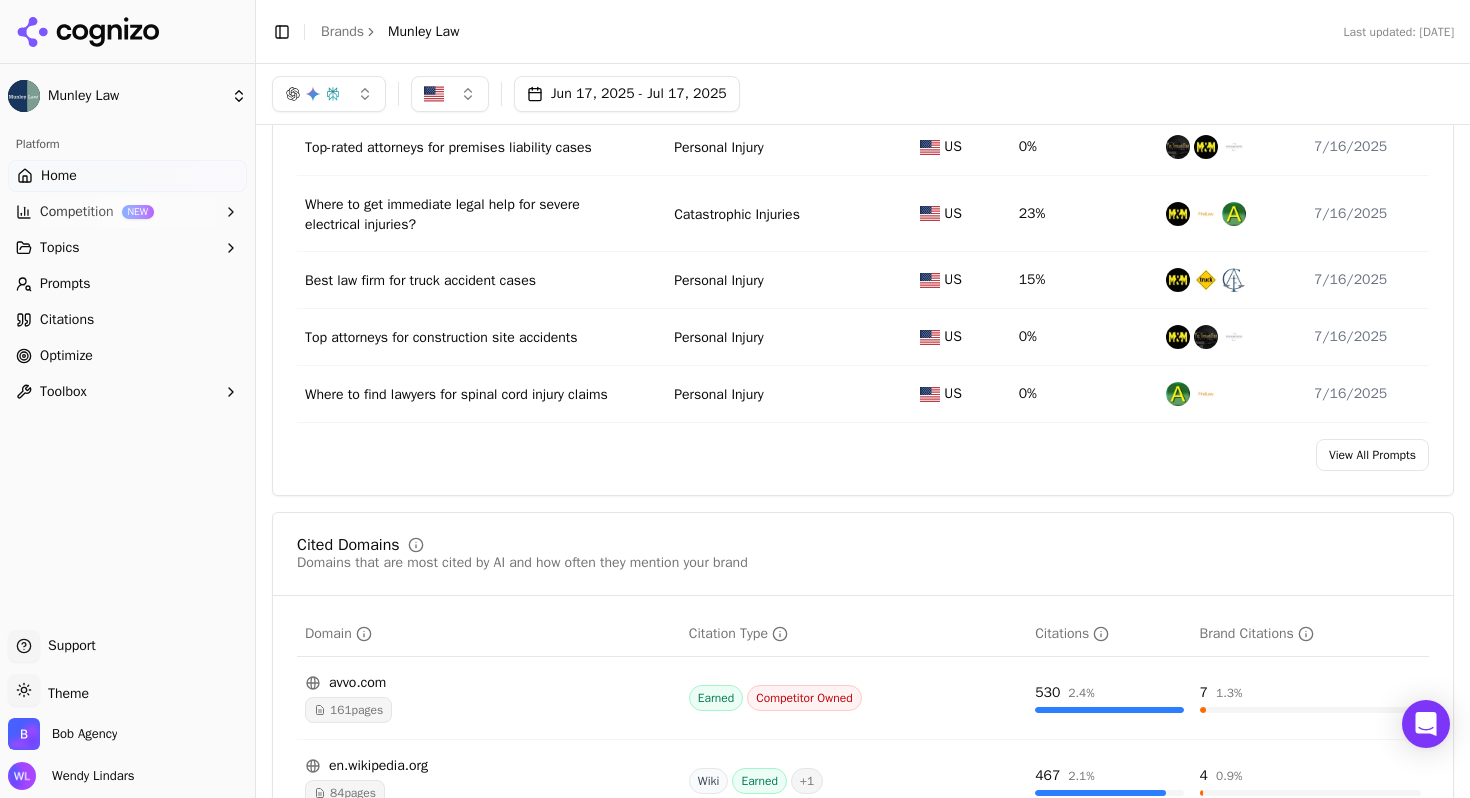 scroll, scrollTop: 1115, scrollLeft: 0, axis: vertical 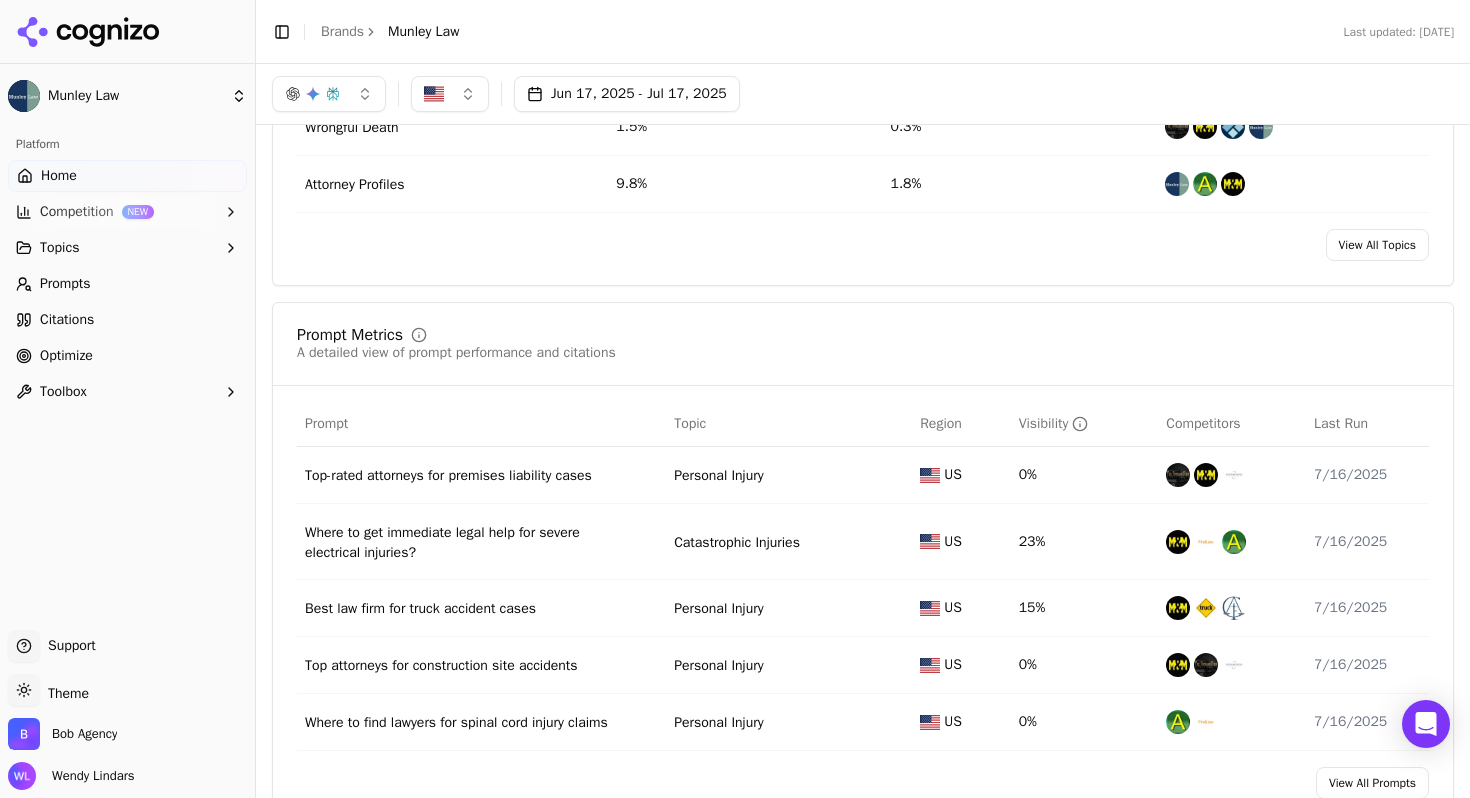 click on "Optimize" at bounding box center [127, 356] 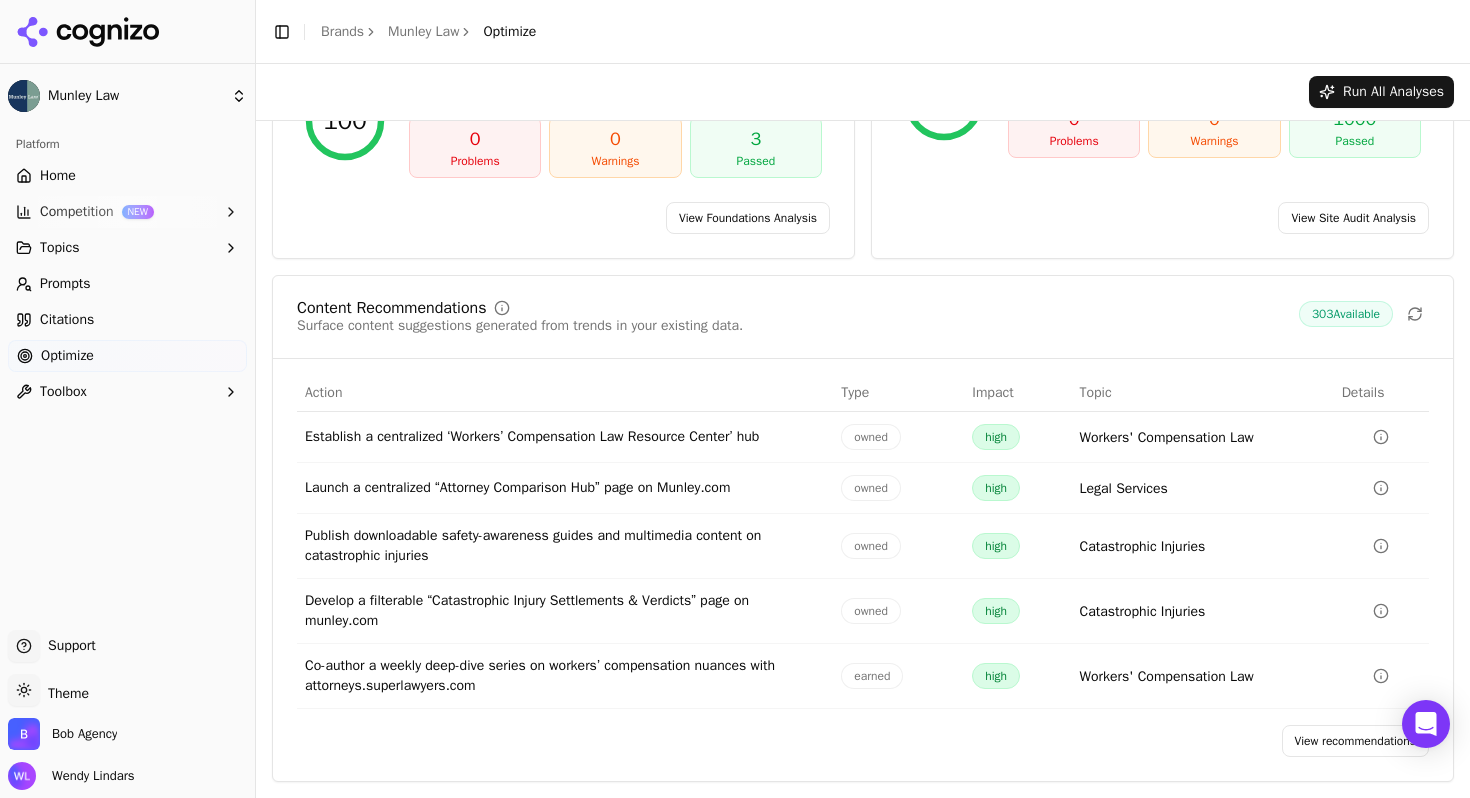 scroll, scrollTop: 202, scrollLeft: 0, axis: vertical 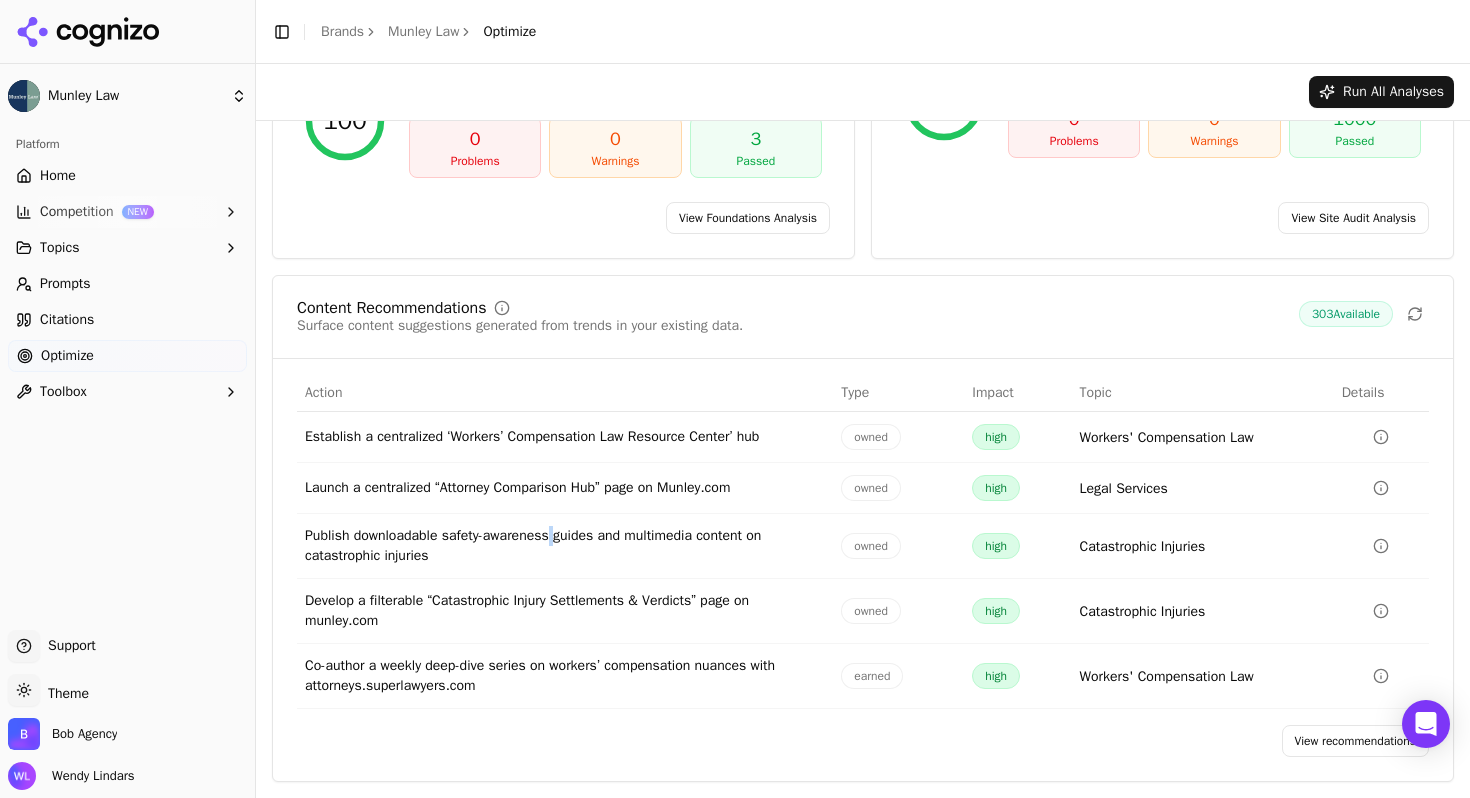click on "Publish downloadable safety-awareness guides and multimedia content on catastrophic injuries" at bounding box center (565, 546) 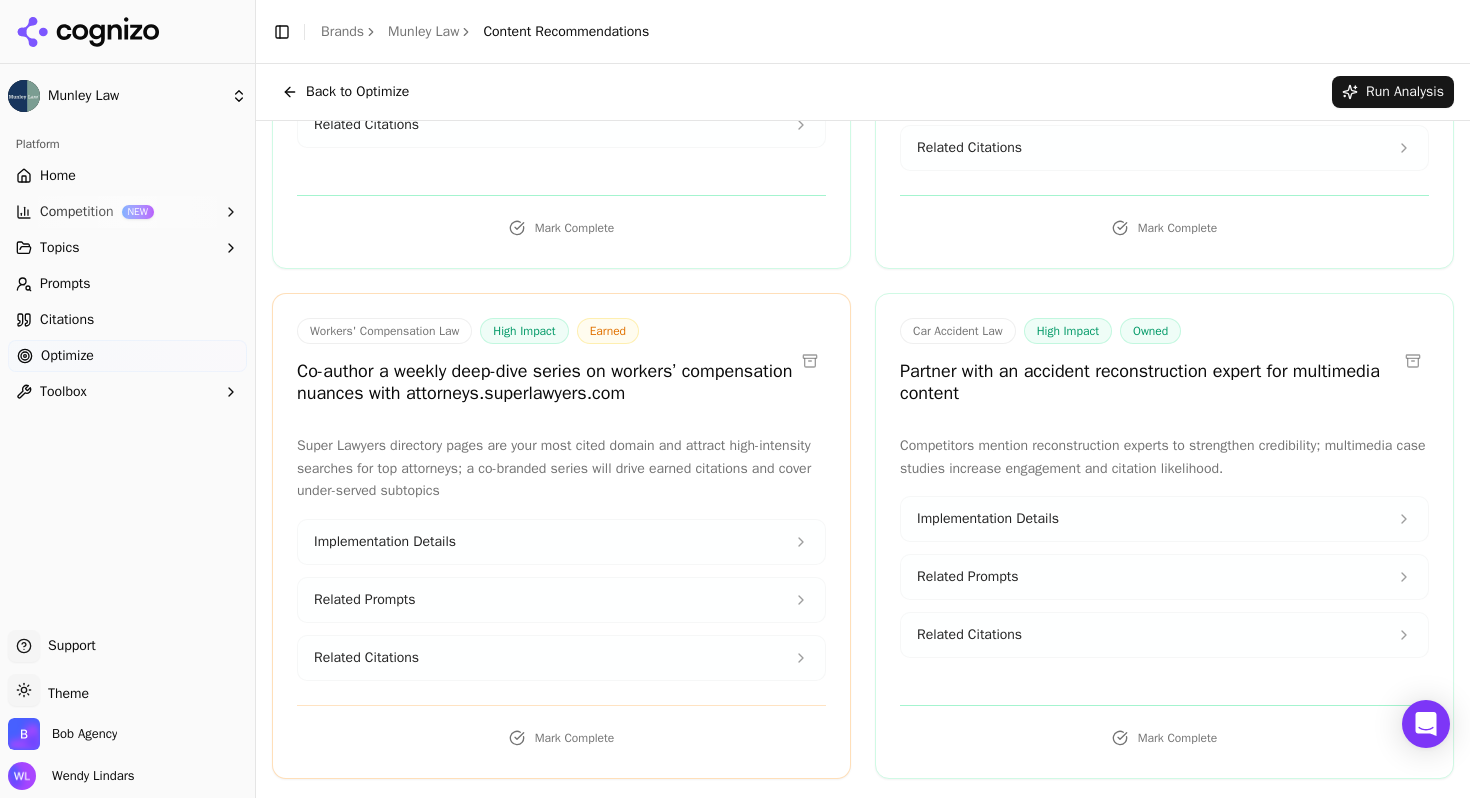 scroll, scrollTop: 0, scrollLeft: 0, axis: both 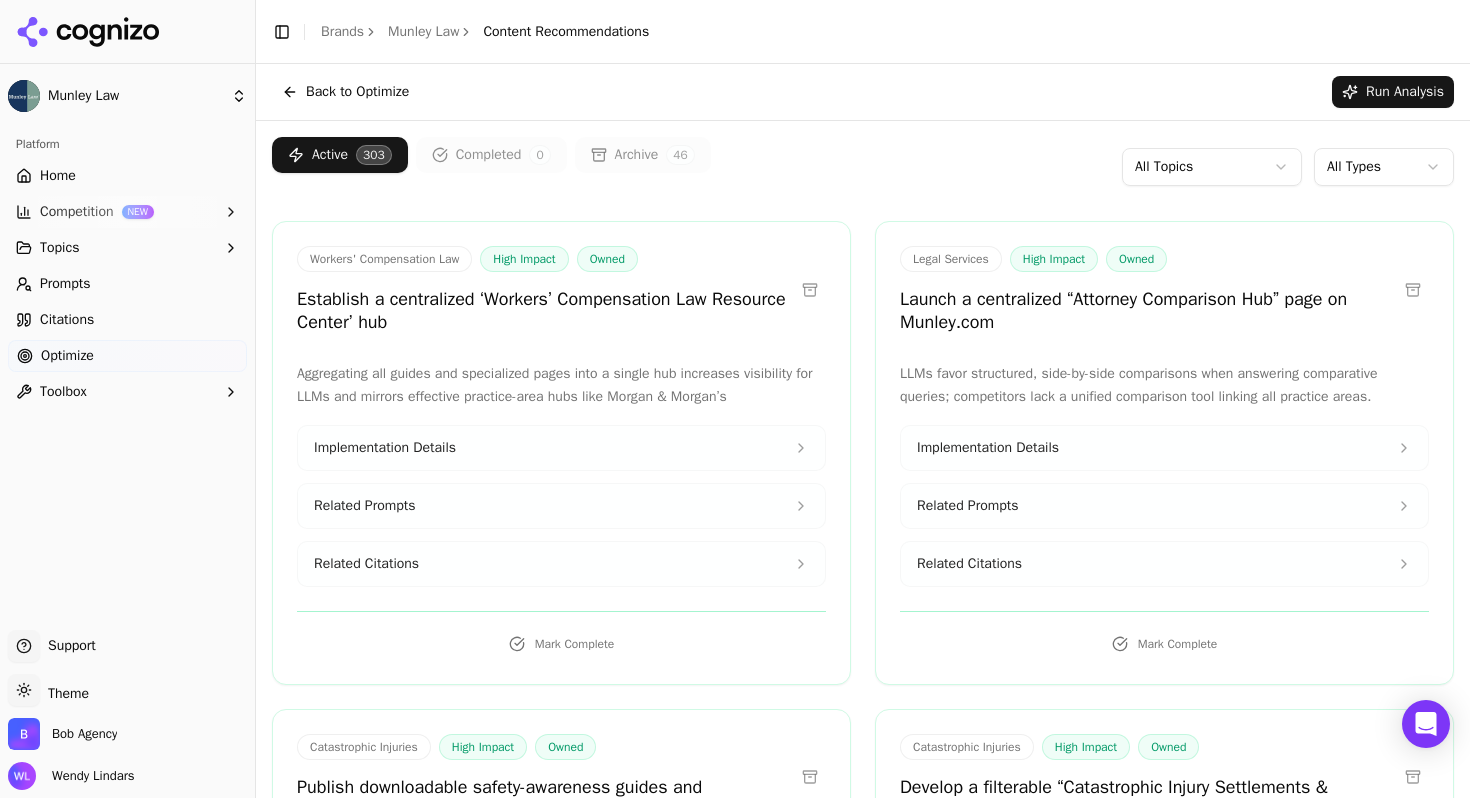 click on "Munley Law Platform Home Competition NEW Topics Prompts Citations Optimize Toolbox Support Support Toggle theme  Theme Bob Agency   Wendy Lindars Toggle Sidebar Brands Munley Law Content Recommendations Back to Optimize Run Analysis Active 303 Completed 0 Archive 46 All Topics All Types Workers' Compensation Law High Impact Owned Establish a centralized ‘Workers’ Compensation Law Resource Center’ hub Aggregating all guides and specialized pages into a single hub increases visibility for LLMs and mirrors effective practice-area hubs like Morgan & Morgan’s Implementation Details Related Prompts Related Citations Mark Complete Legal Services High Impact Owned Launch a centralized “Attorney Comparison Hub” page on Munley.com LLMs favor structured, side-by-side comparisons when answering comparative queries; competitors lack a unified comparison tool linking all practice areas. Implementation Details Related Prompts Related Citations Mark Complete Catastrophic Injuries High Impact Owned Owned" at bounding box center [735, 399] 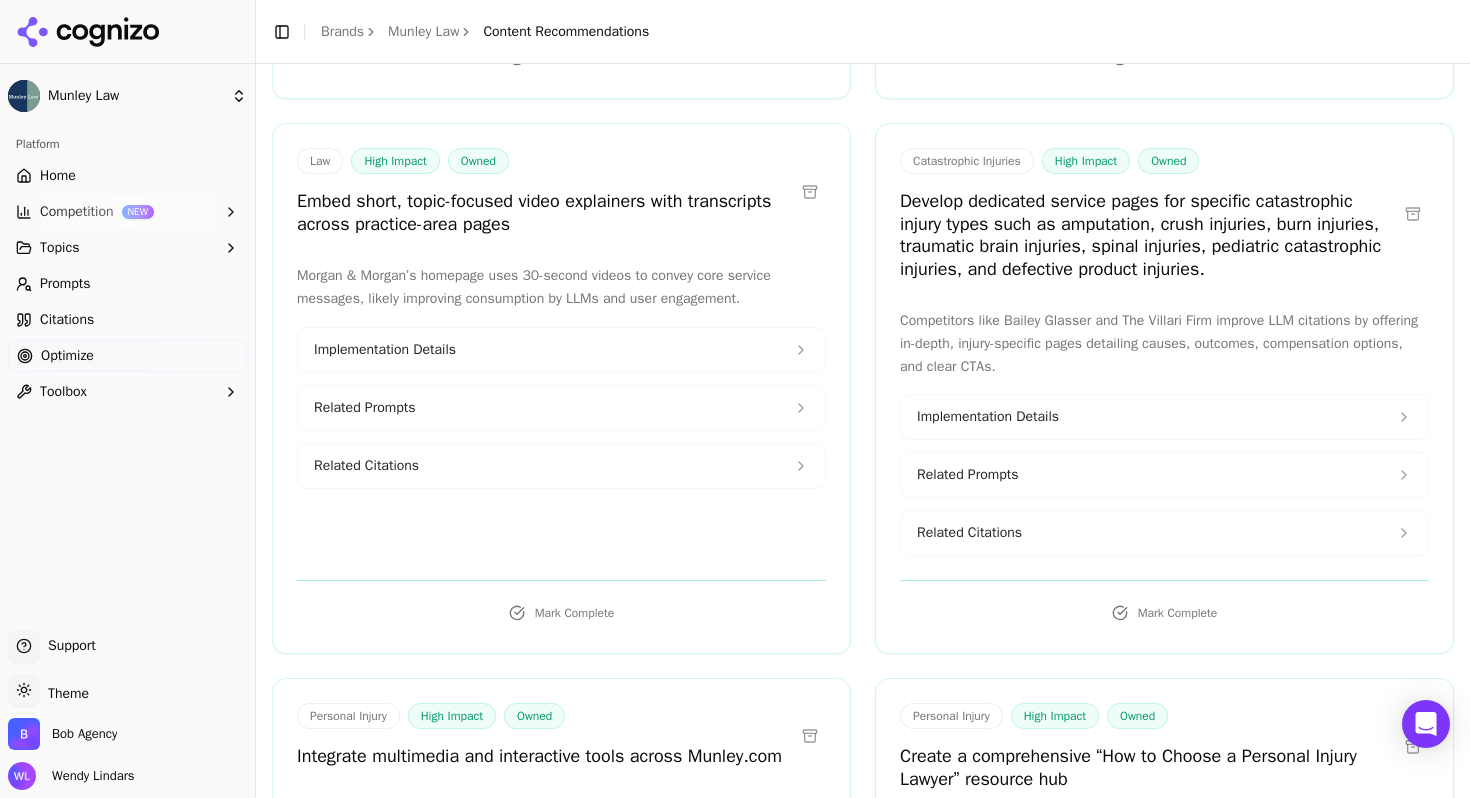 scroll, scrollTop: 3586, scrollLeft: 0, axis: vertical 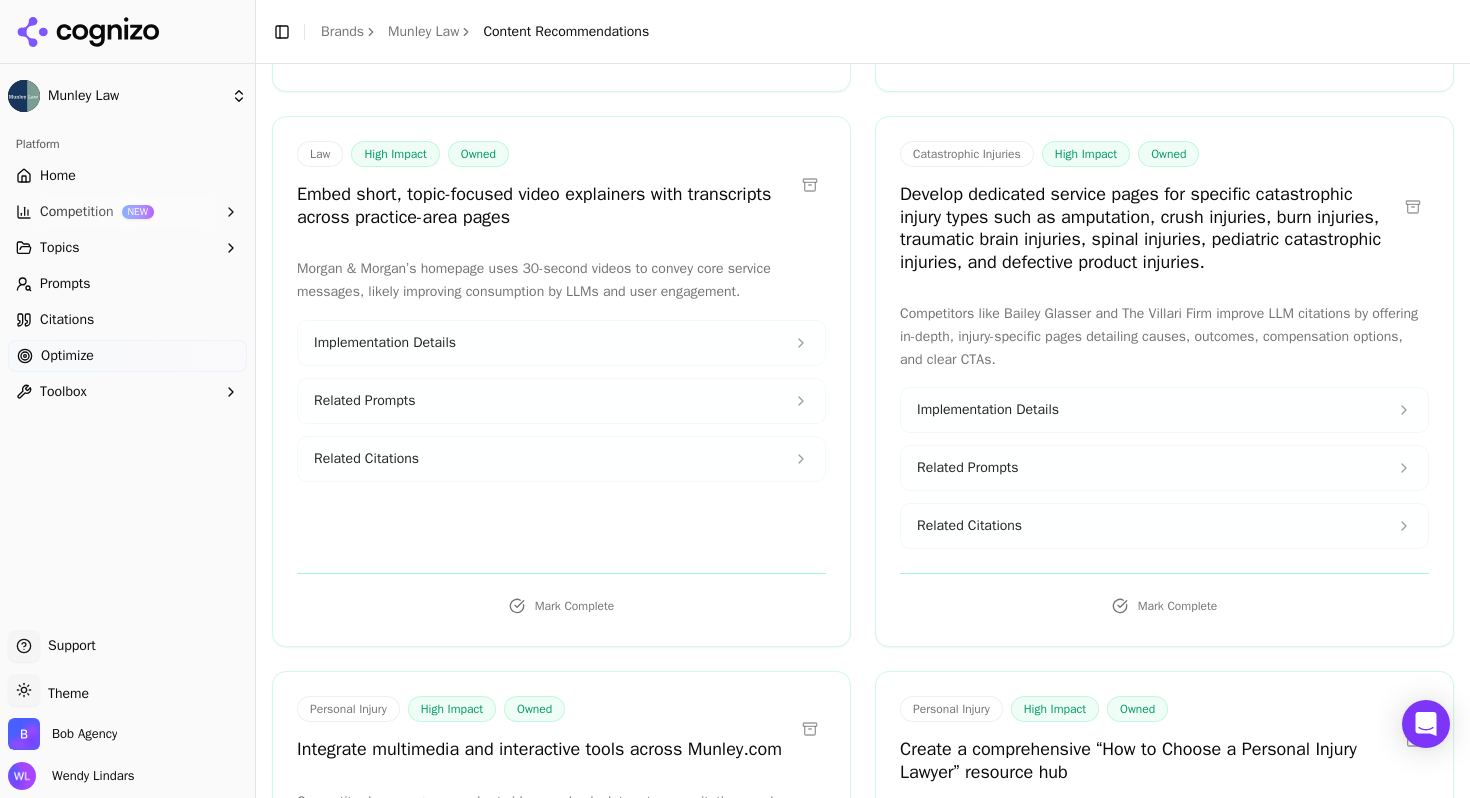 click 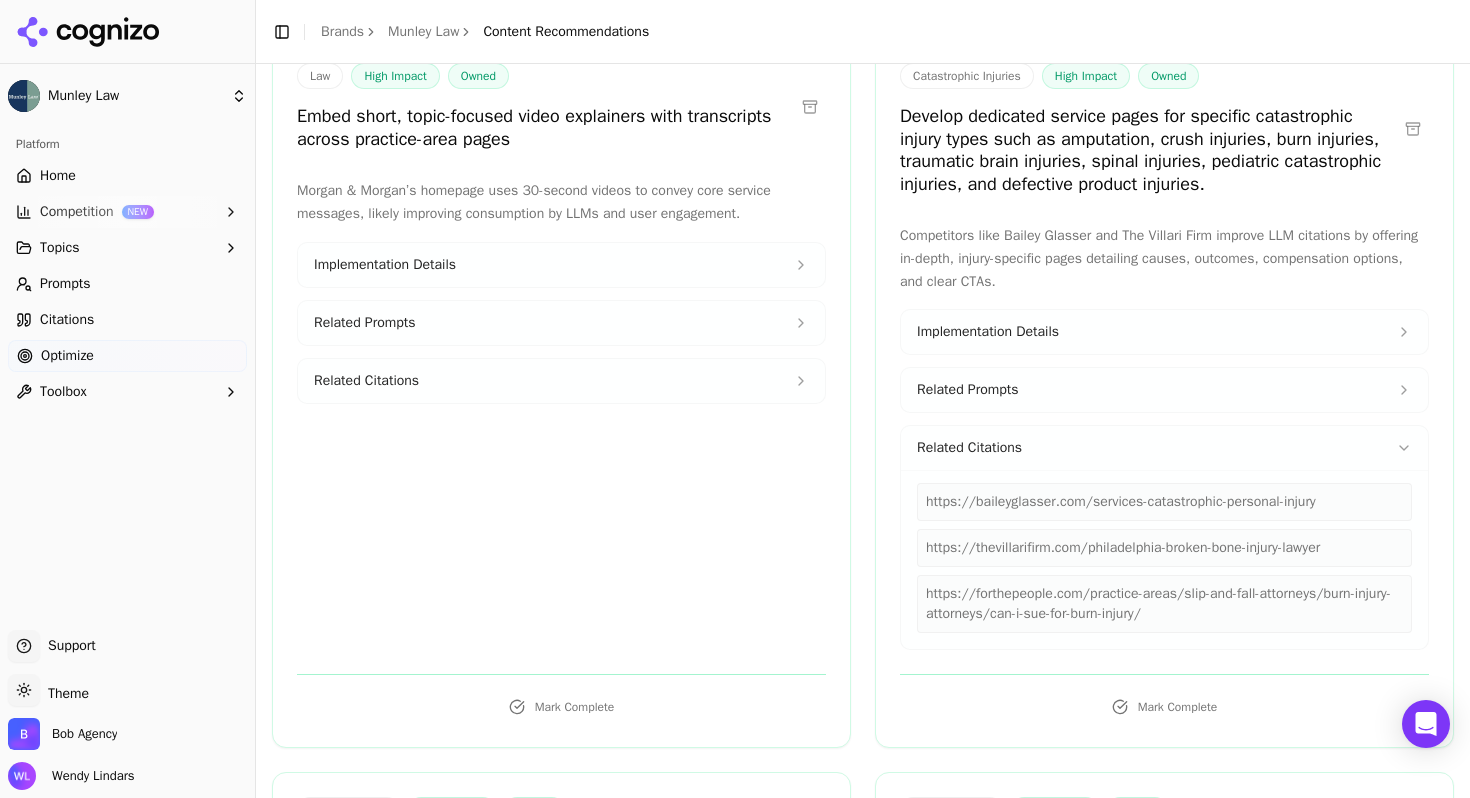 scroll, scrollTop: 3751, scrollLeft: 0, axis: vertical 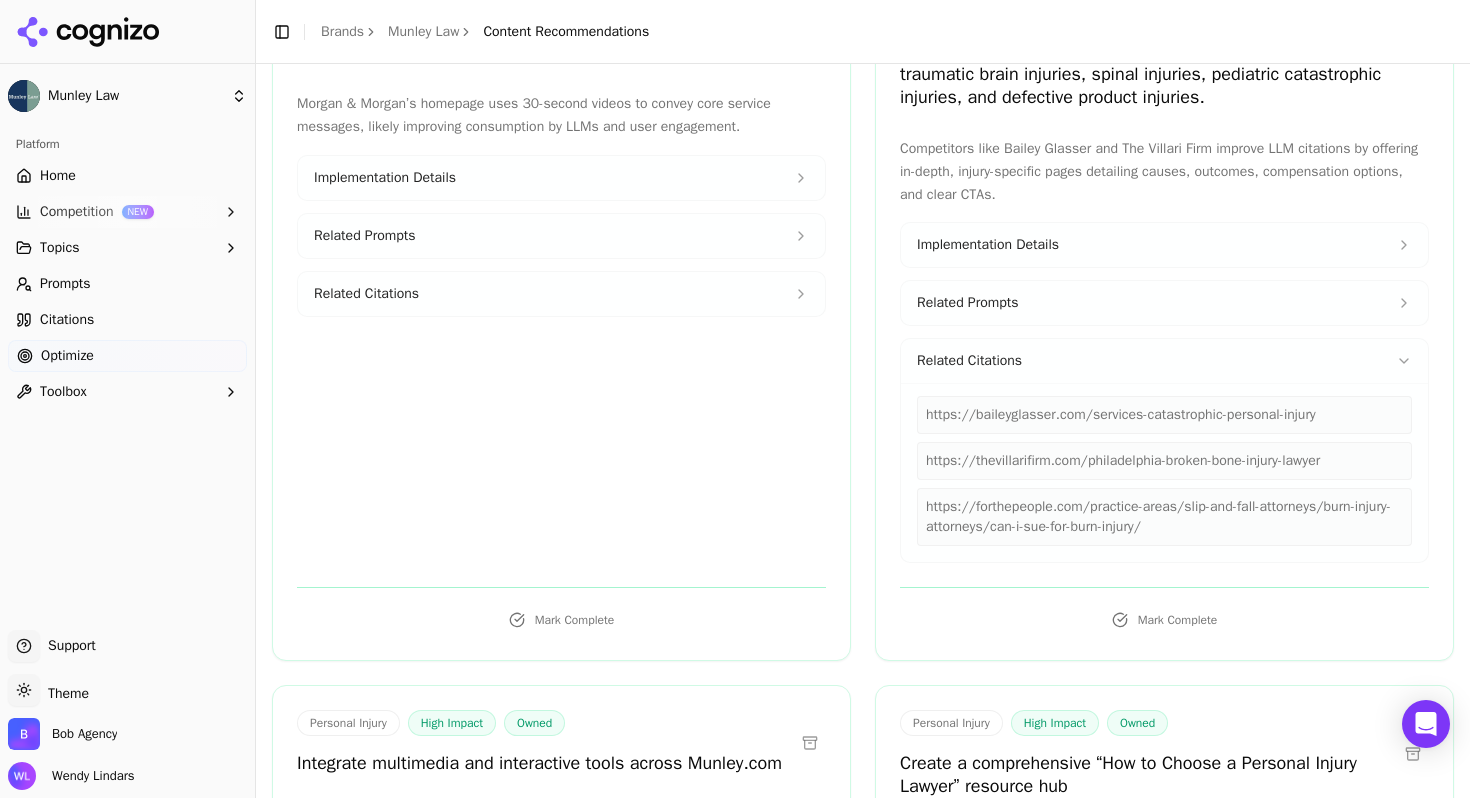 click 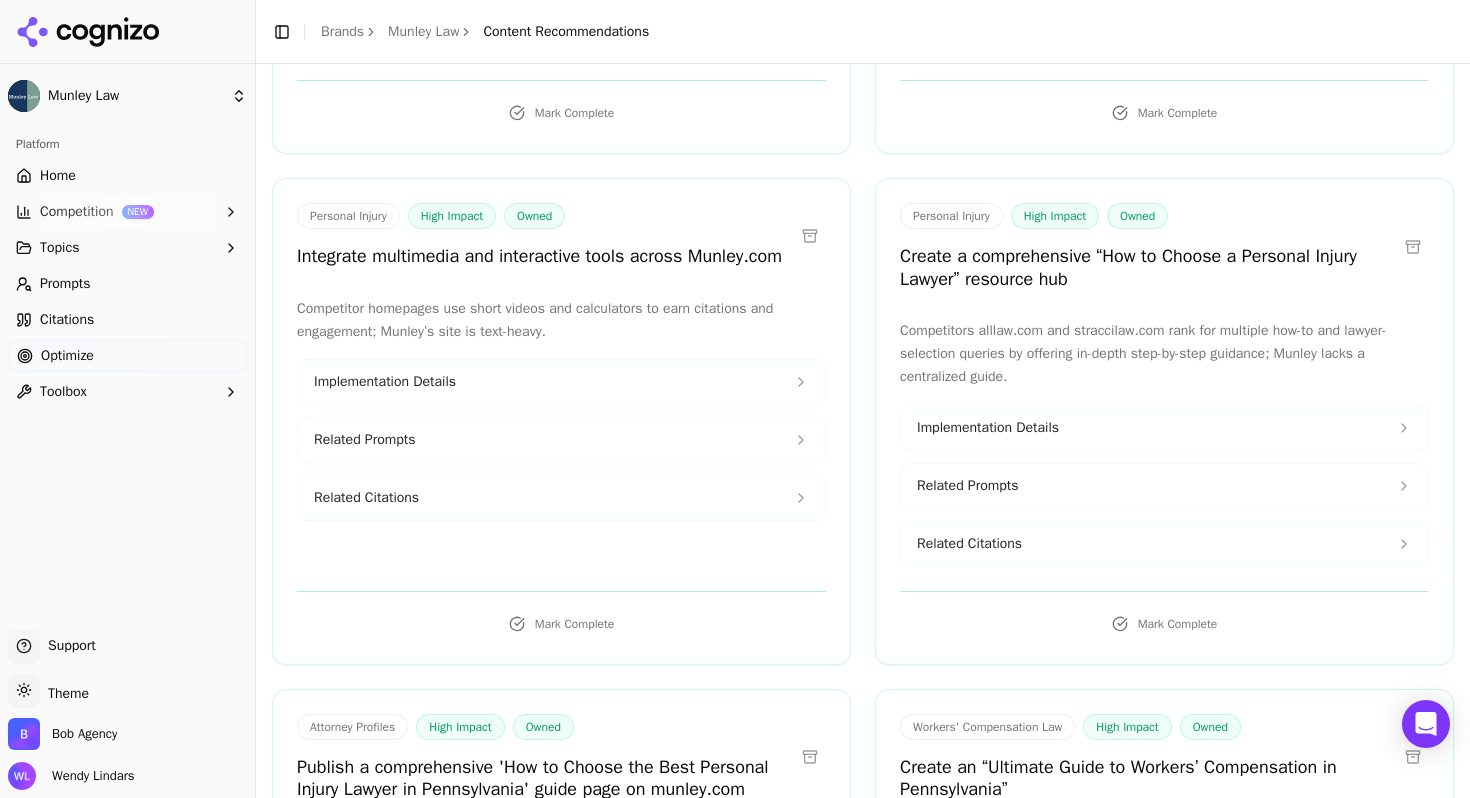scroll, scrollTop: 4191, scrollLeft: 0, axis: vertical 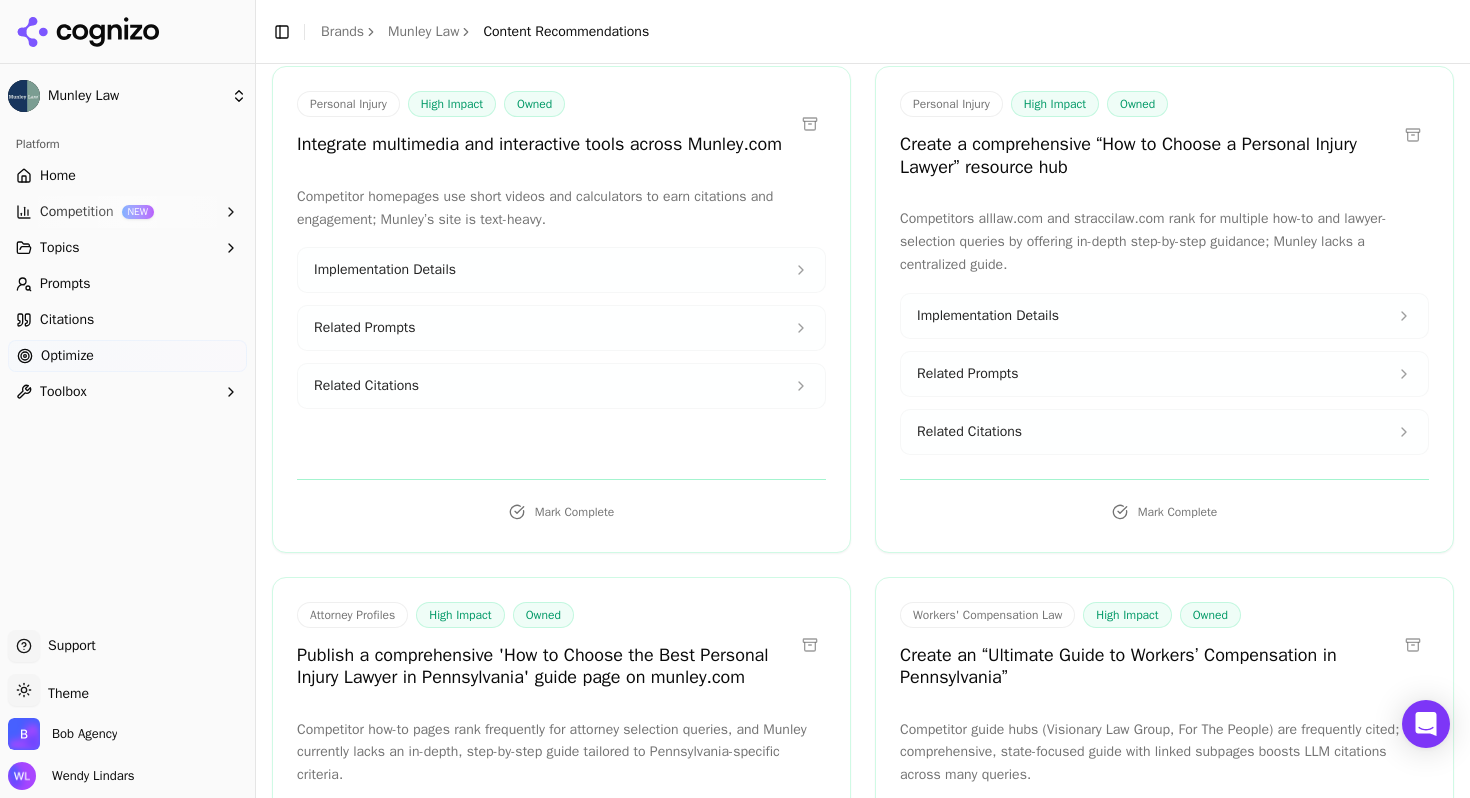 click on "Mark Complete" at bounding box center [1164, 512] 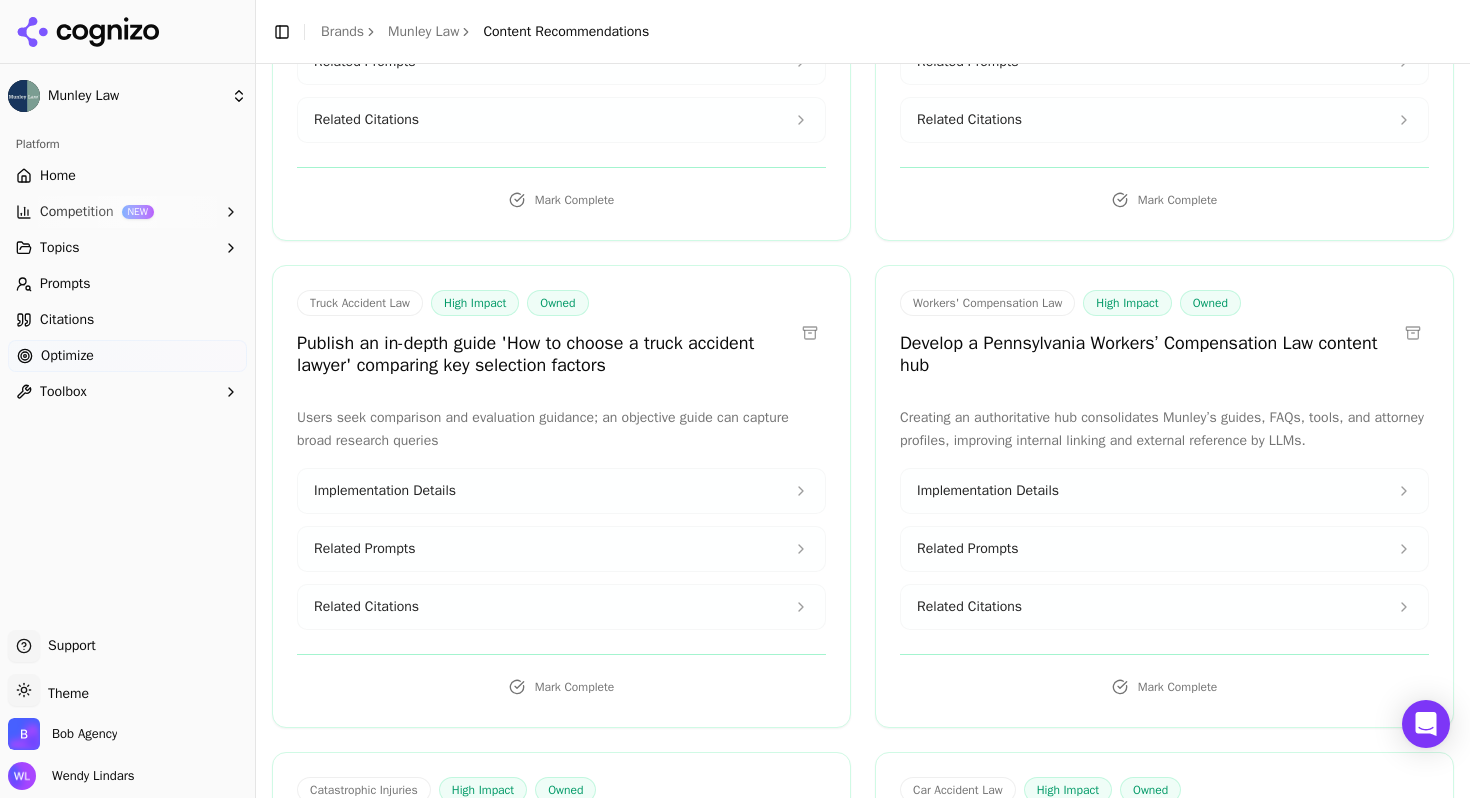 scroll, scrollTop: 5131, scrollLeft: 0, axis: vertical 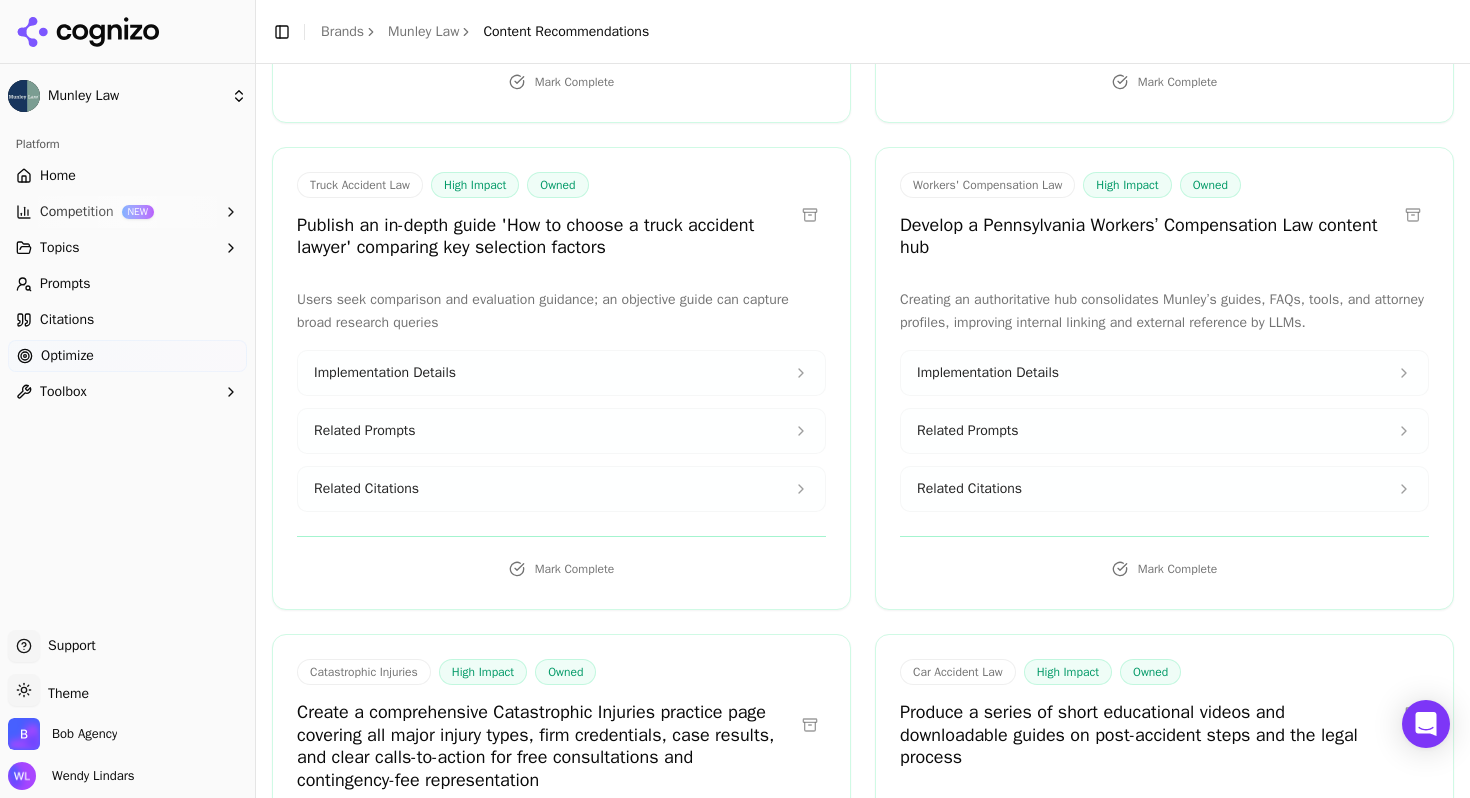 click on "Mark Complete" at bounding box center [561, 569] 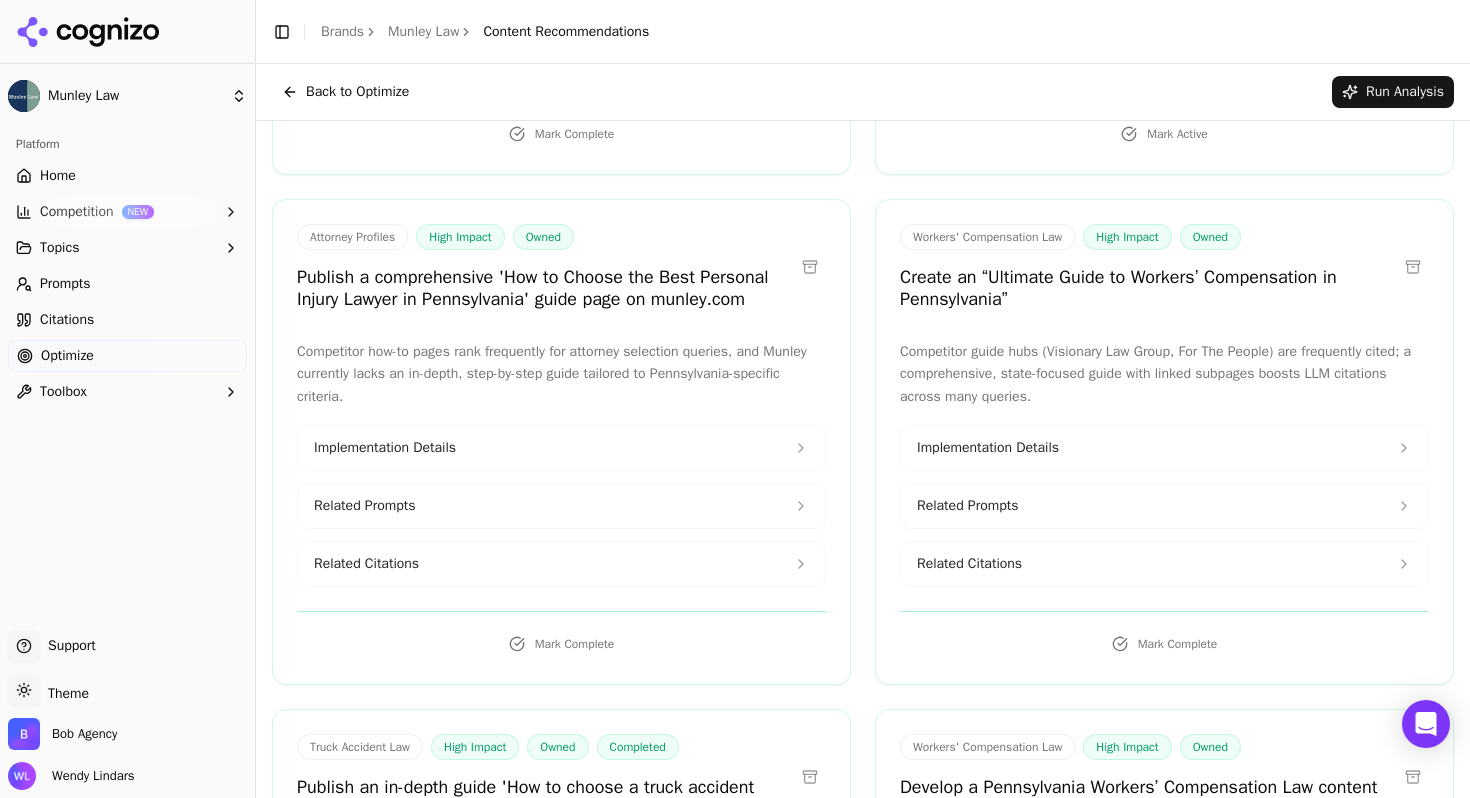 scroll, scrollTop: 4719, scrollLeft: 0, axis: vertical 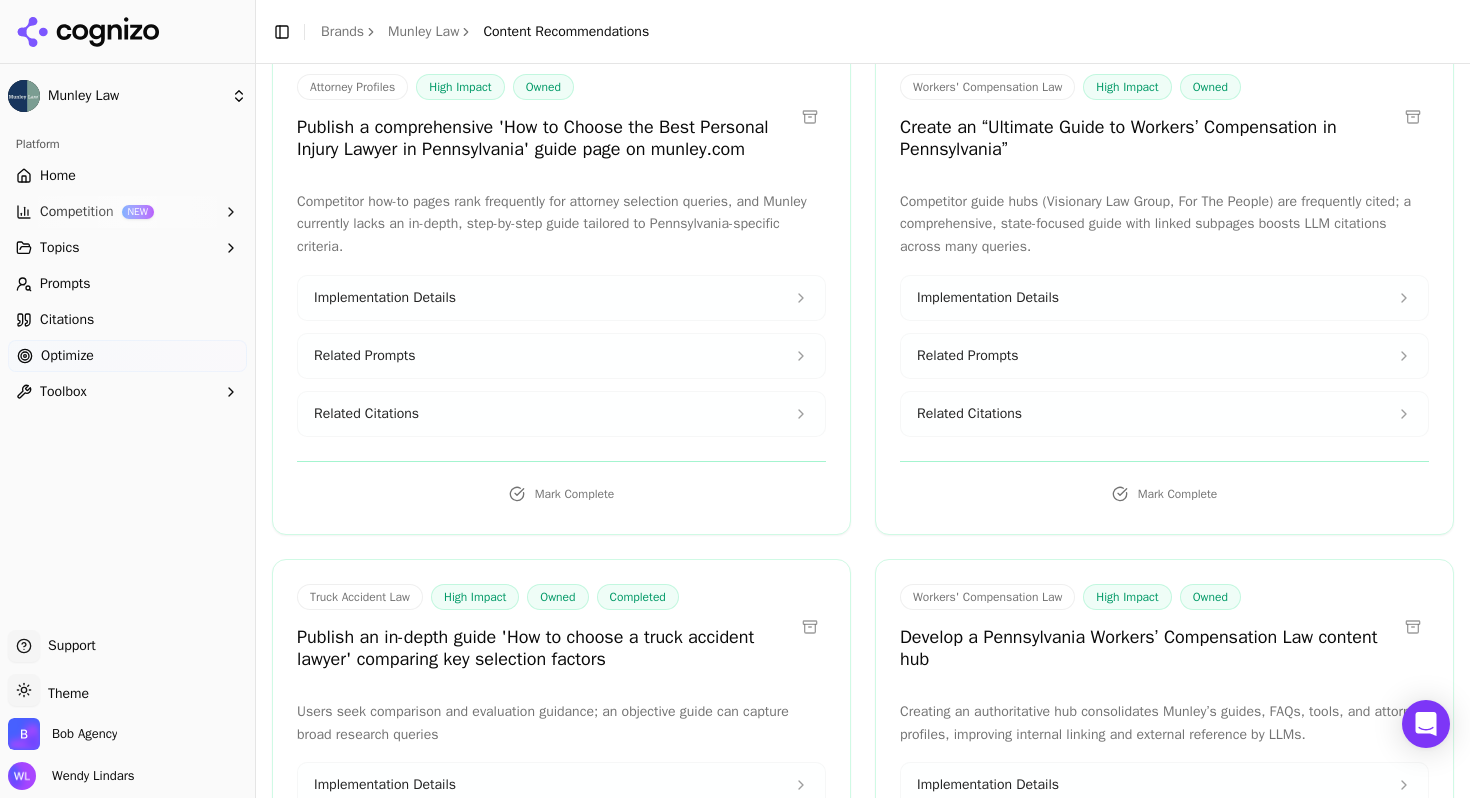 click on "Related Citations" at bounding box center (1164, 414) 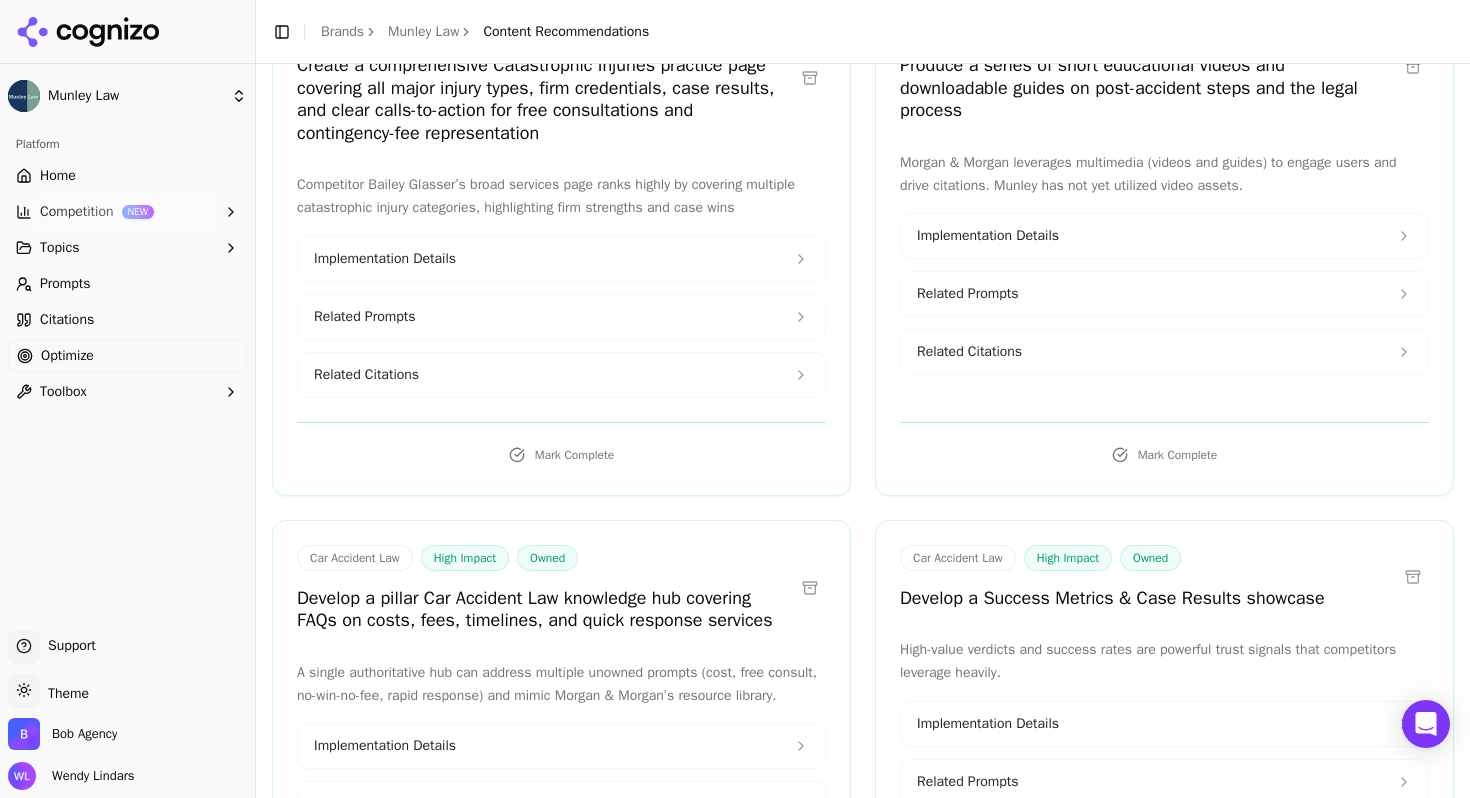 scroll, scrollTop: 5963, scrollLeft: 0, axis: vertical 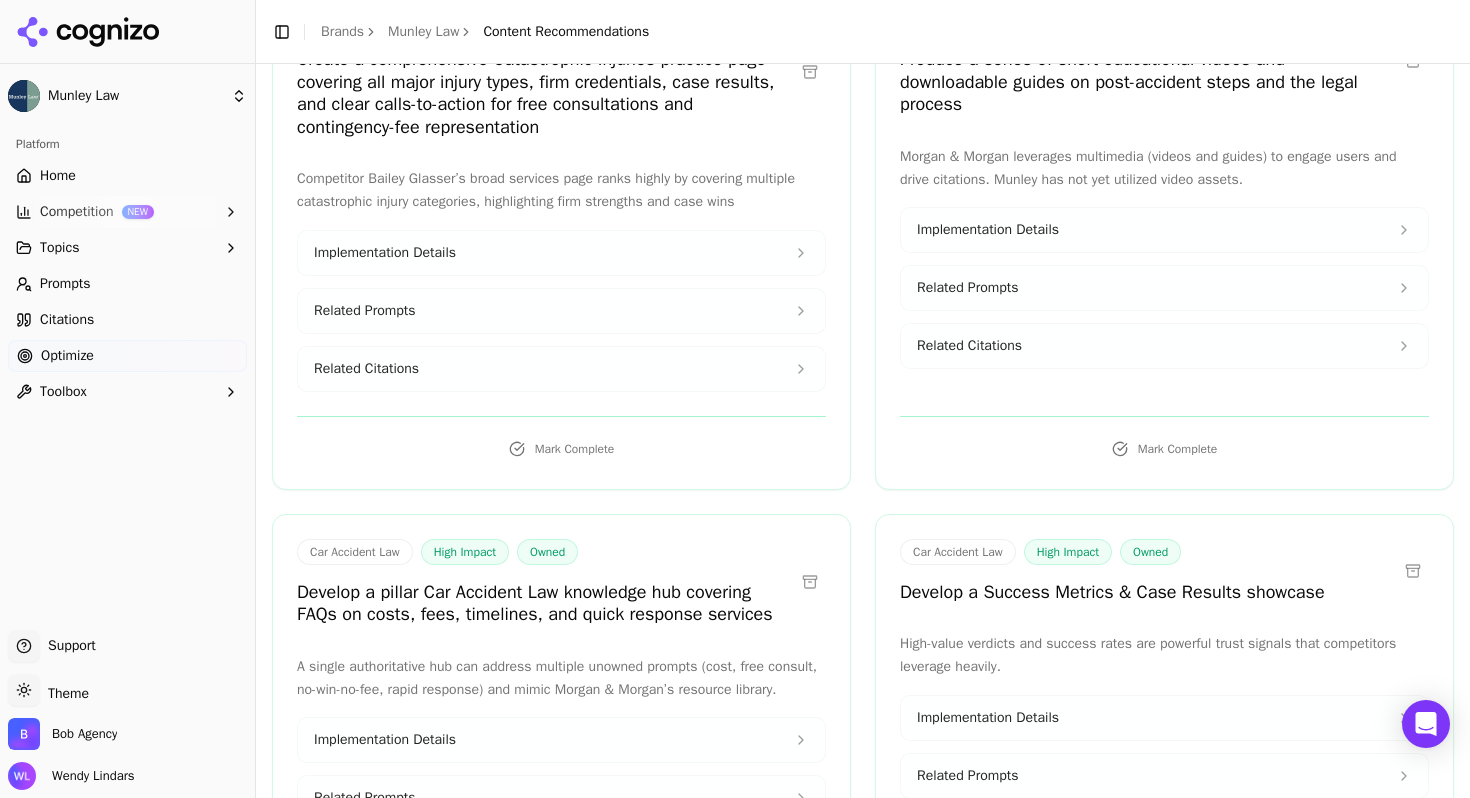 click on "Related Citations" at bounding box center (561, 369) 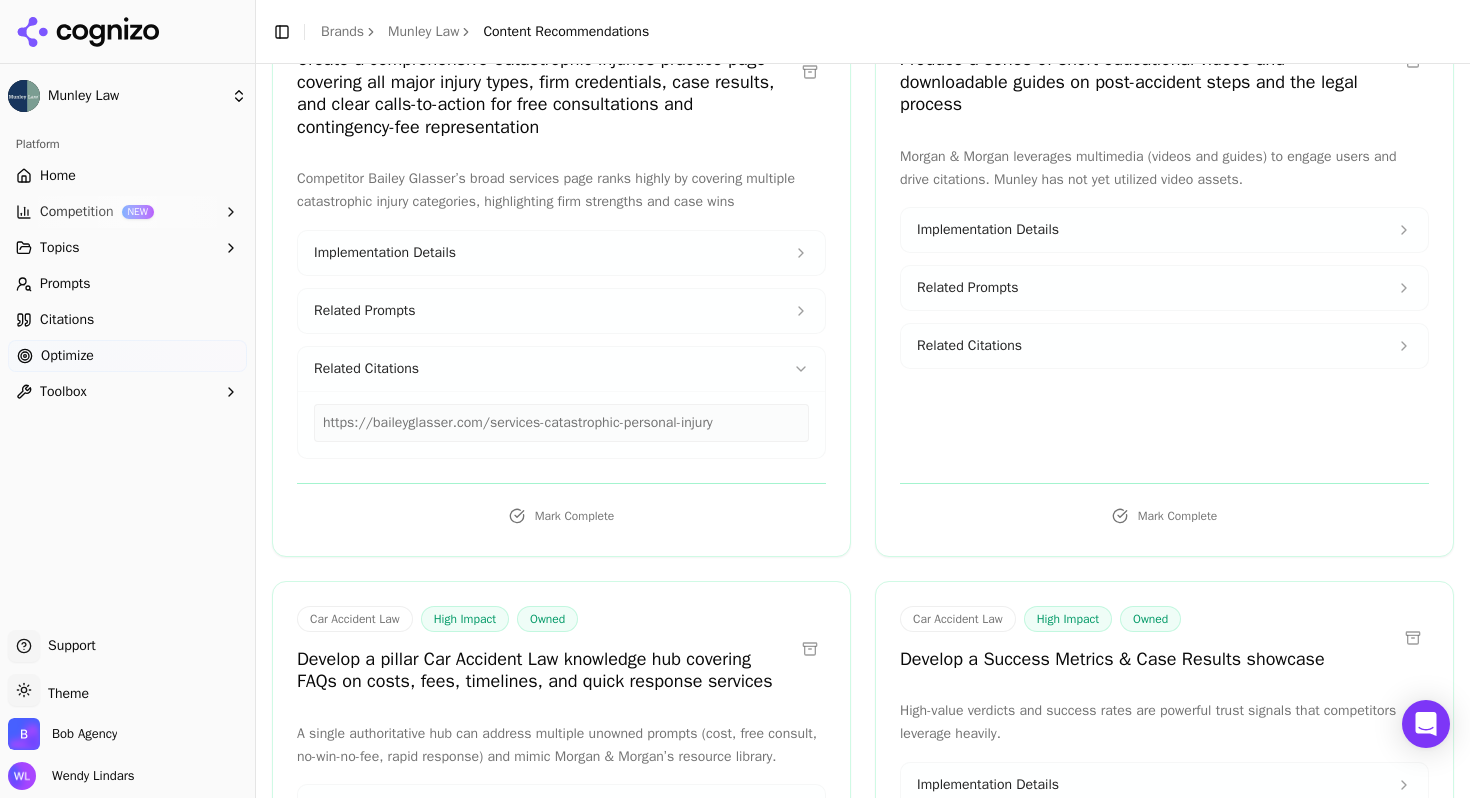 click 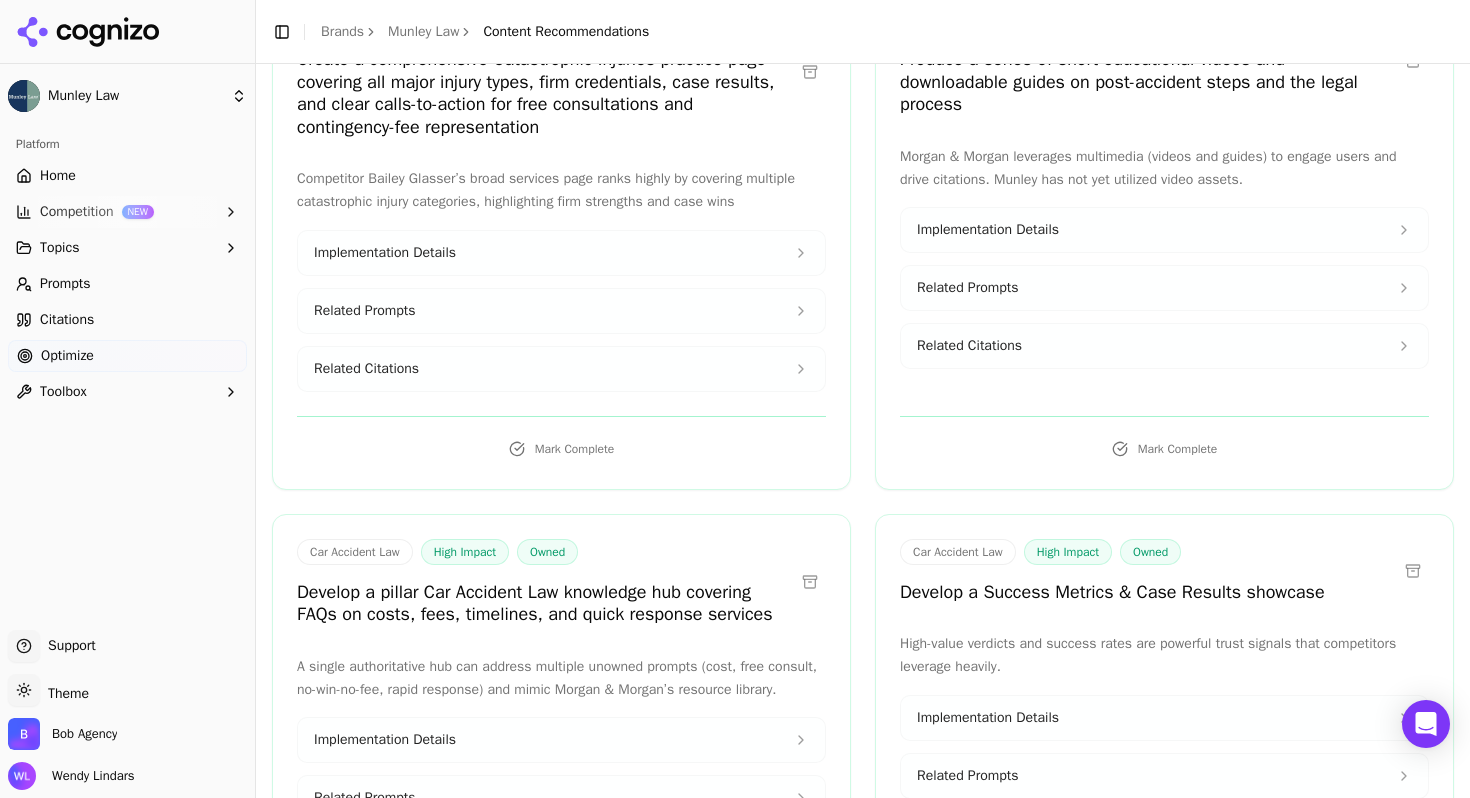 click on "Related Citations" at bounding box center [561, 369] 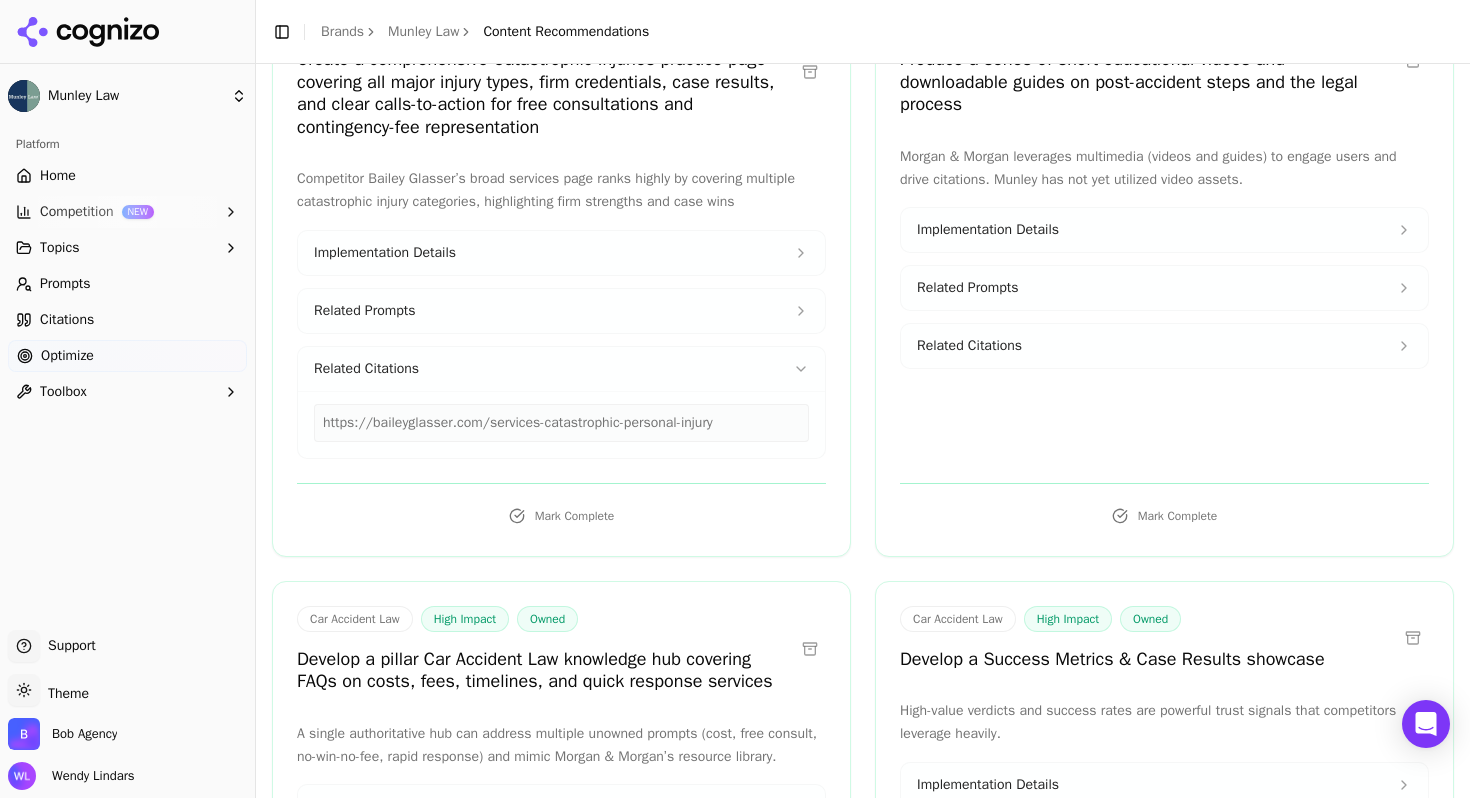 click on "https://baileyglasser.com/services-catastrophic-personal-injury" at bounding box center (561, 423) 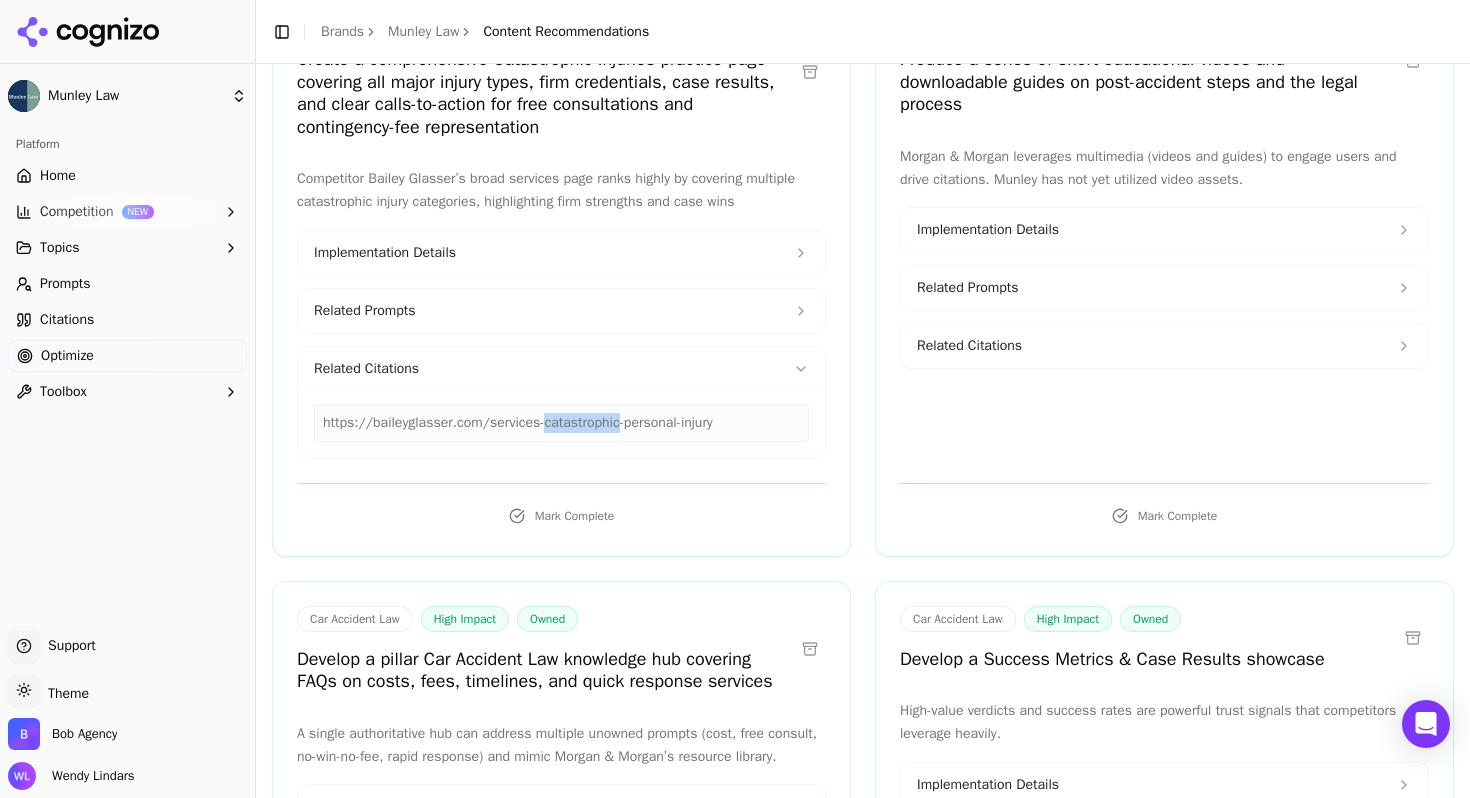 click on "https://baileyglasser.com/services-catastrophic-personal-injury" at bounding box center (561, 423) 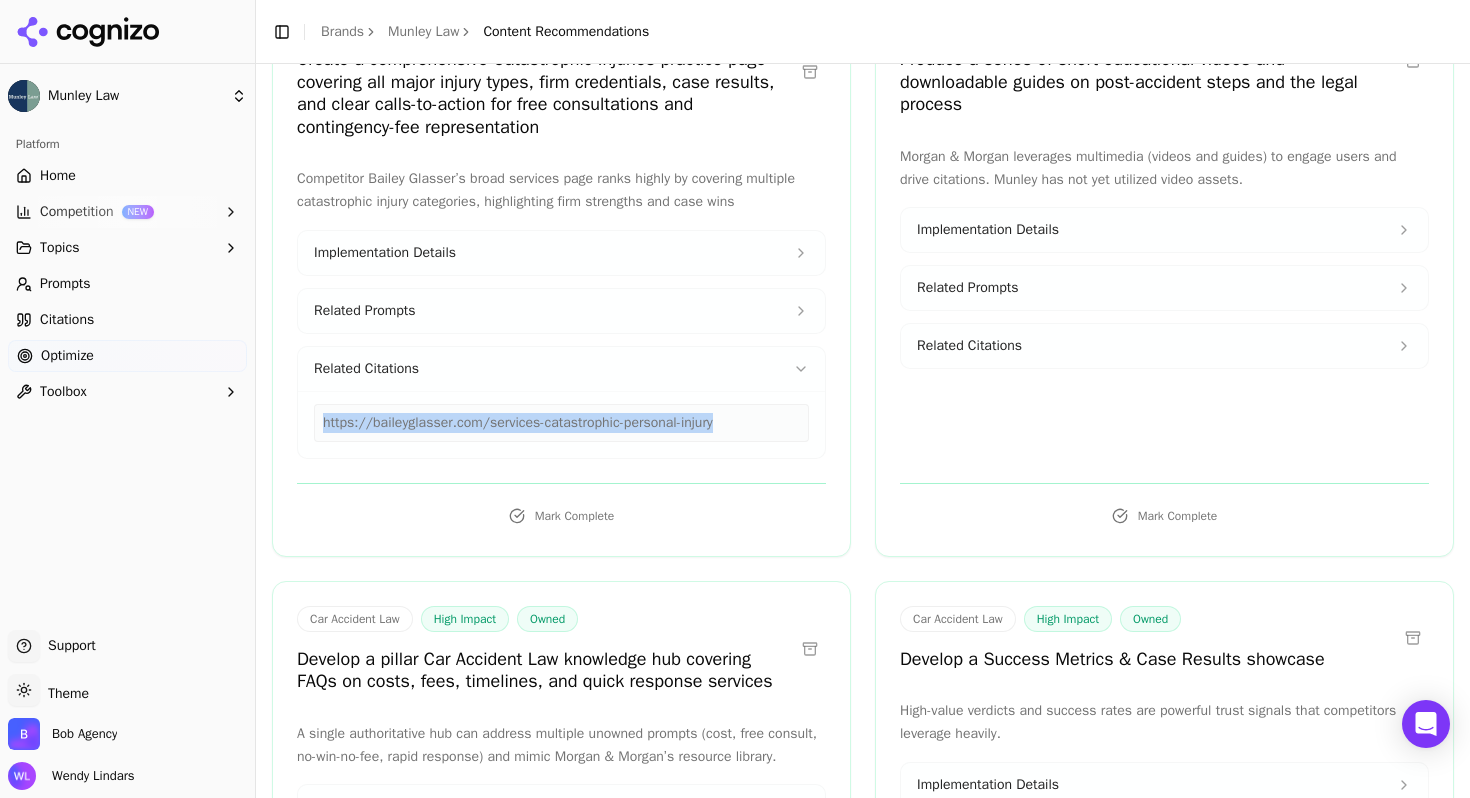 click on "https://baileyglasser.com/services-catastrophic-personal-injury" at bounding box center (561, 423) 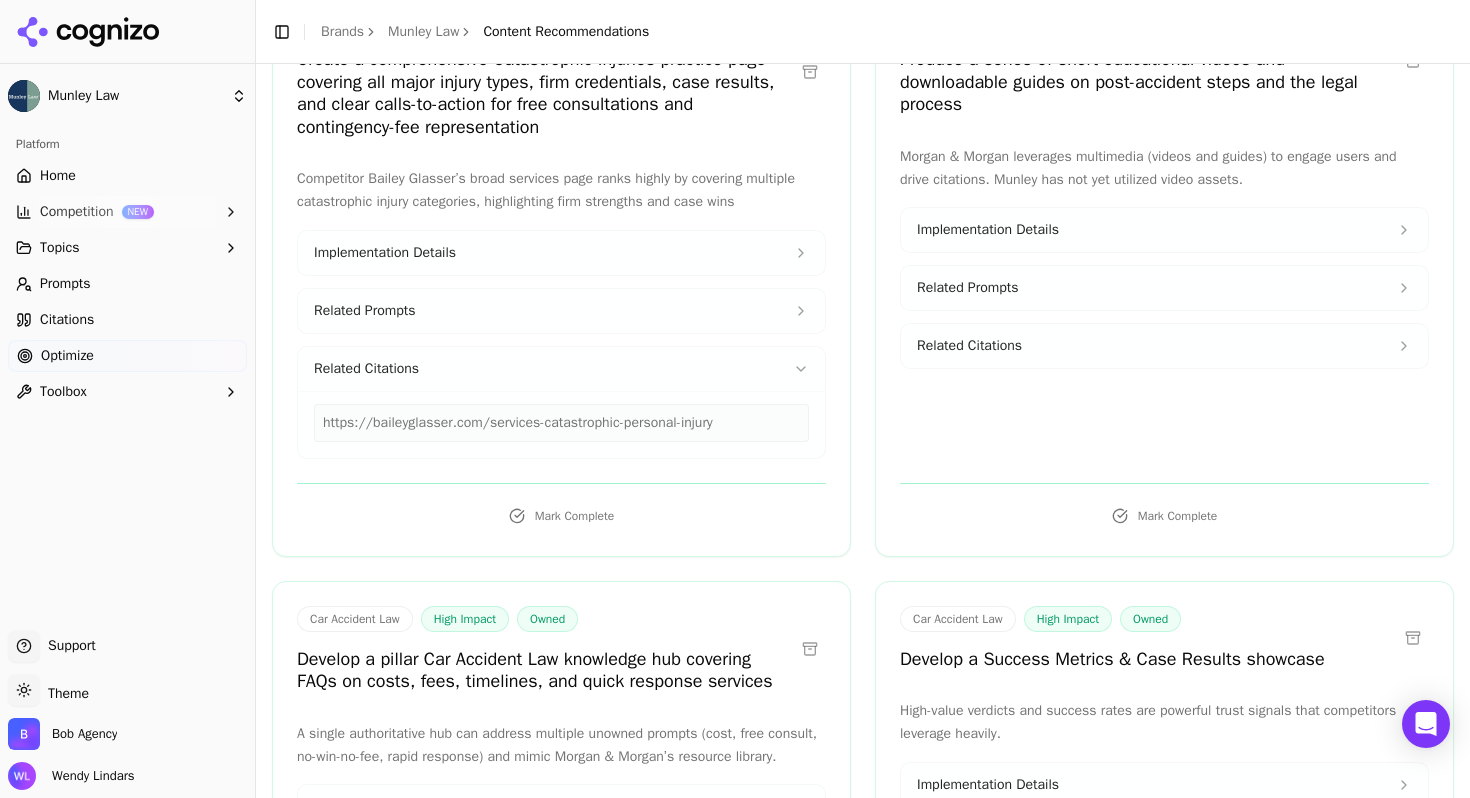 click on "Mark Complete" at bounding box center (561, 507) 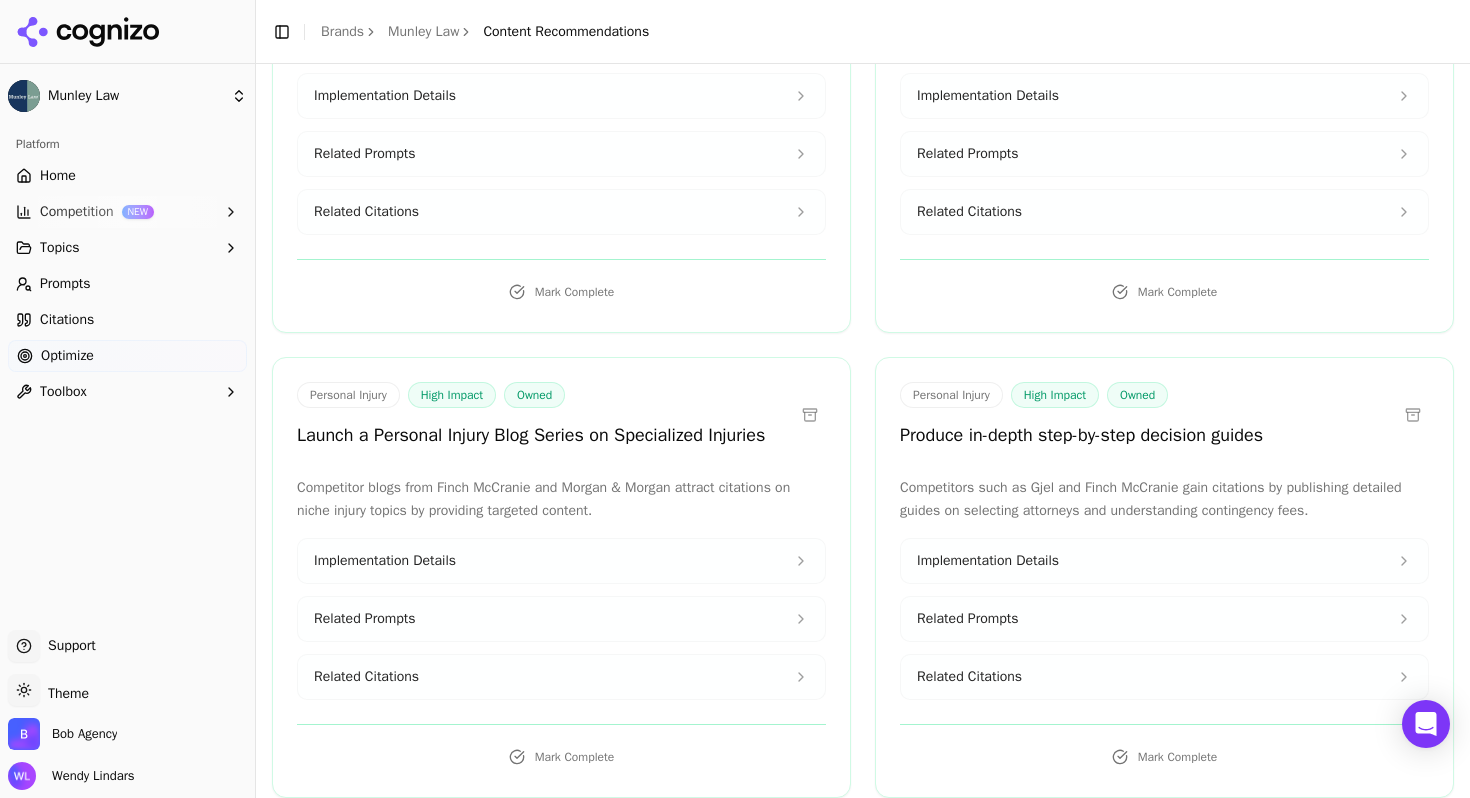scroll, scrollTop: 7908, scrollLeft: 0, axis: vertical 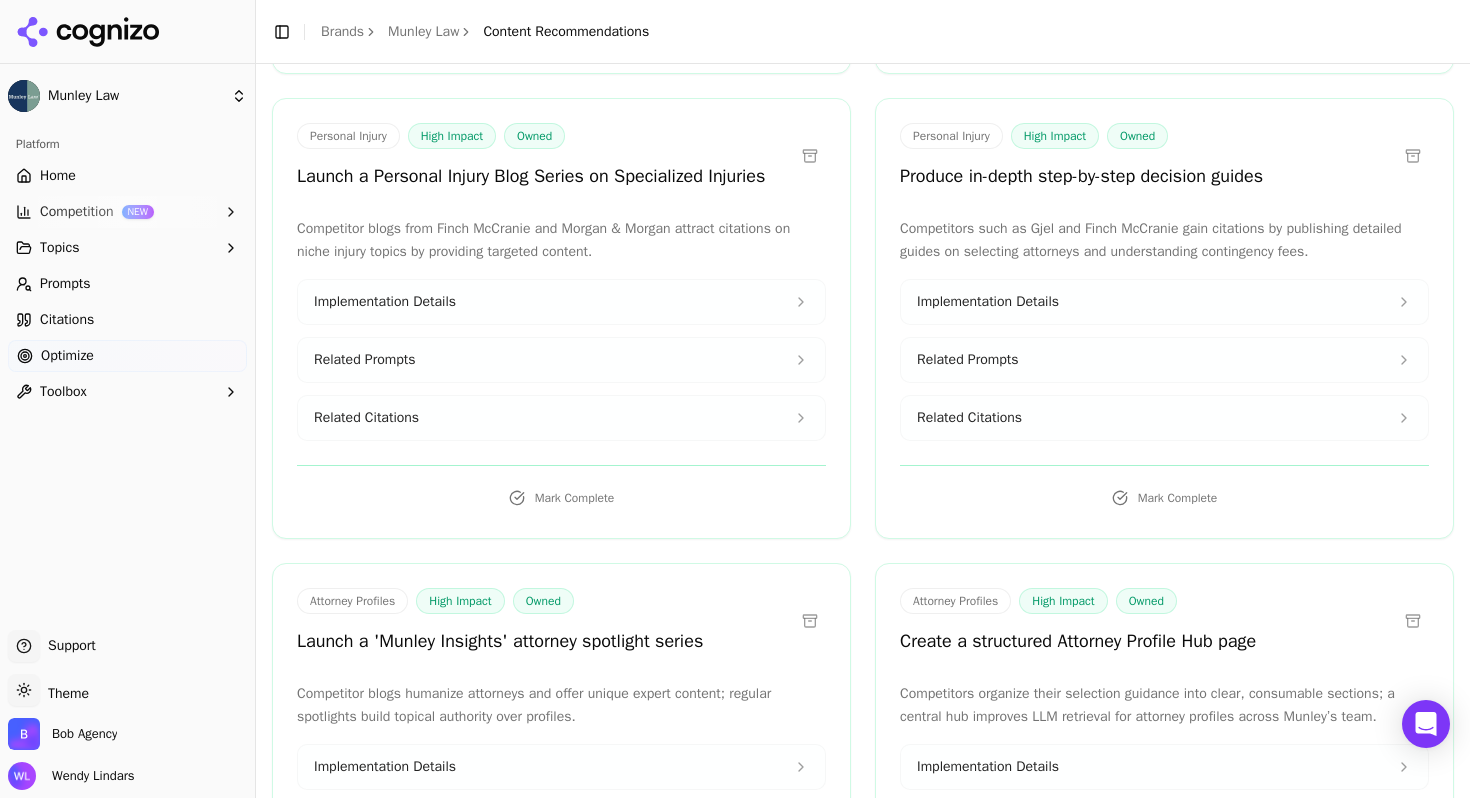 click on "Related Citations" at bounding box center [561, 418] 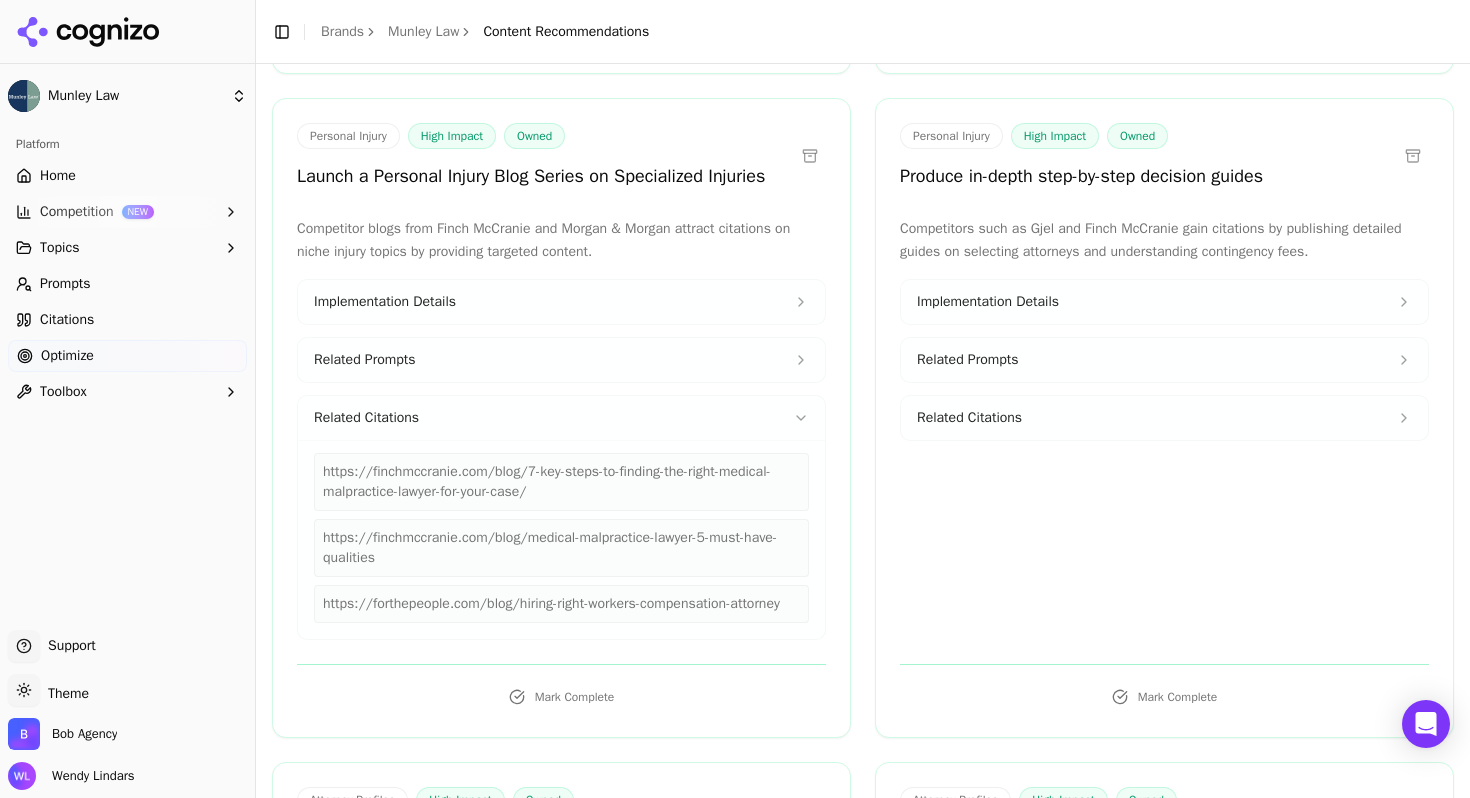 scroll, scrollTop: 8065, scrollLeft: 0, axis: vertical 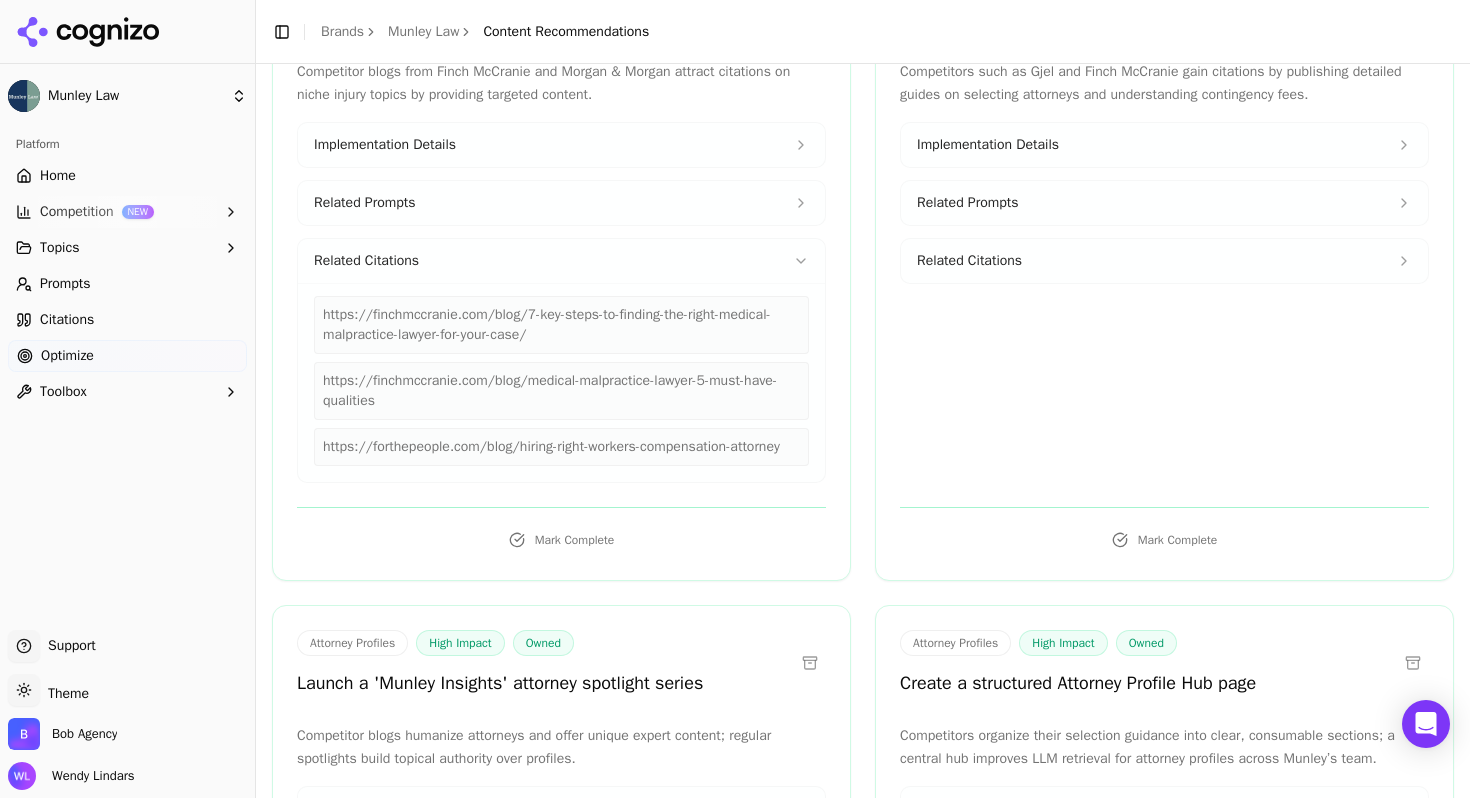 click 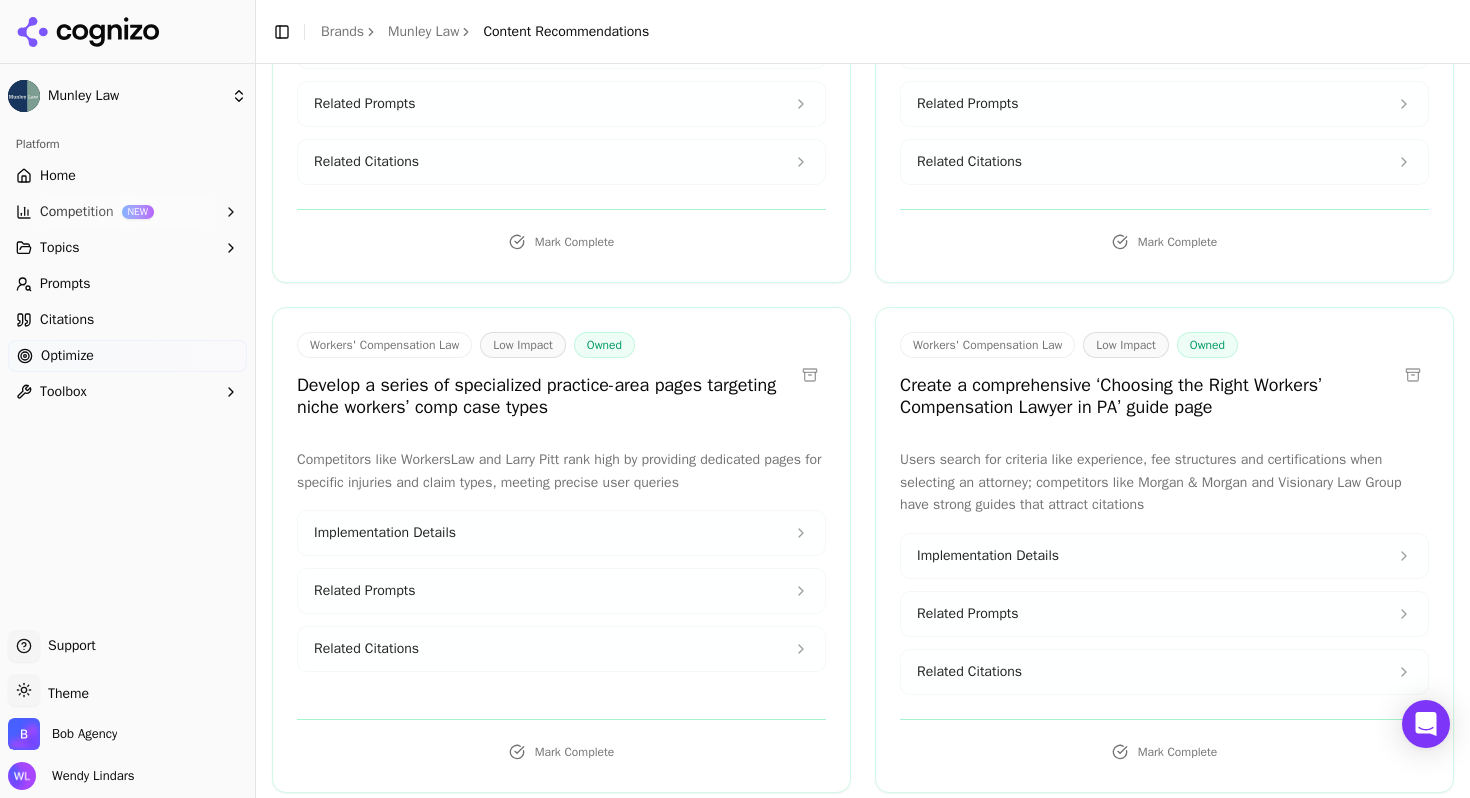 scroll, scrollTop: 10347, scrollLeft: 0, axis: vertical 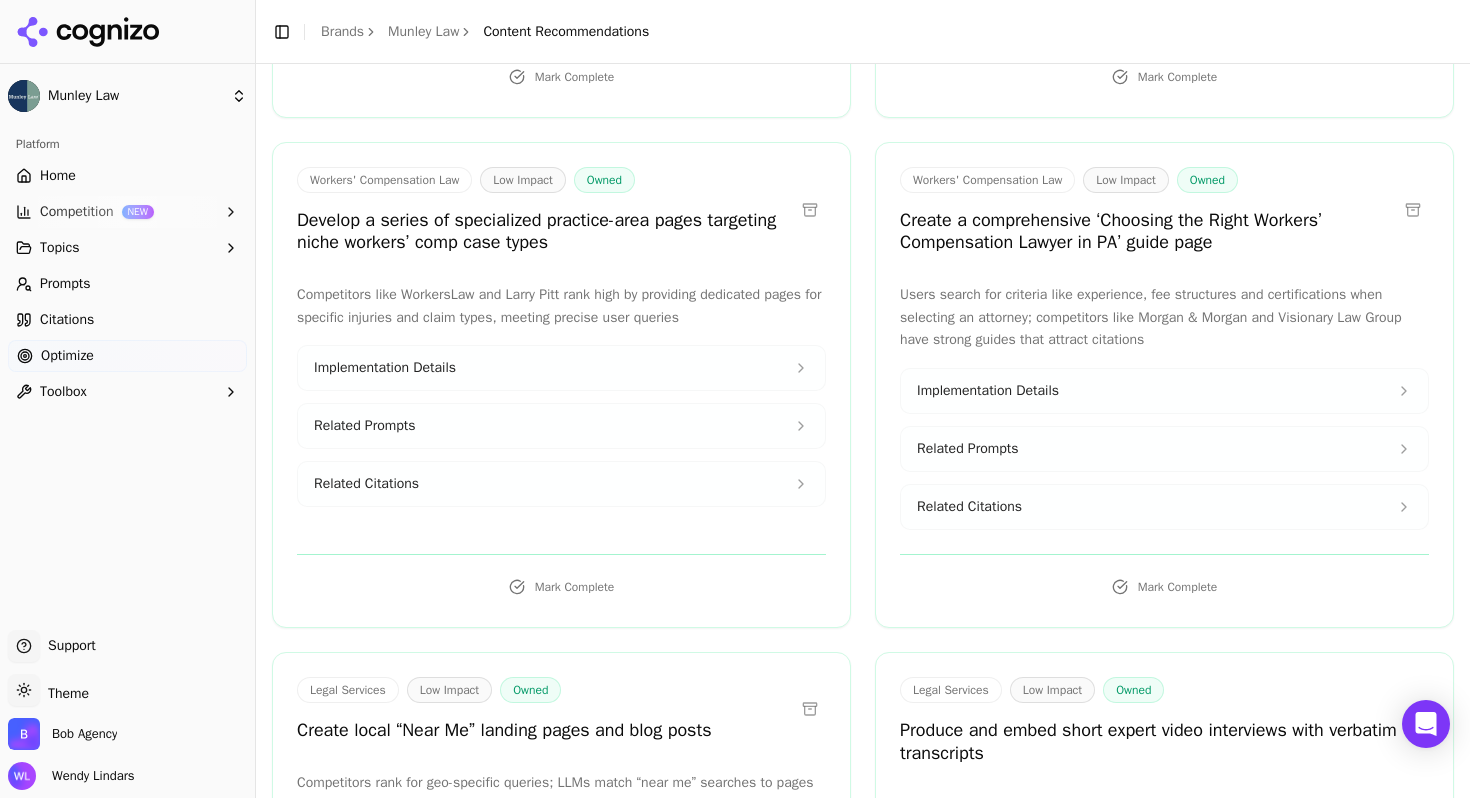 click 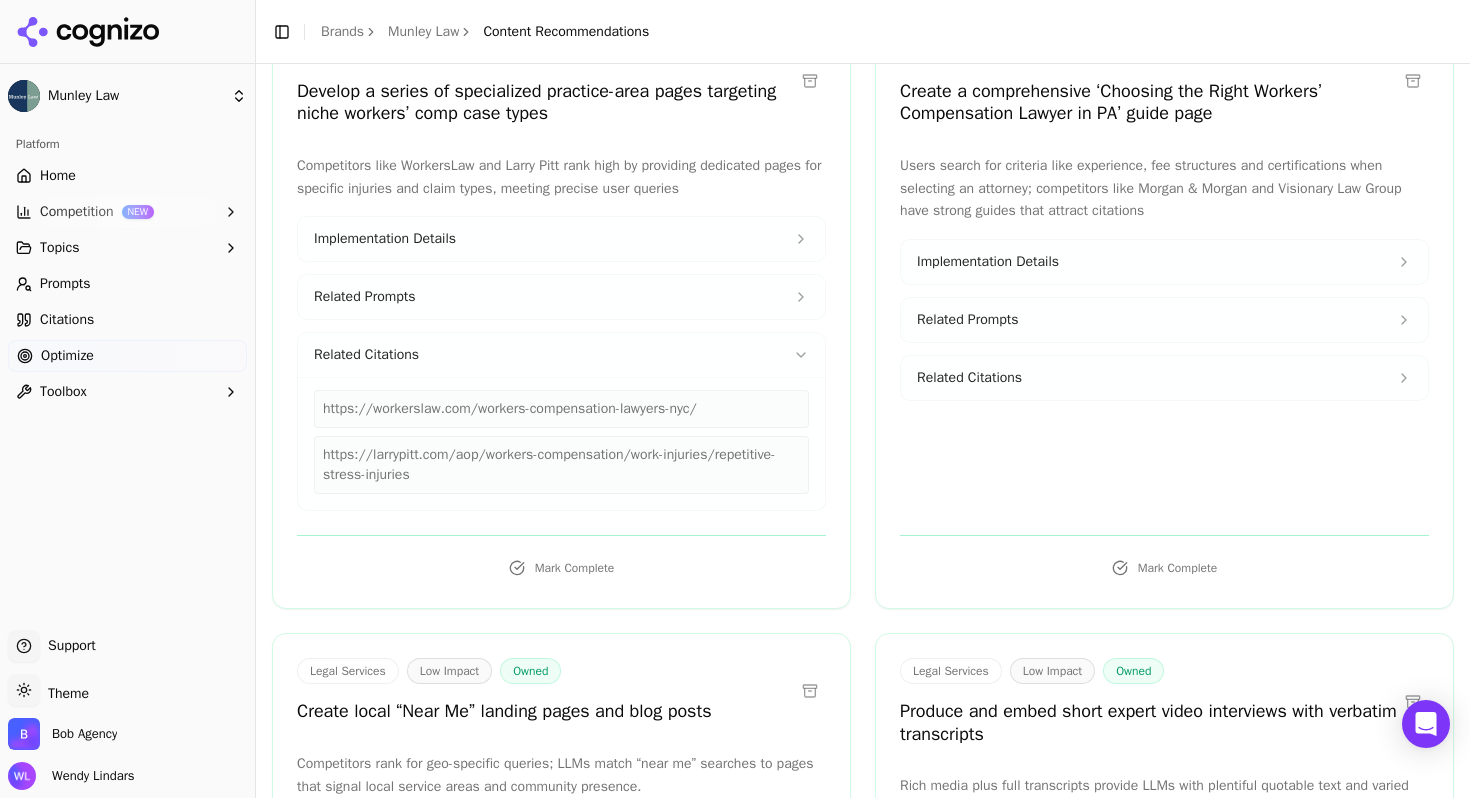 scroll, scrollTop: 10480, scrollLeft: 0, axis: vertical 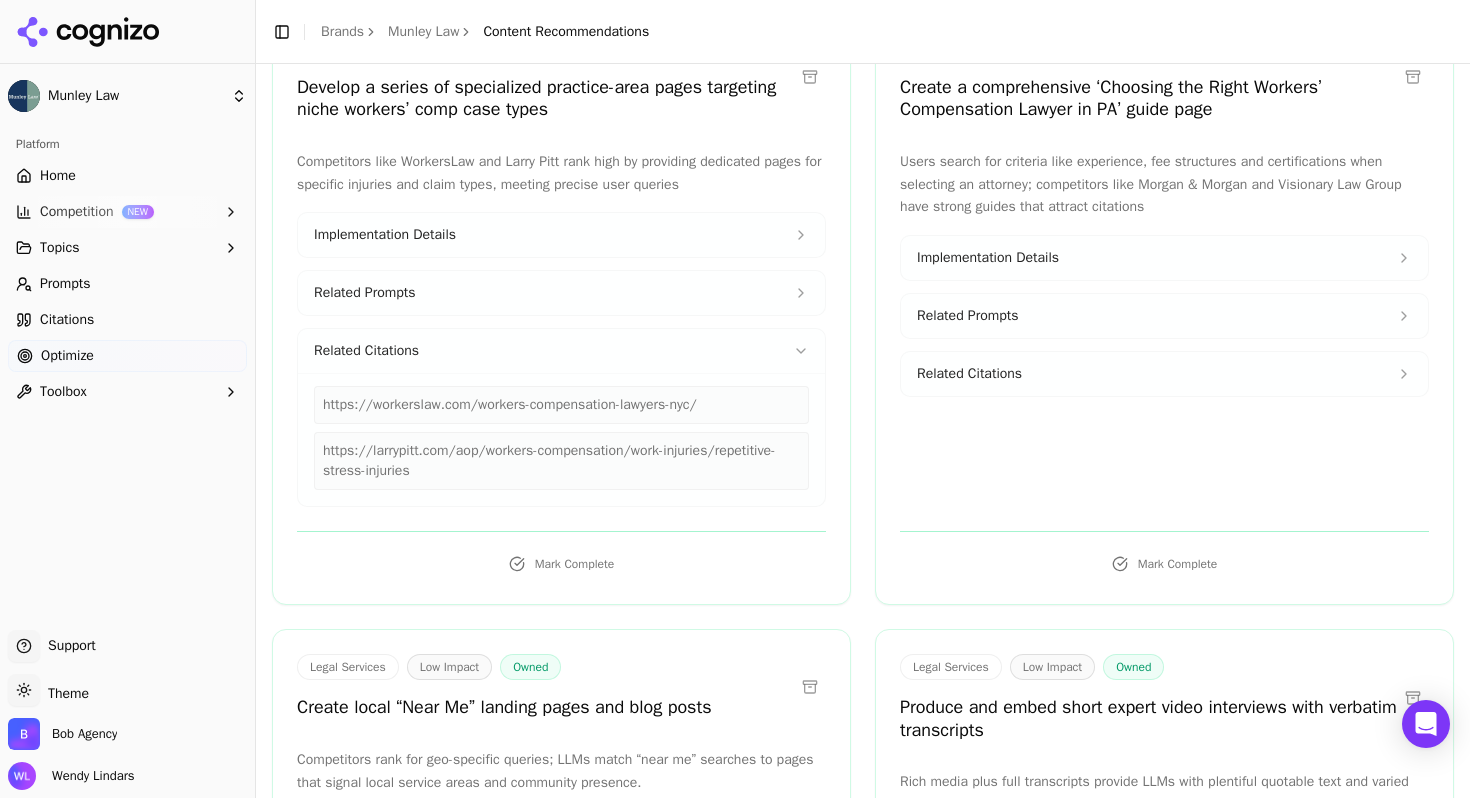 click 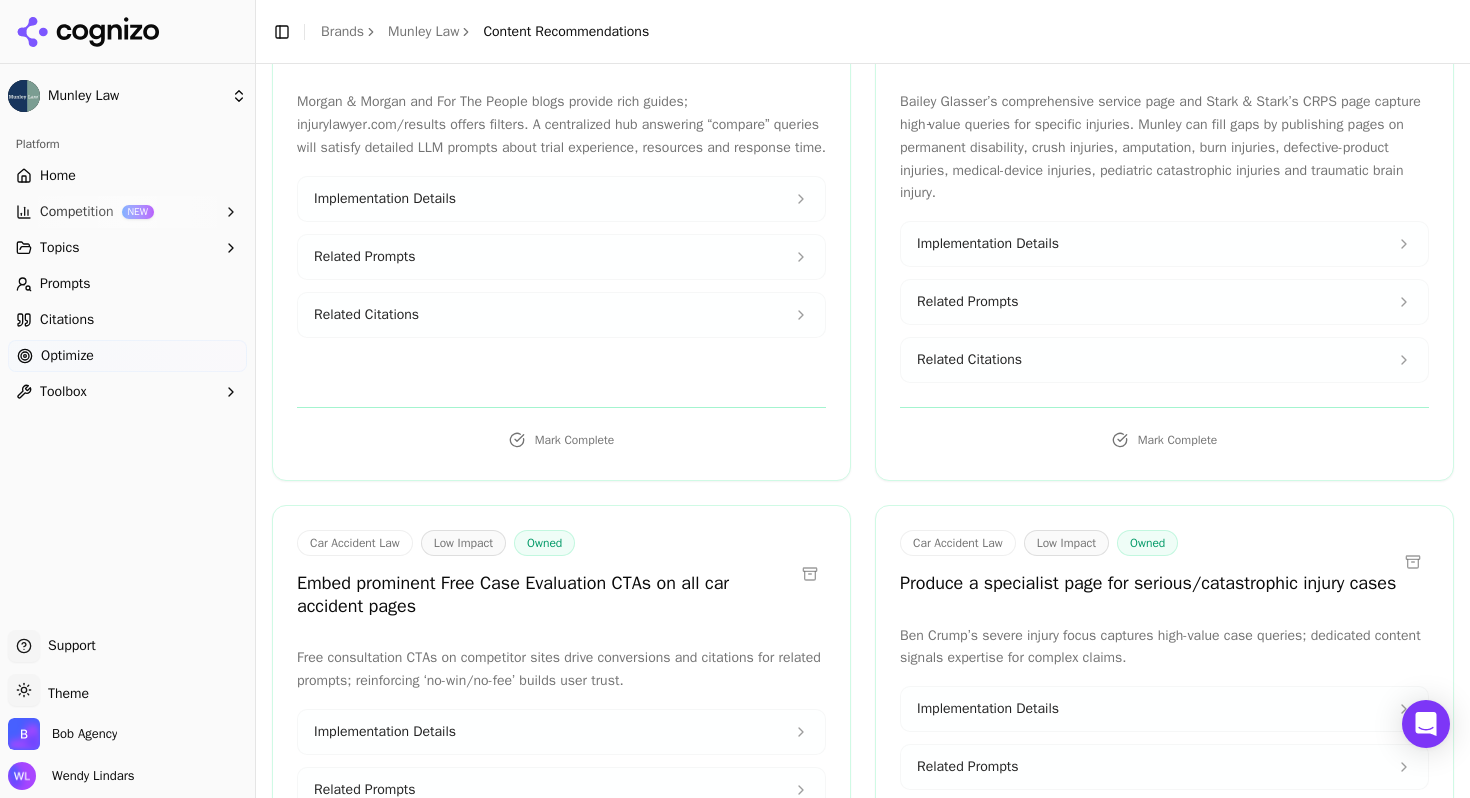 scroll, scrollTop: 12601, scrollLeft: 0, axis: vertical 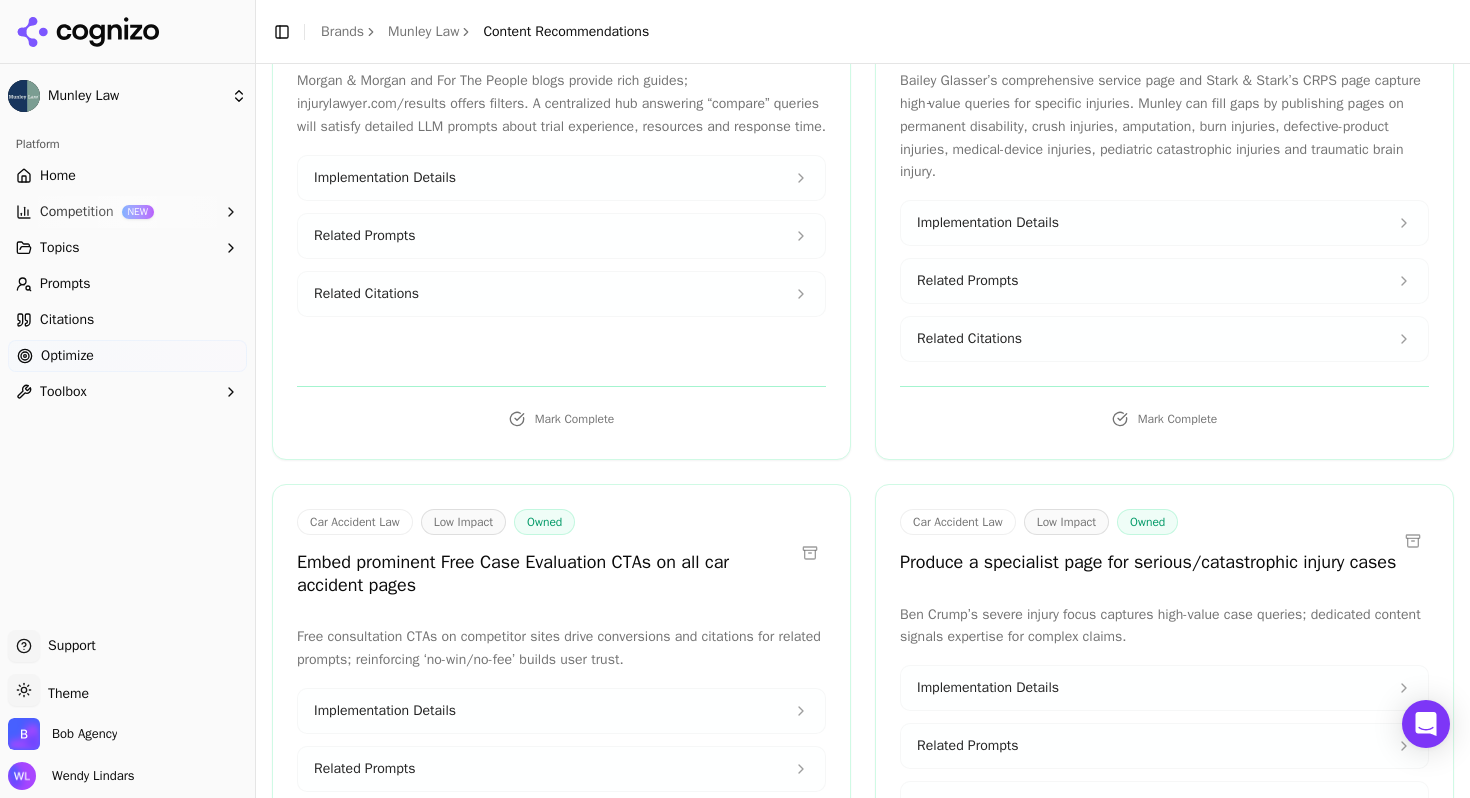 click on "Related Citations" at bounding box center (1164, 339) 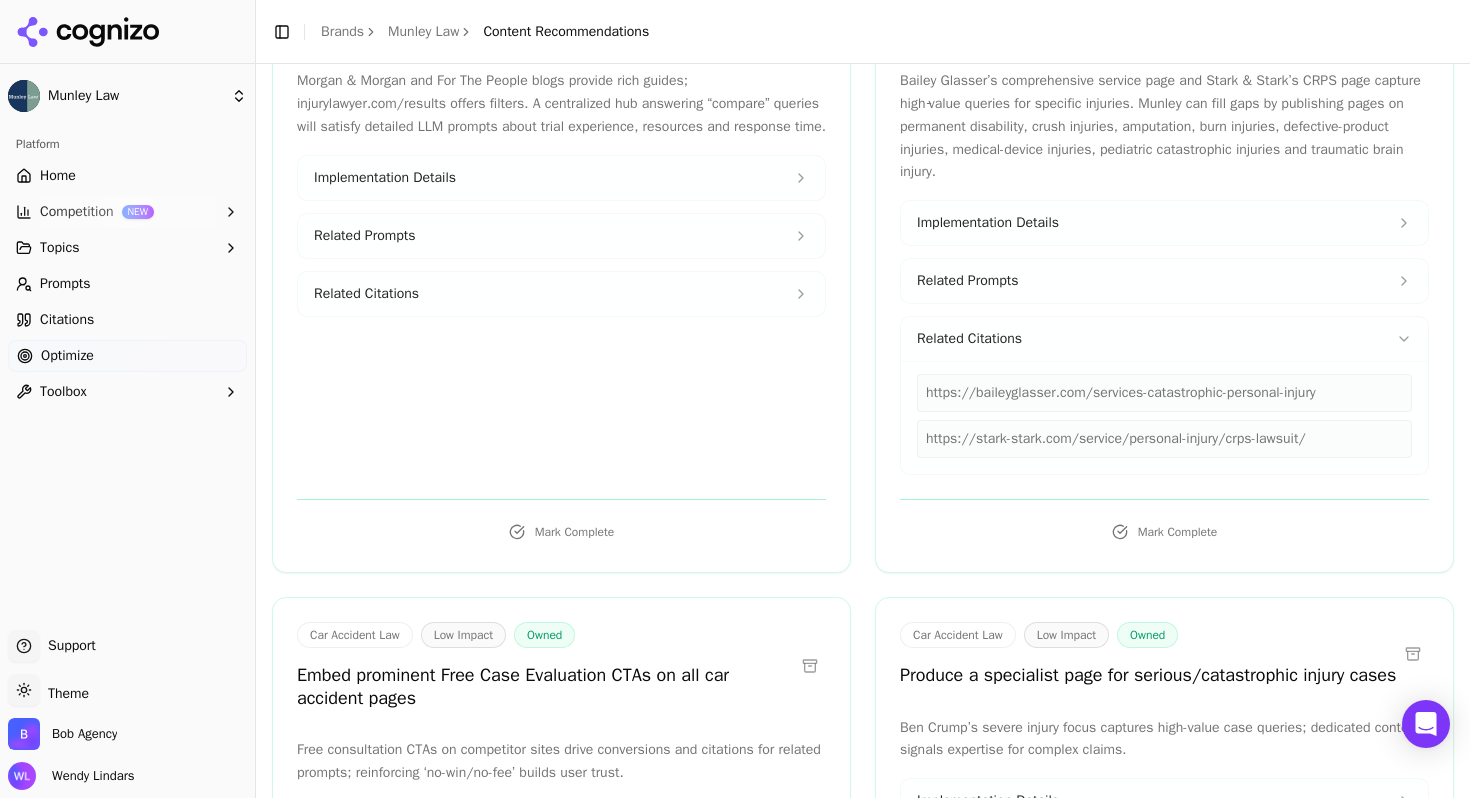 click on "https://stark-stark.com/service/personal-injury/crps-lawsuit/" at bounding box center (1164, 439) 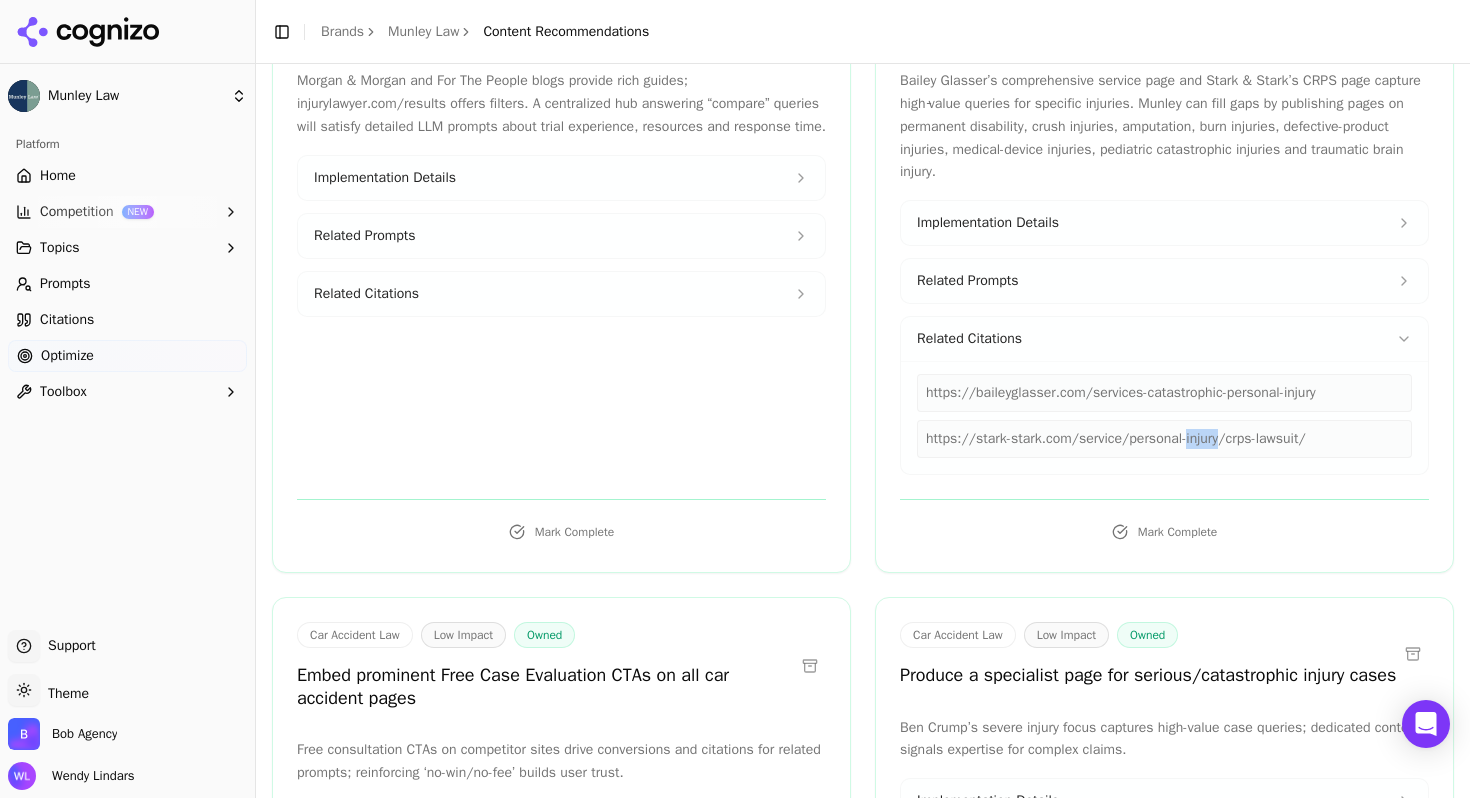 click on "https://stark-stark.com/service/personal-injury/crps-lawsuit/" at bounding box center (1164, 439) 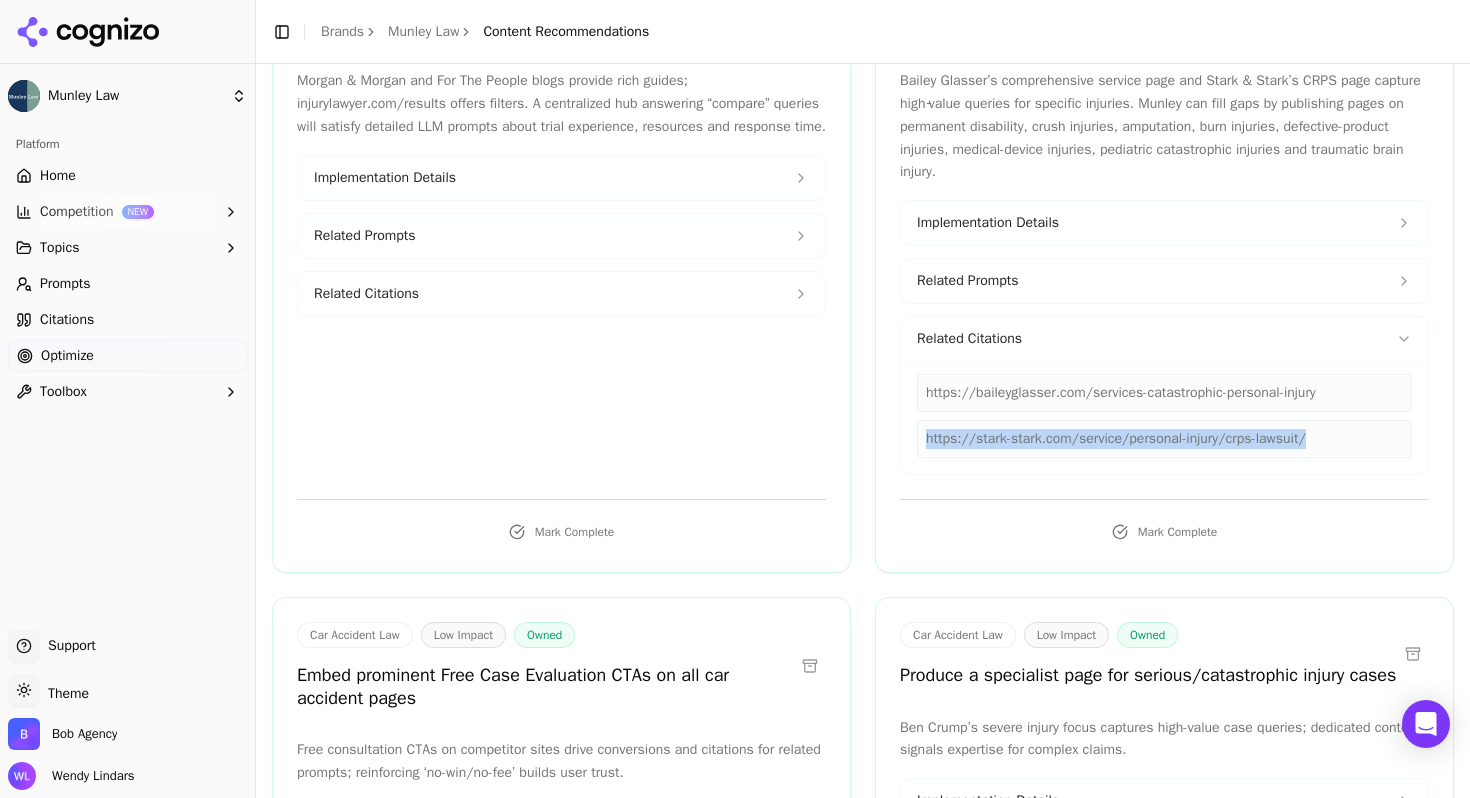 click on "https://stark-stark.com/service/personal-injury/crps-lawsuit/" at bounding box center (1164, 439) 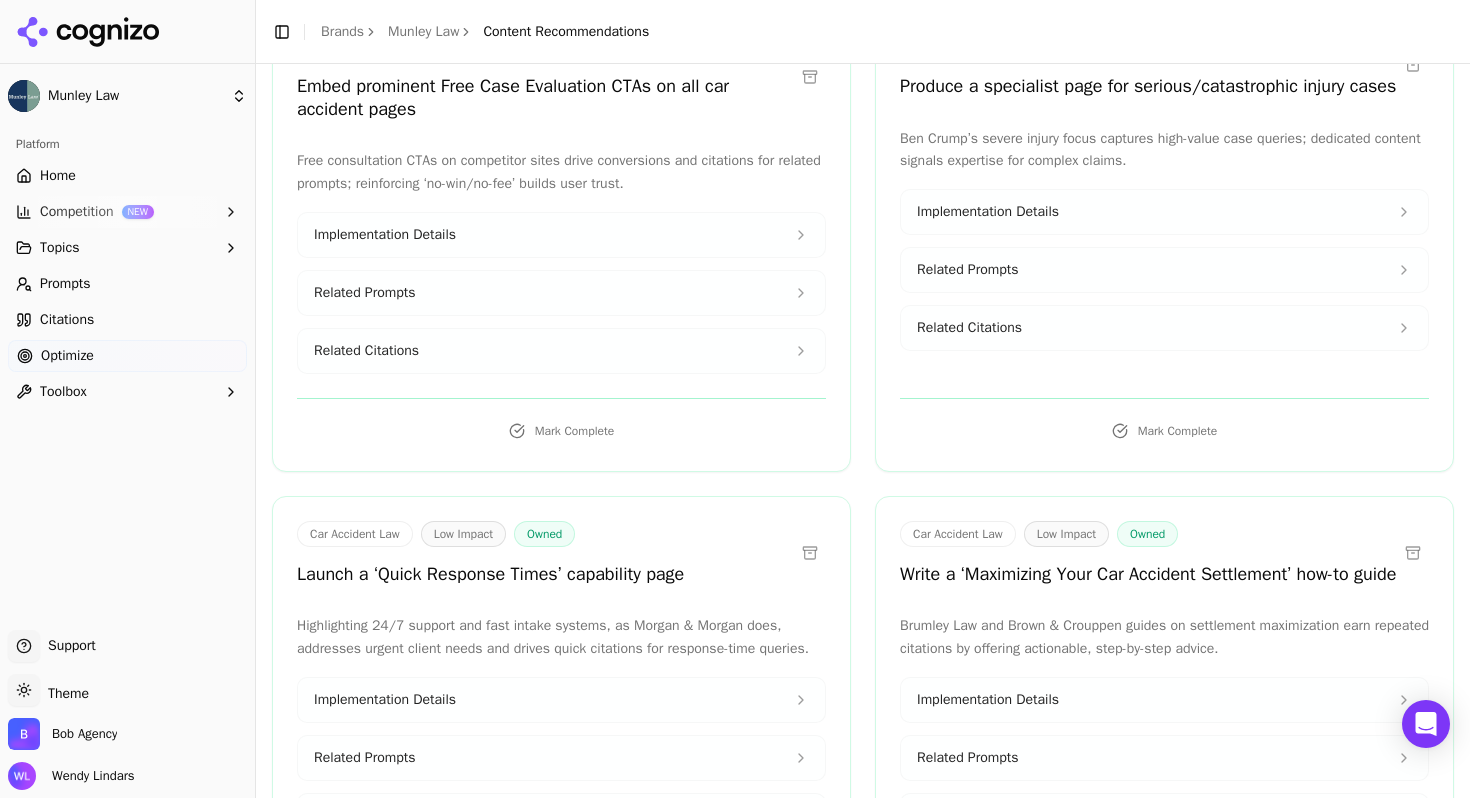scroll, scrollTop: 13194, scrollLeft: 0, axis: vertical 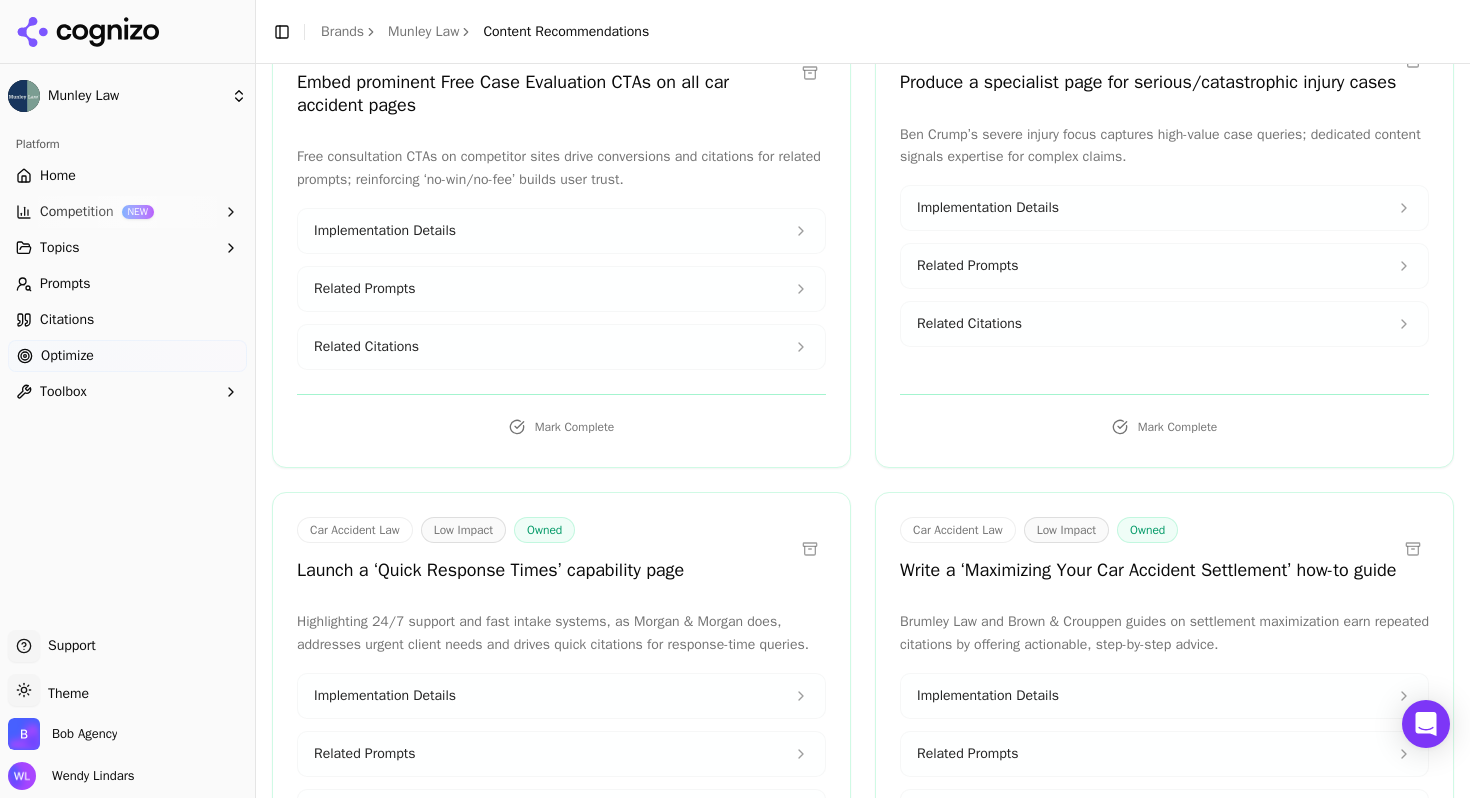 drag, startPoint x: 1383, startPoint y: 569, endPoint x: 1365, endPoint y: 561, distance: 19.697716 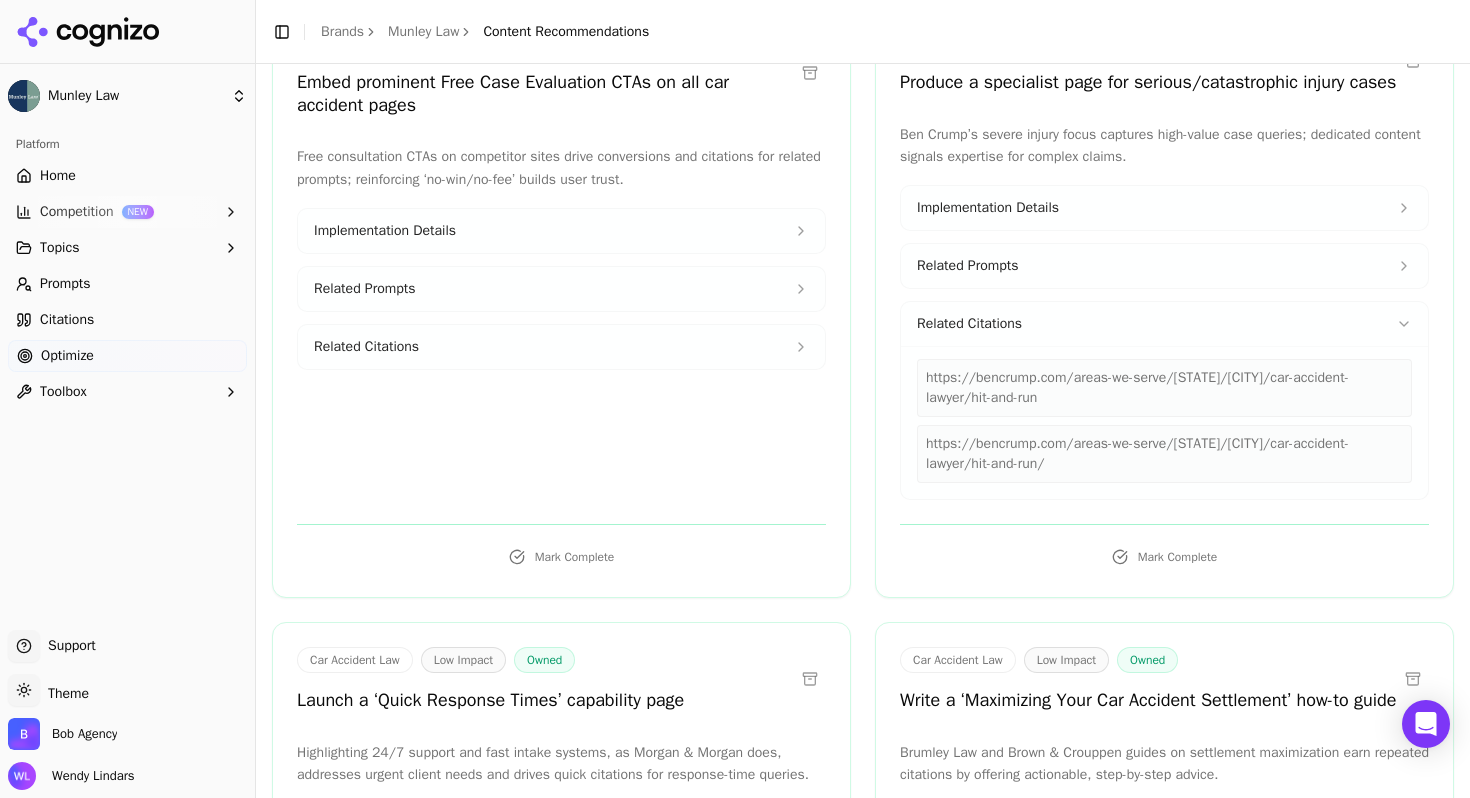 click on "Related Citations" at bounding box center (1164, 324) 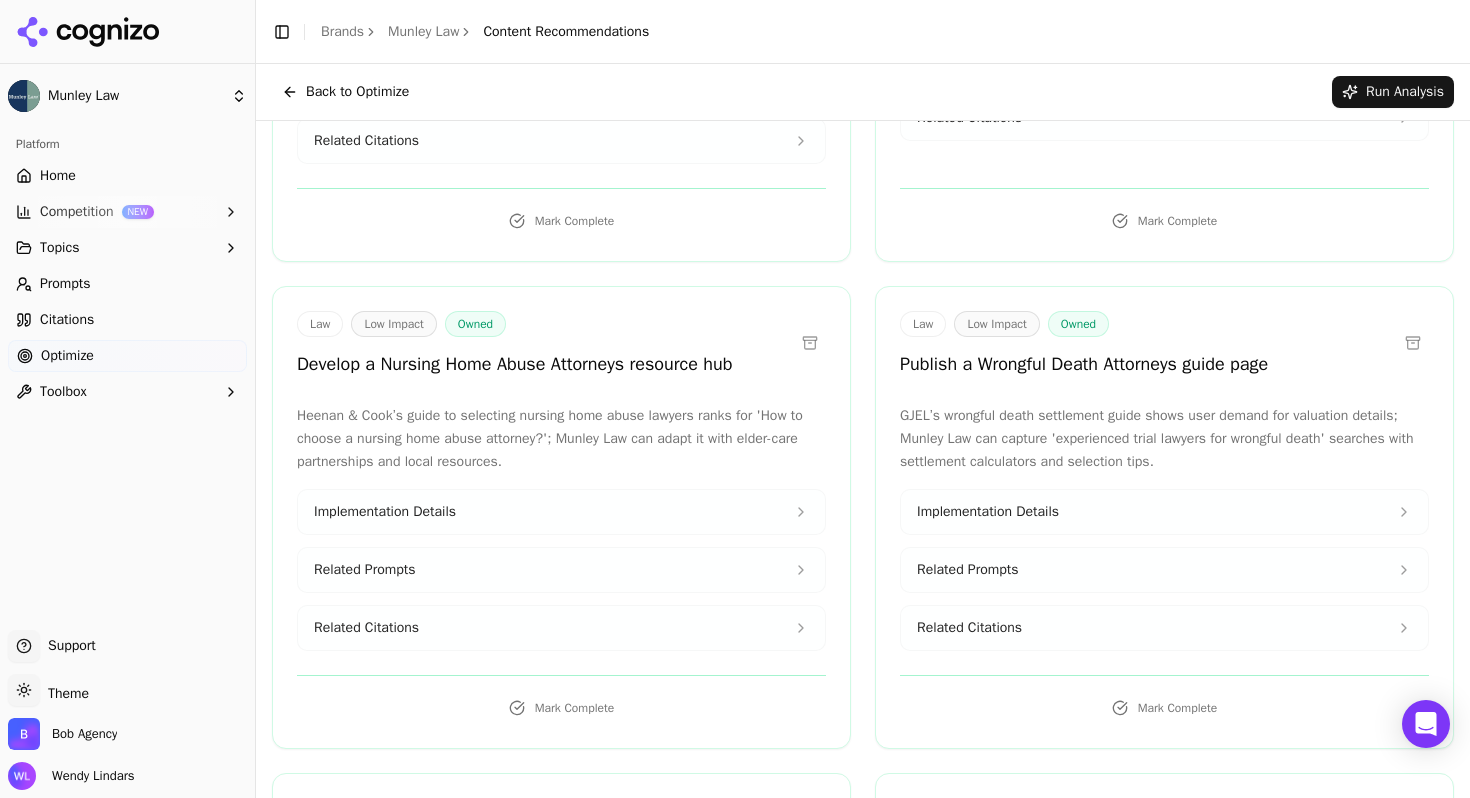 scroll, scrollTop: 14664, scrollLeft: 0, axis: vertical 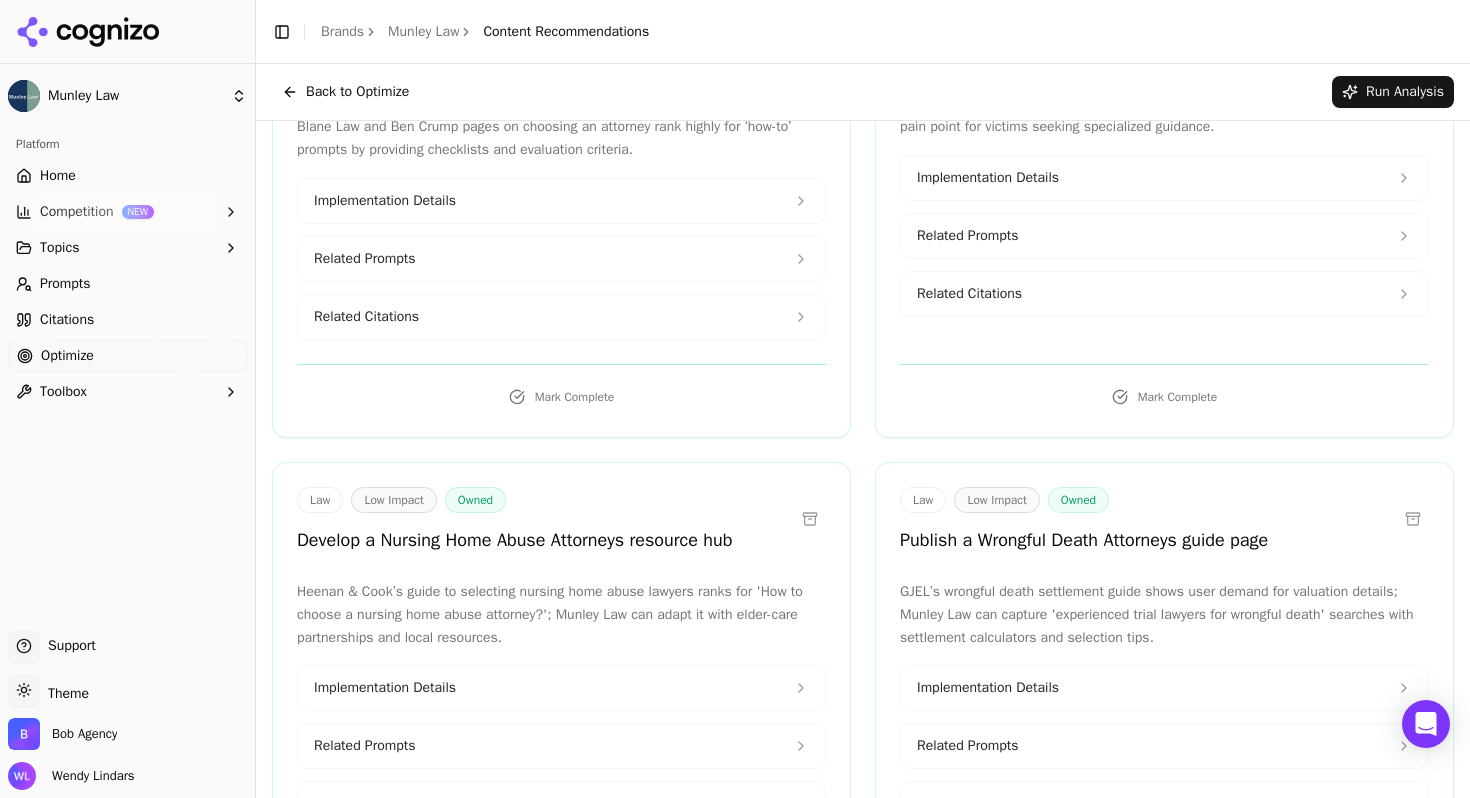 click 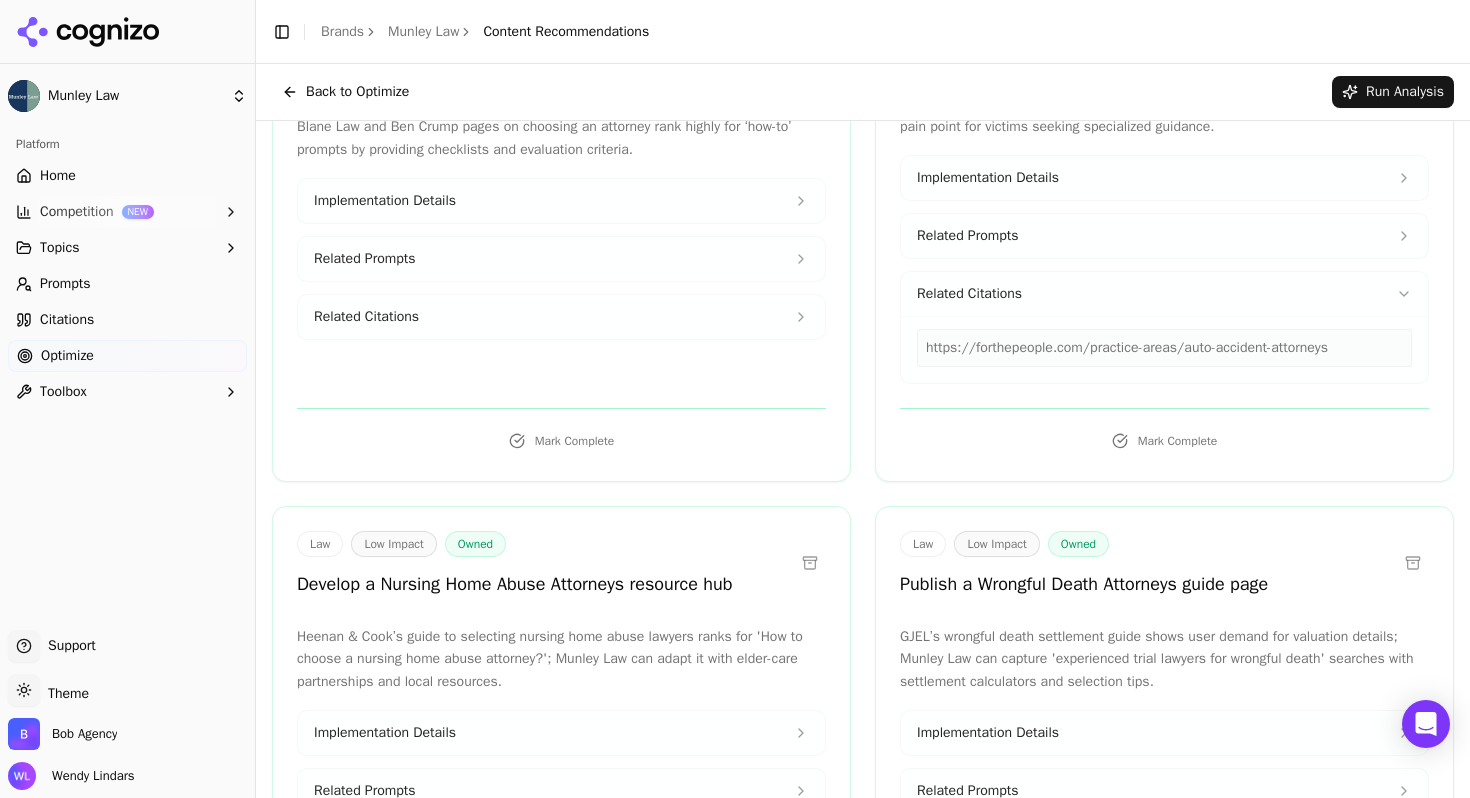 drag, startPoint x: 1063, startPoint y: 303, endPoint x: 1283, endPoint y: 303, distance: 220 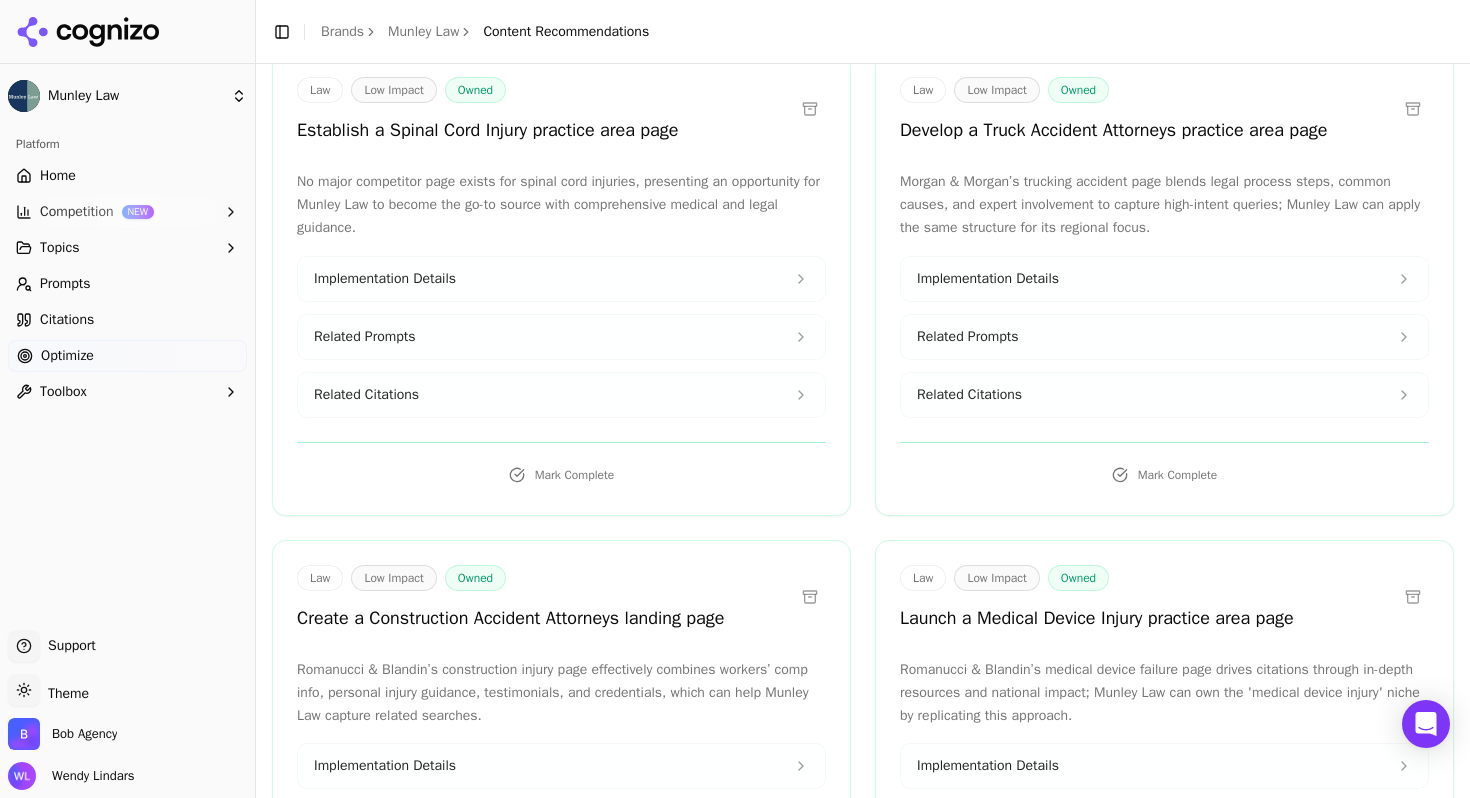 scroll, scrollTop: 15621, scrollLeft: 0, axis: vertical 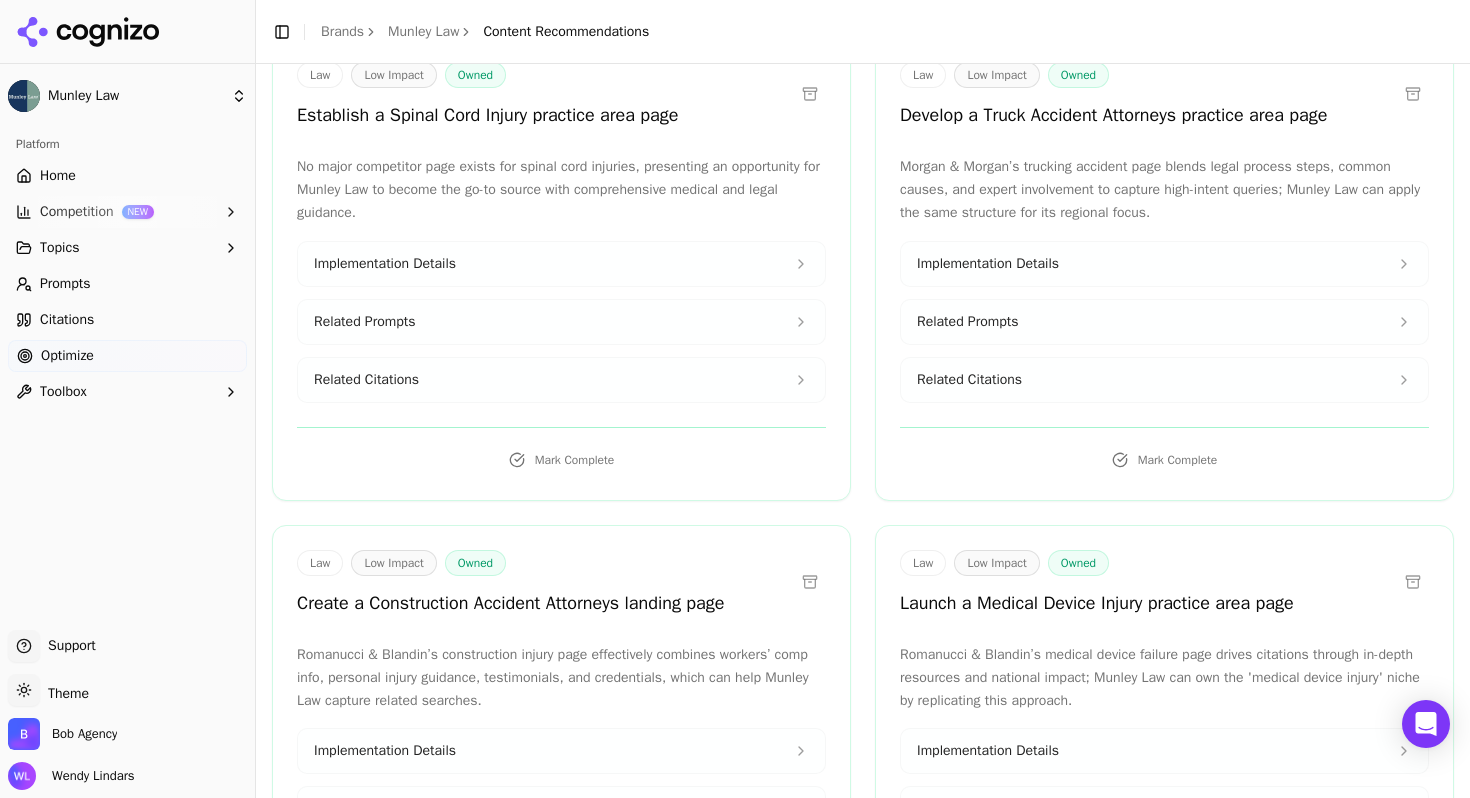 click 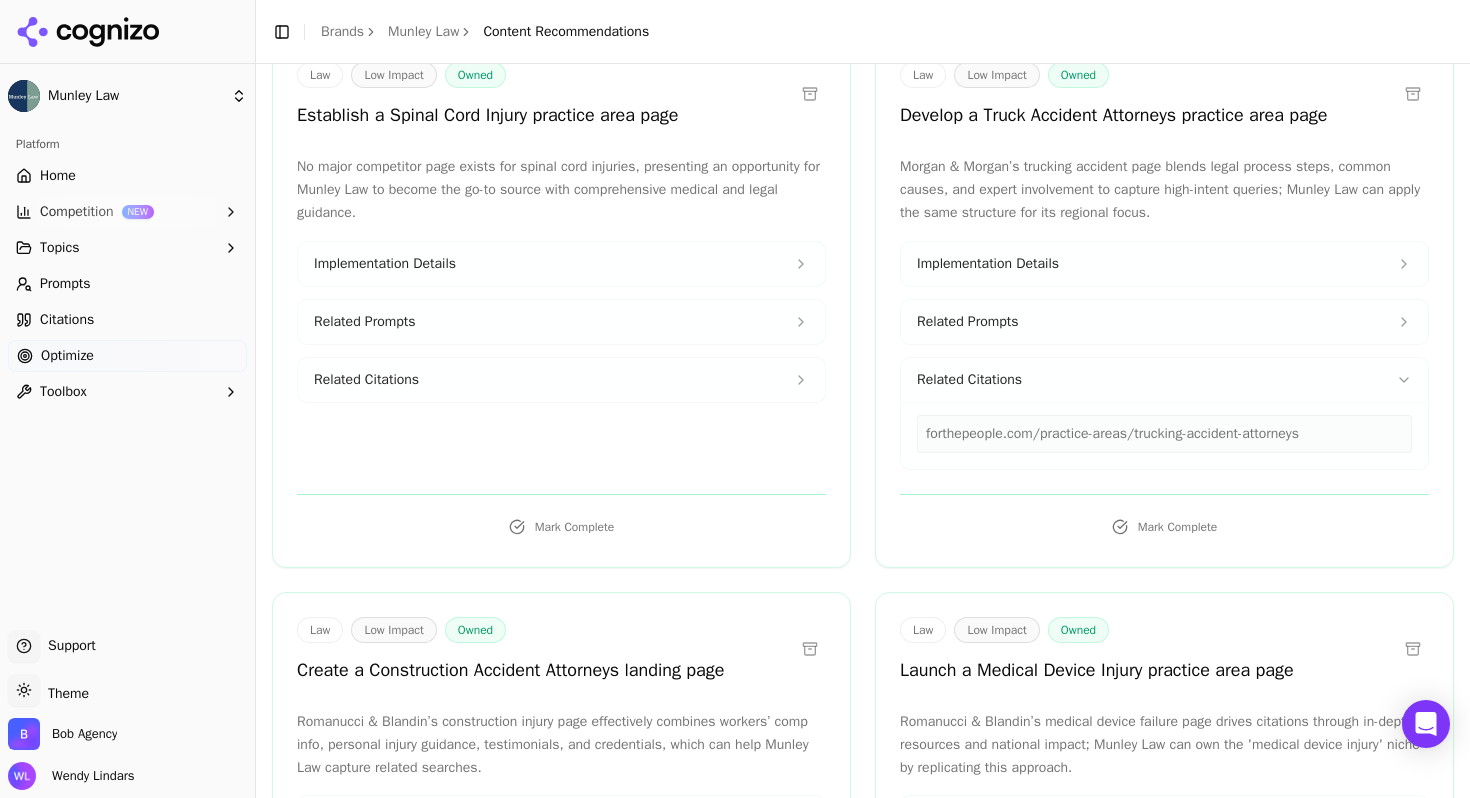 click on "Related Citations" at bounding box center [1164, 380] 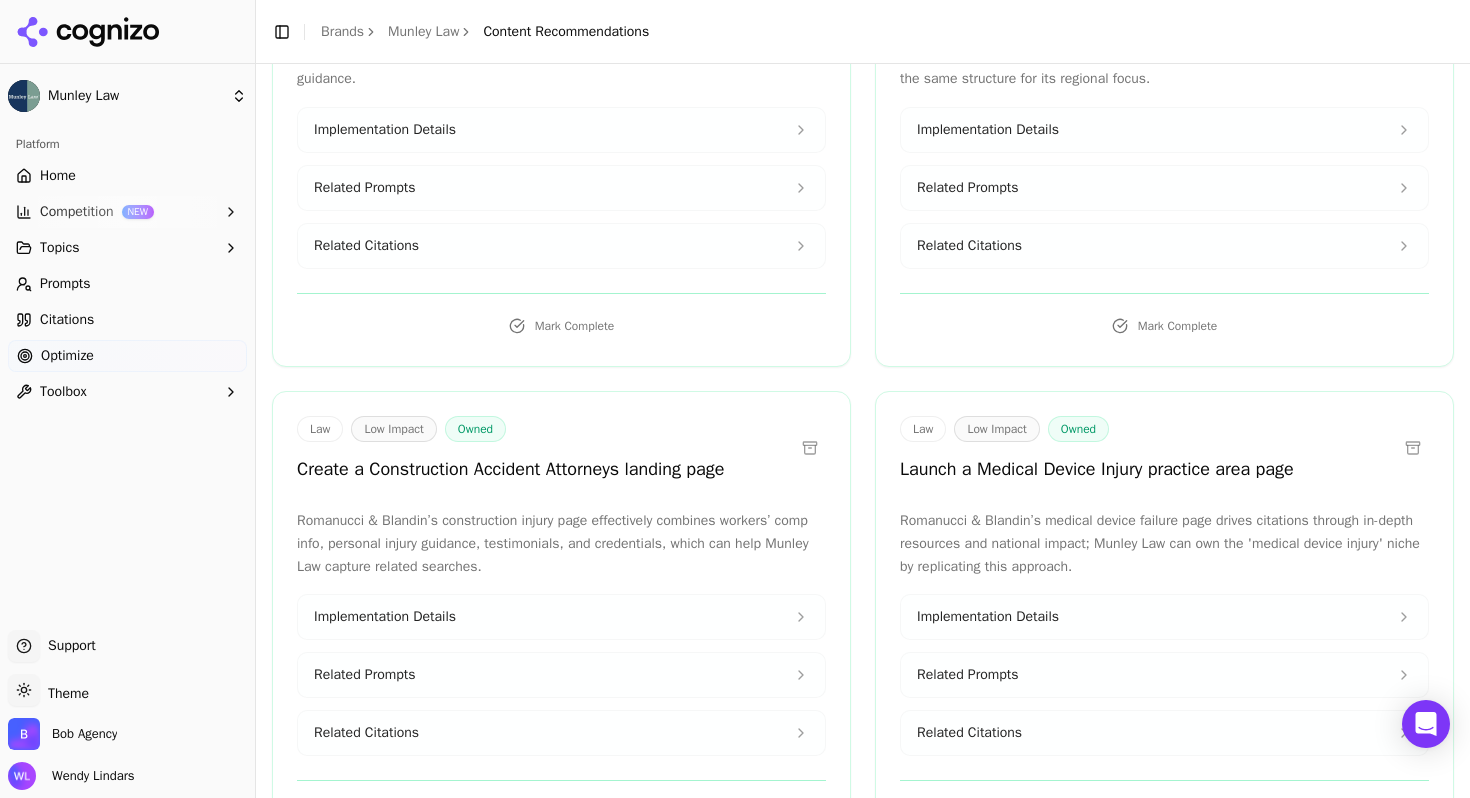 scroll, scrollTop: 15797, scrollLeft: 0, axis: vertical 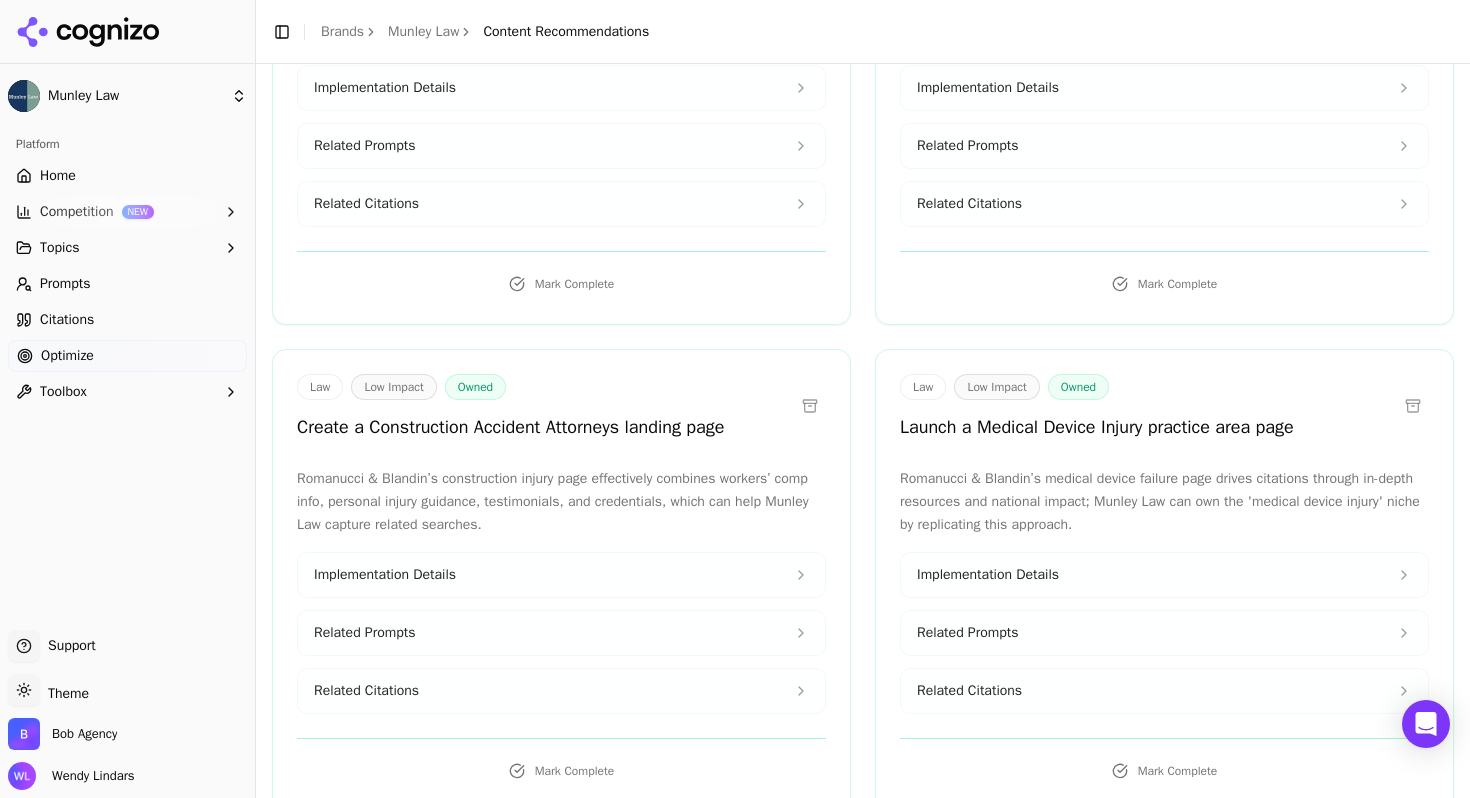 click on "Mark Complete" at bounding box center (1164, 284) 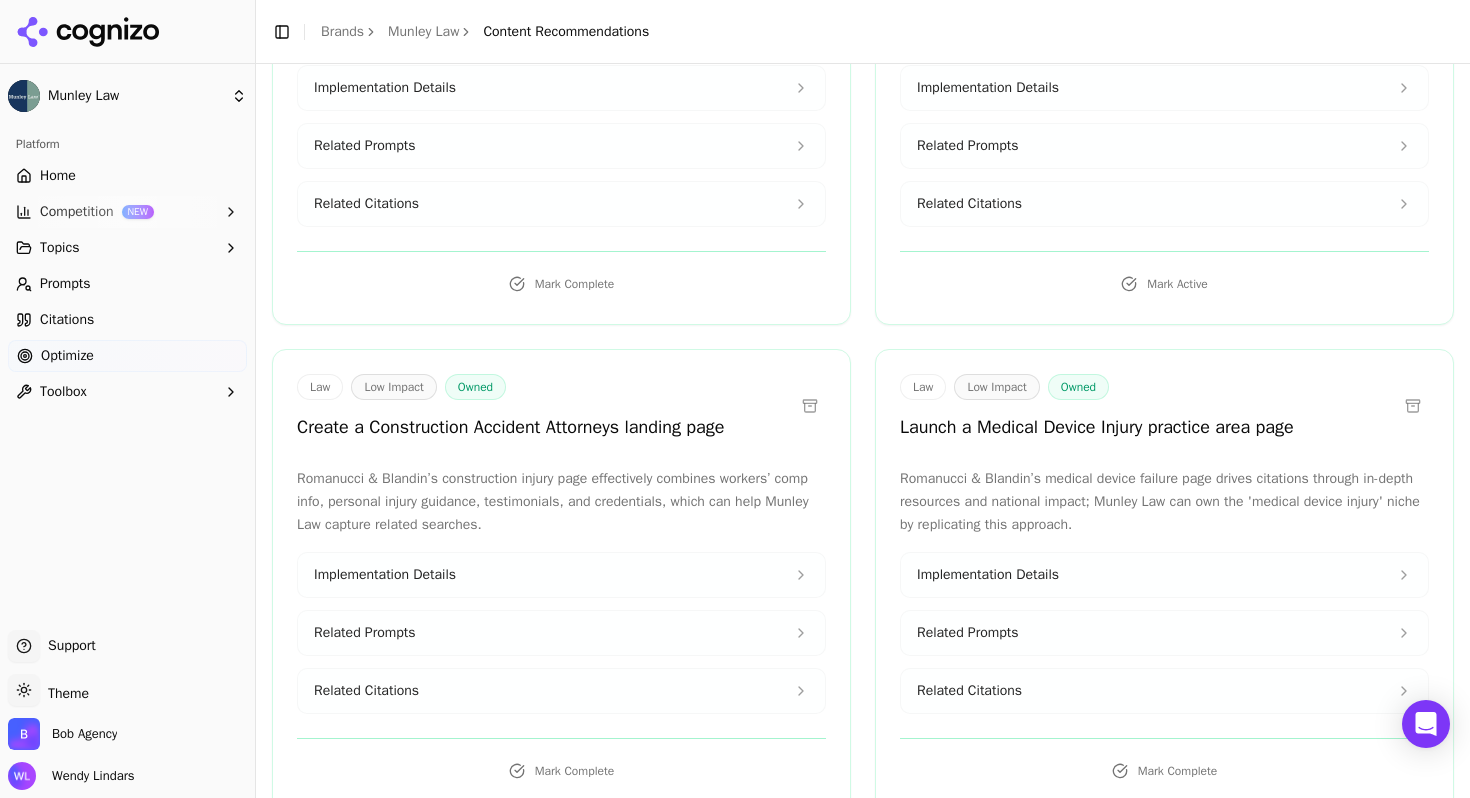 click on "Mark Active" at bounding box center [1164, 284] 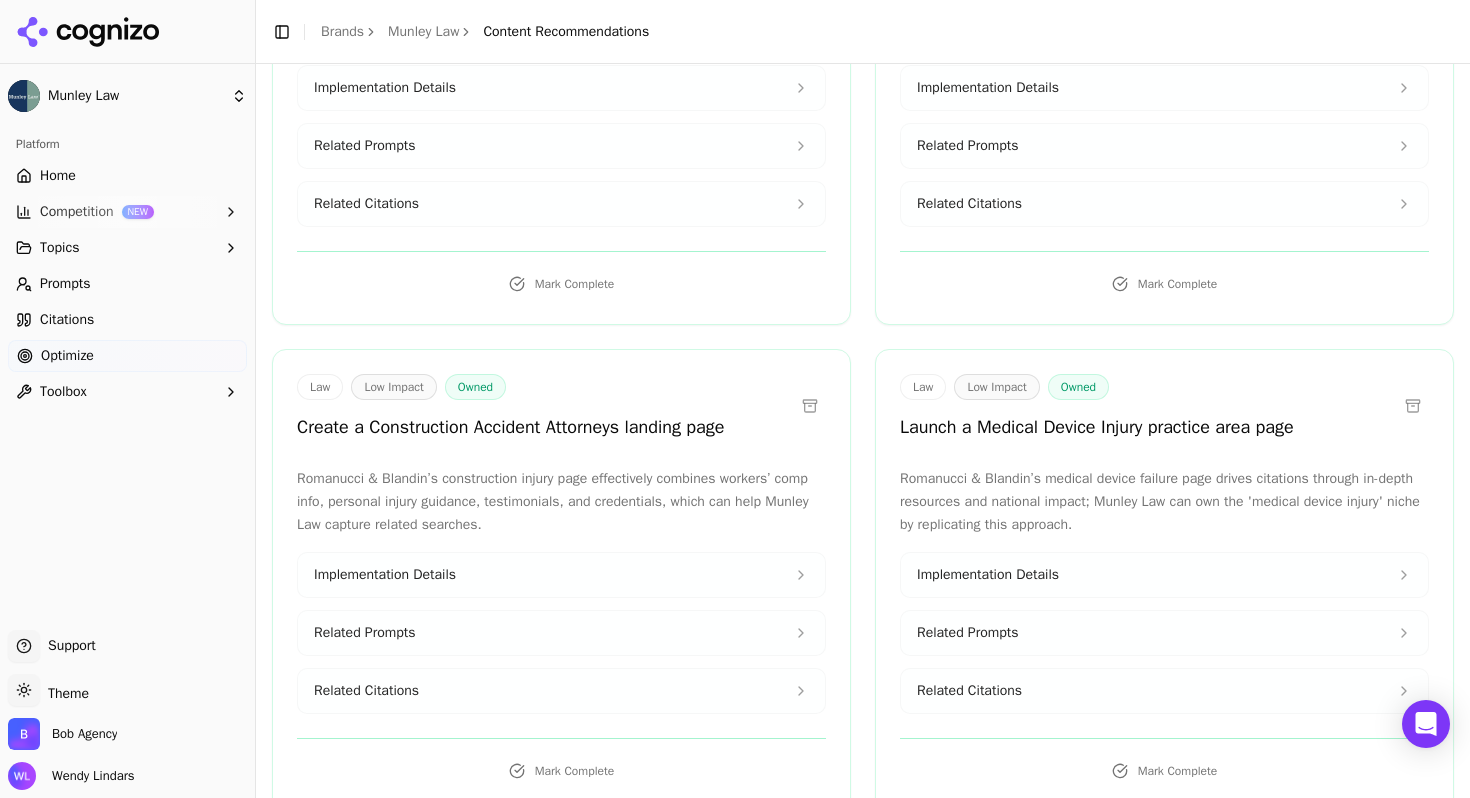 click on "Mark Complete" at bounding box center [1164, 284] 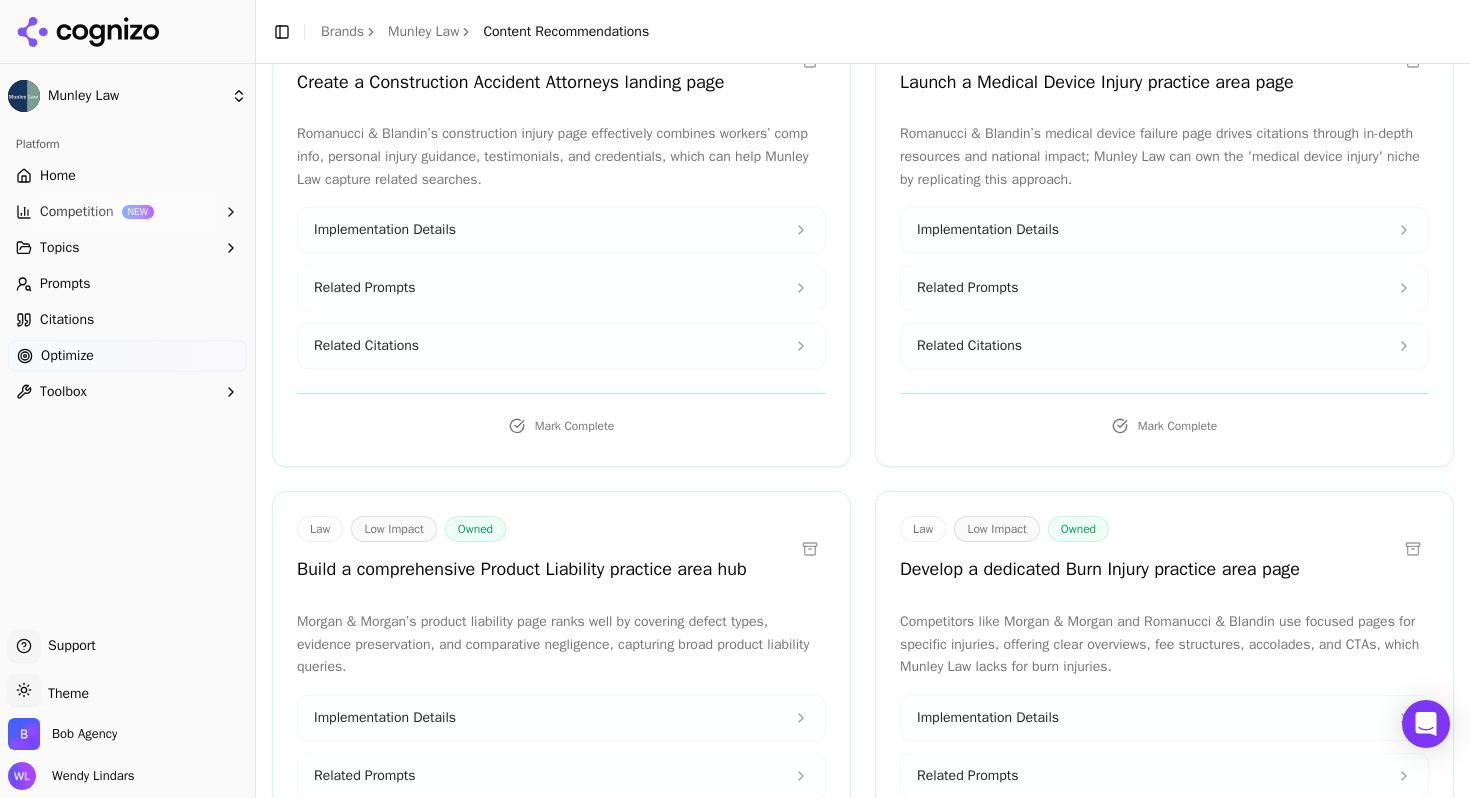scroll, scrollTop: 16200, scrollLeft: 0, axis: vertical 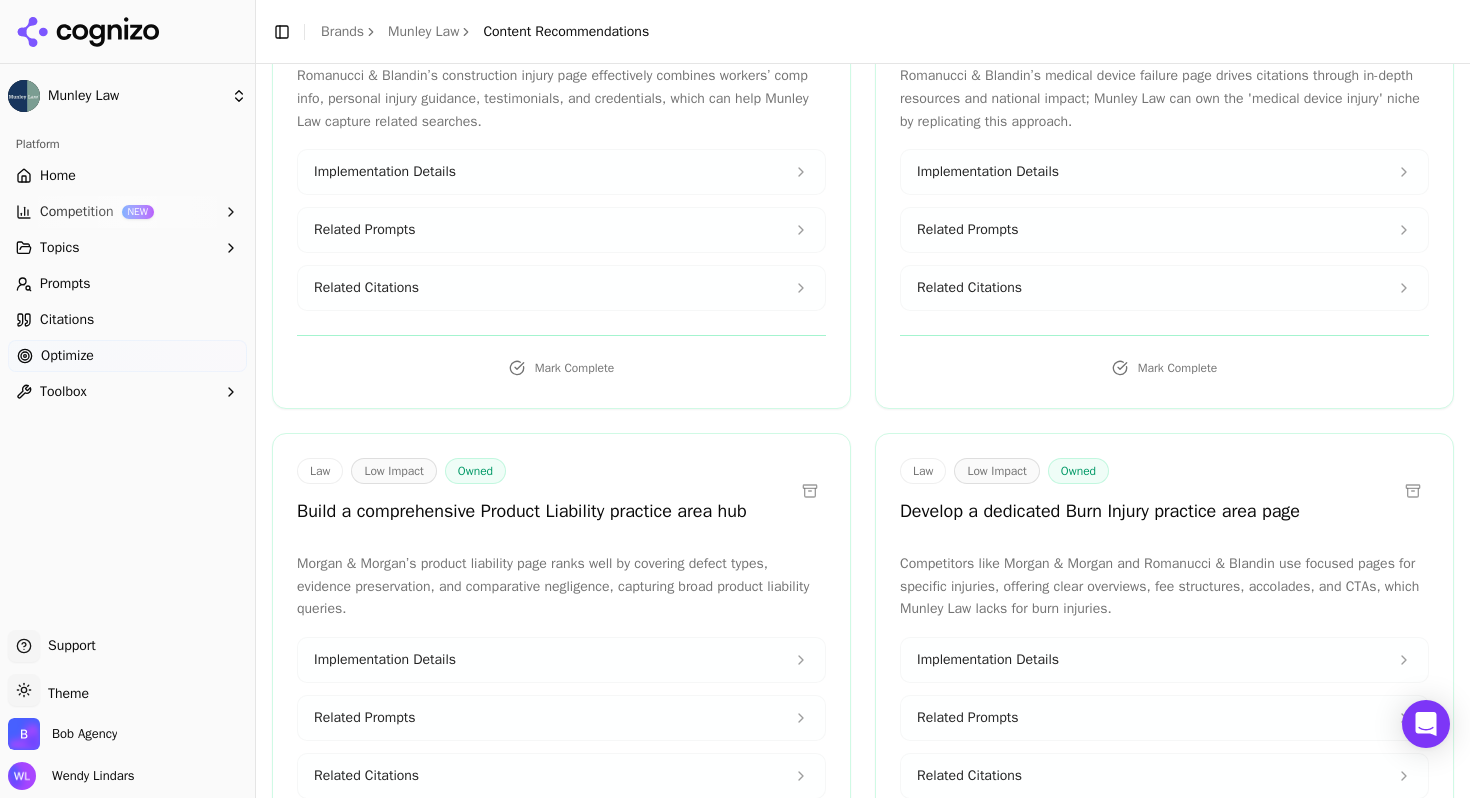 click on "Mark Complete" at bounding box center (561, 368) 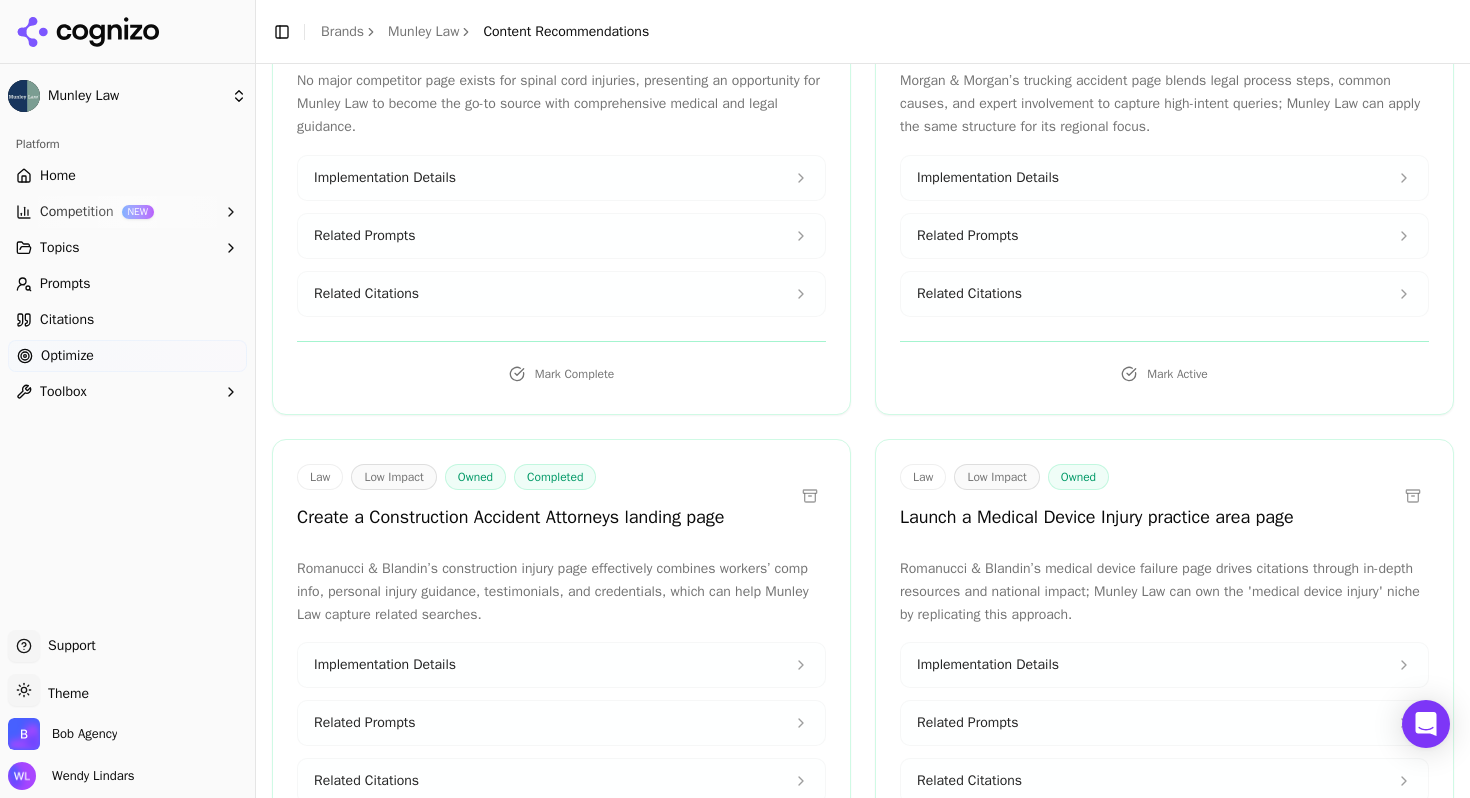scroll, scrollTop: 15754, scrollLeft: 0, axis: vertical 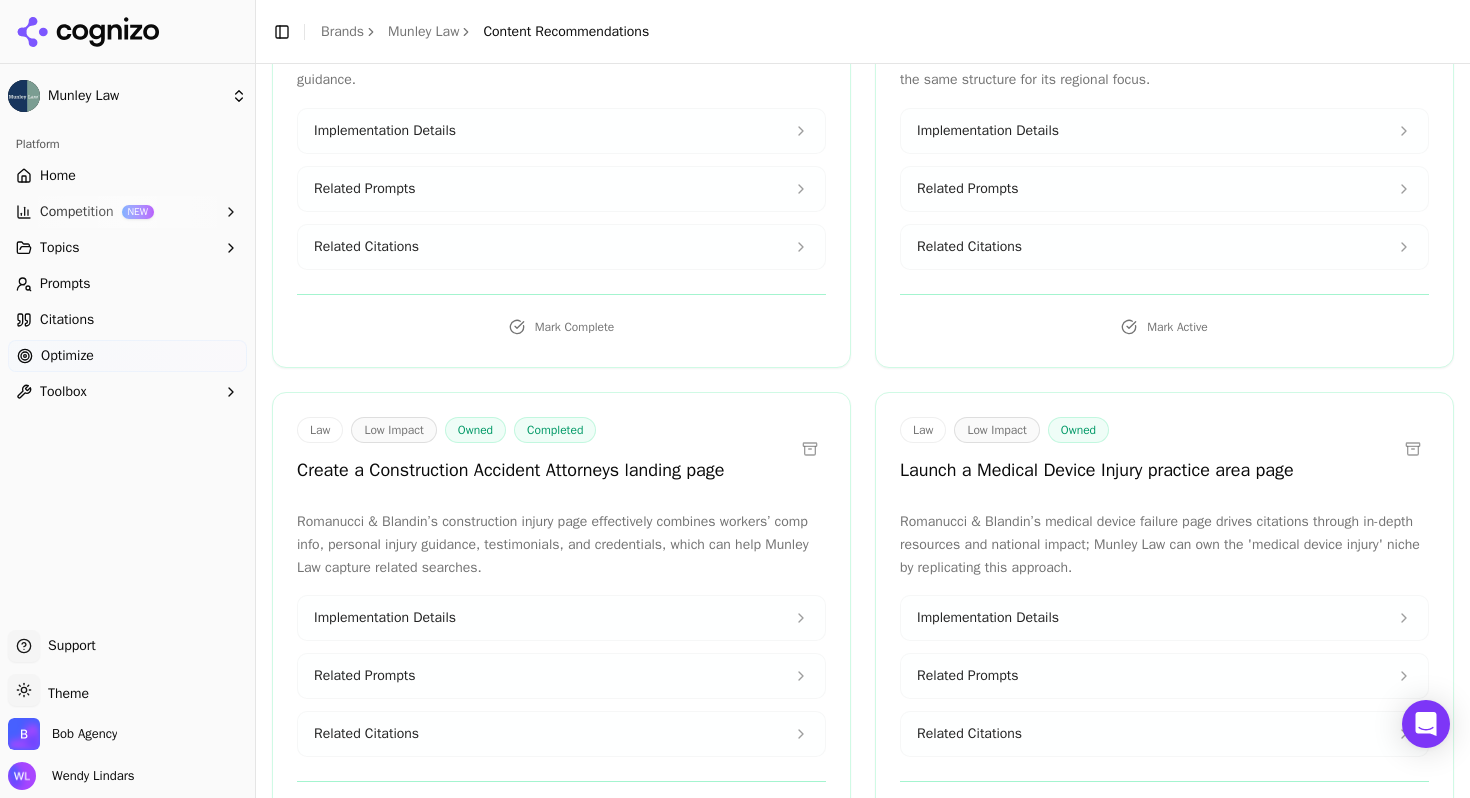 click on "Mark Complete" at bounding box center (561, 327) 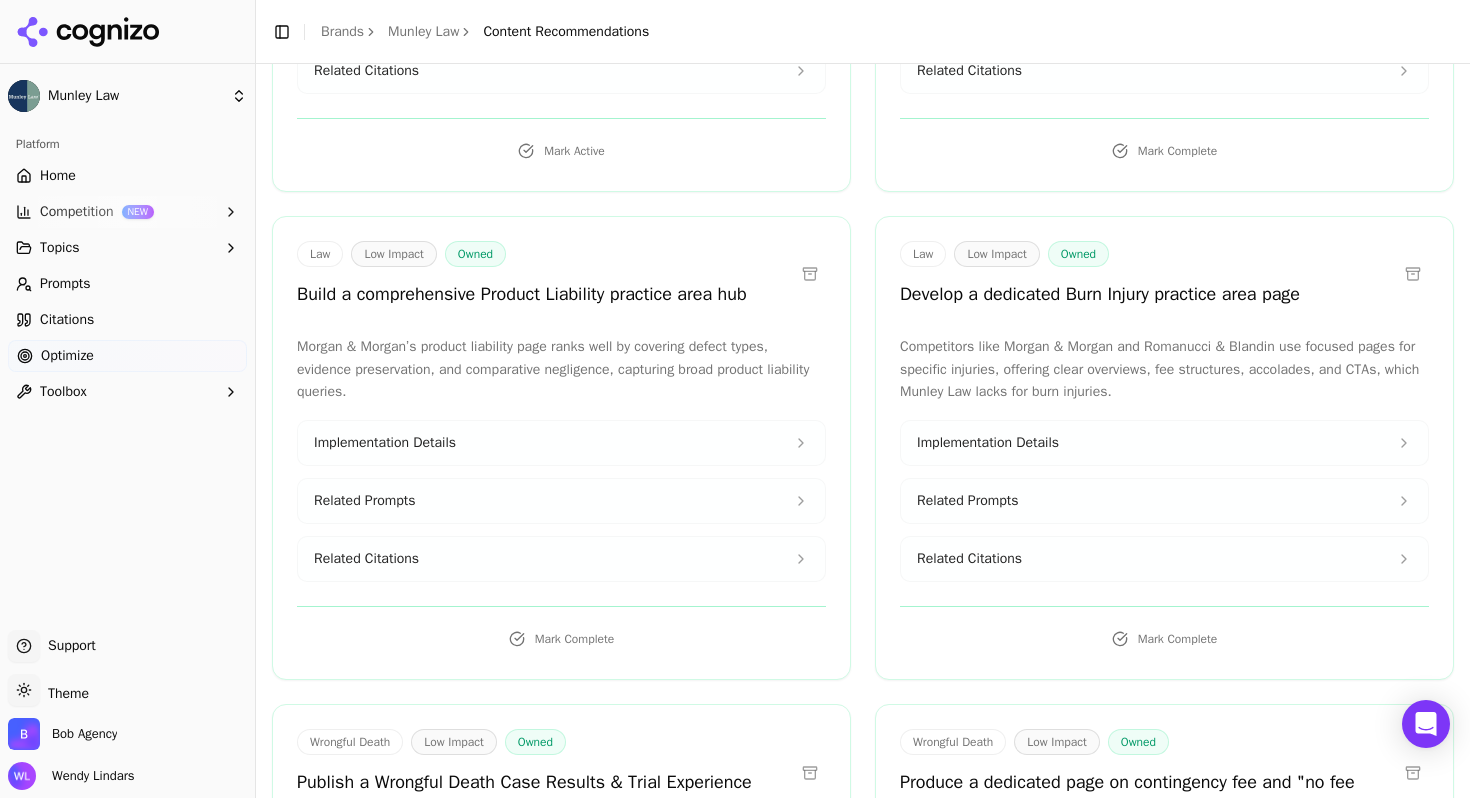 scroll, scrollTop: 16582, scrollLeft: 0, axis: vertical 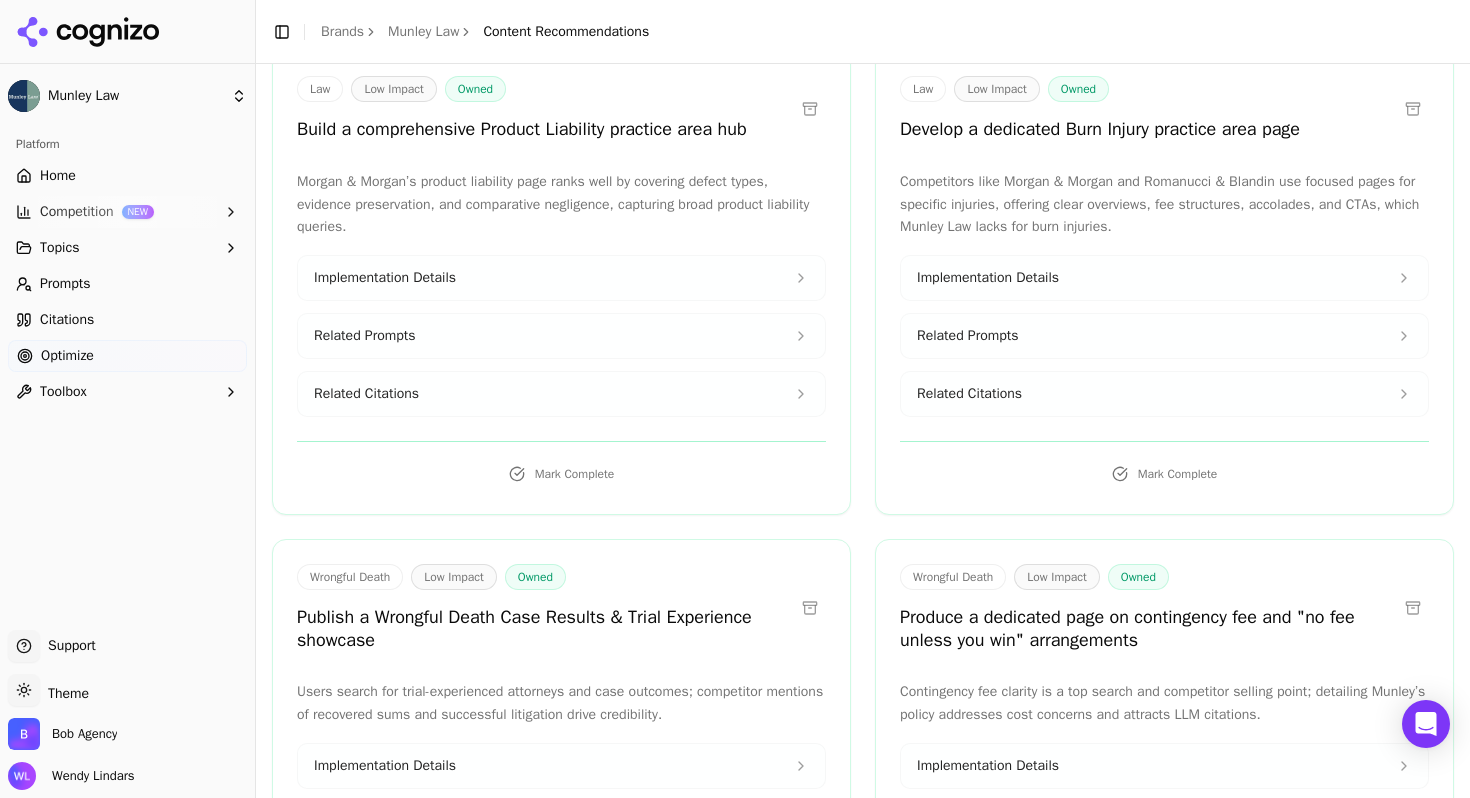 click on "Mark Complete" at bounding box center [1164, 474] 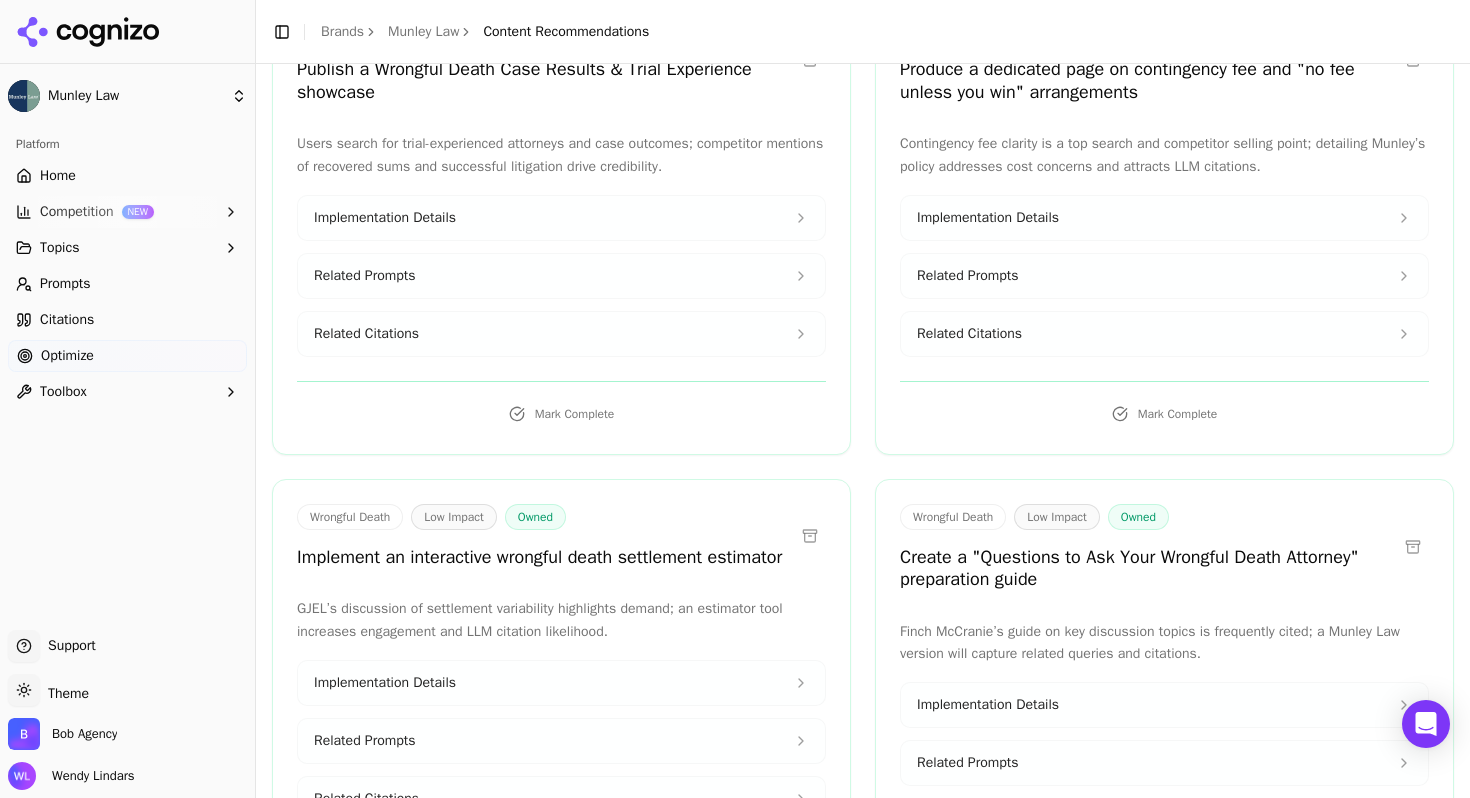 scroll, scrollTop: 17489, scrollLeft: 0, axis: vertical 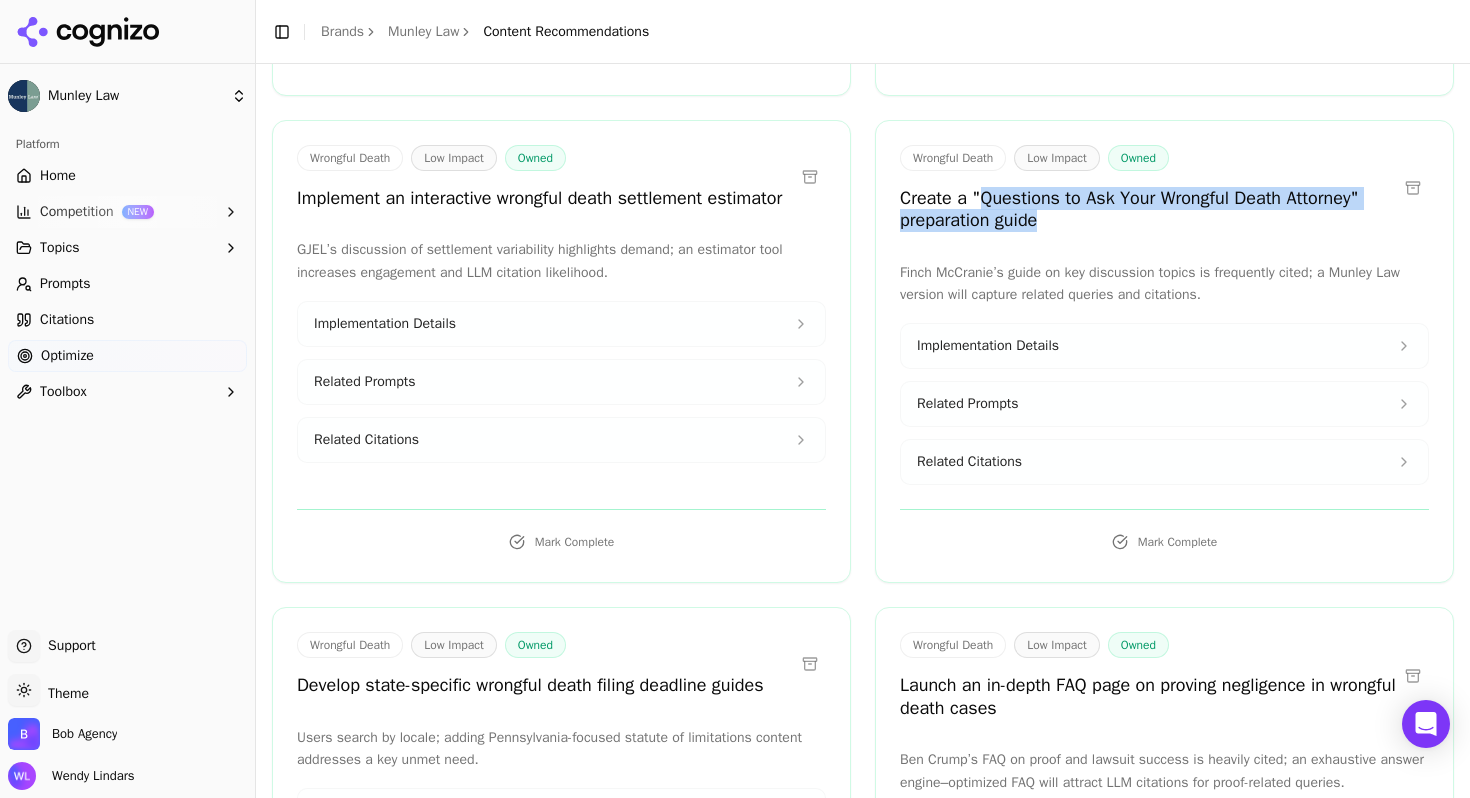 drag, startPoint x: 975, startPoint y: 468, endPoint x: 1205, endPoint y: 502, distance: 232.49947 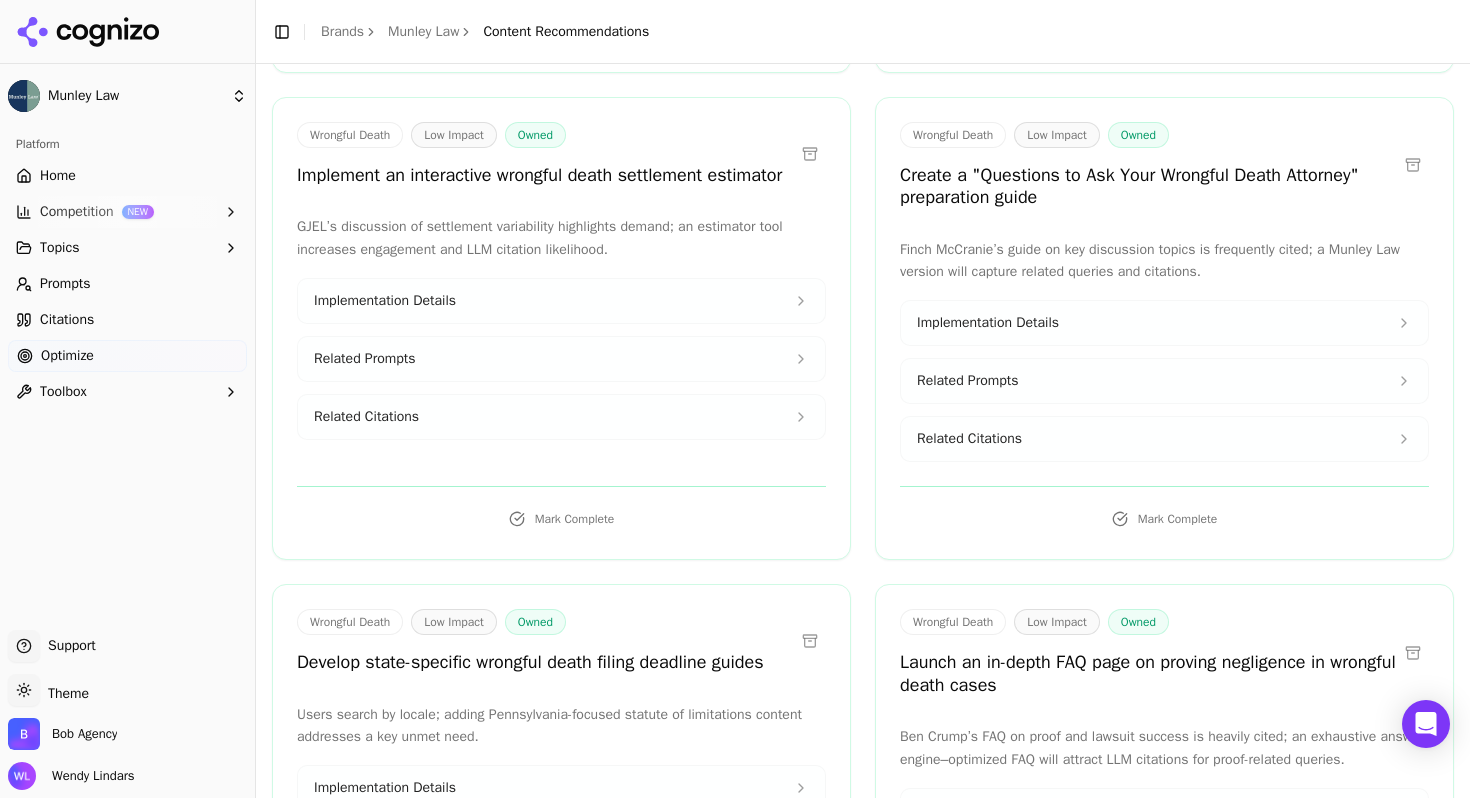 click on "Finch McCranie’s guide on key discussion topics is frequently cited; a Munley Law version will capture related queries and citations." at bounding box center (1164, 262) 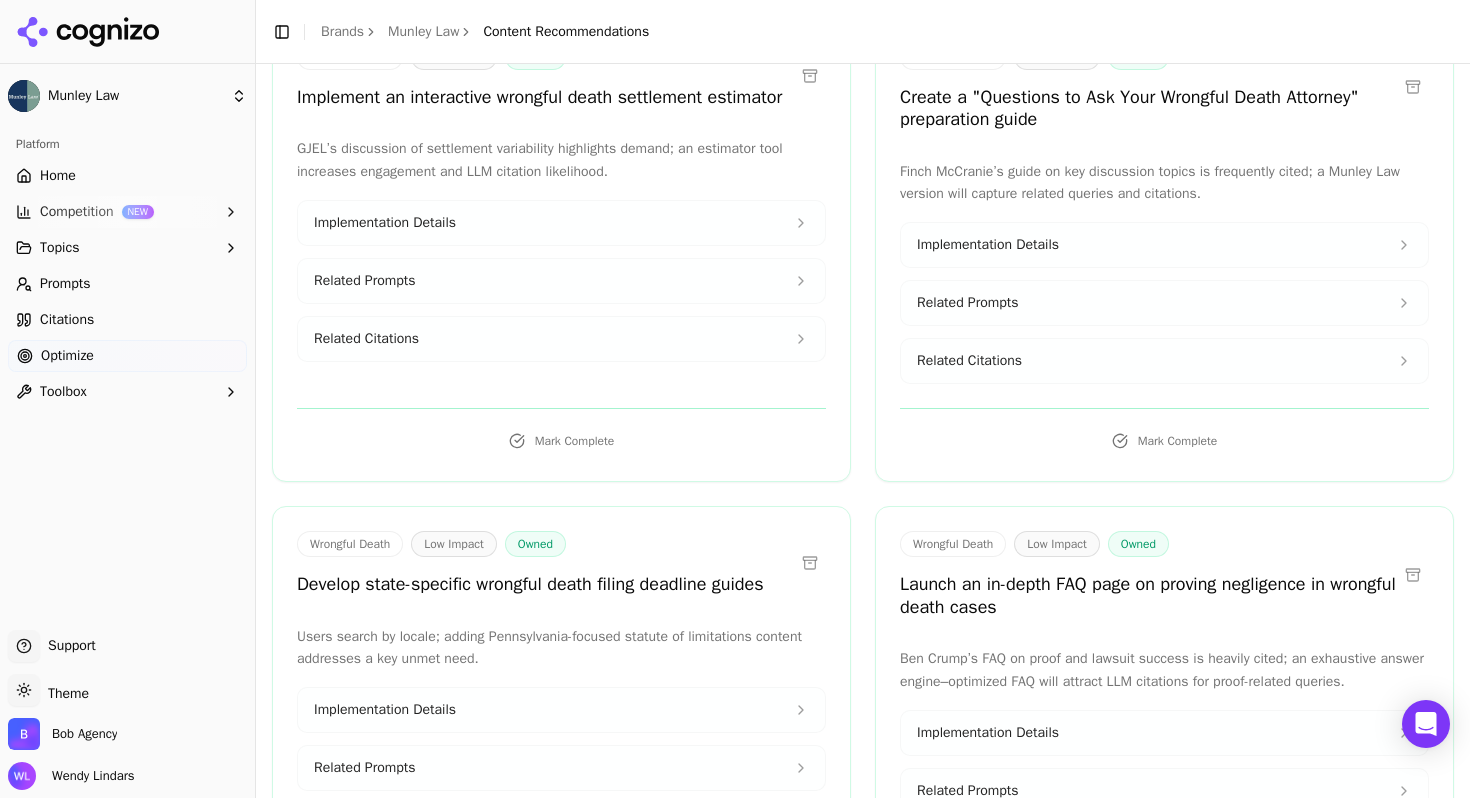 scroll, scrollTop: 17615, scrollLeft: 0, axis: vertical 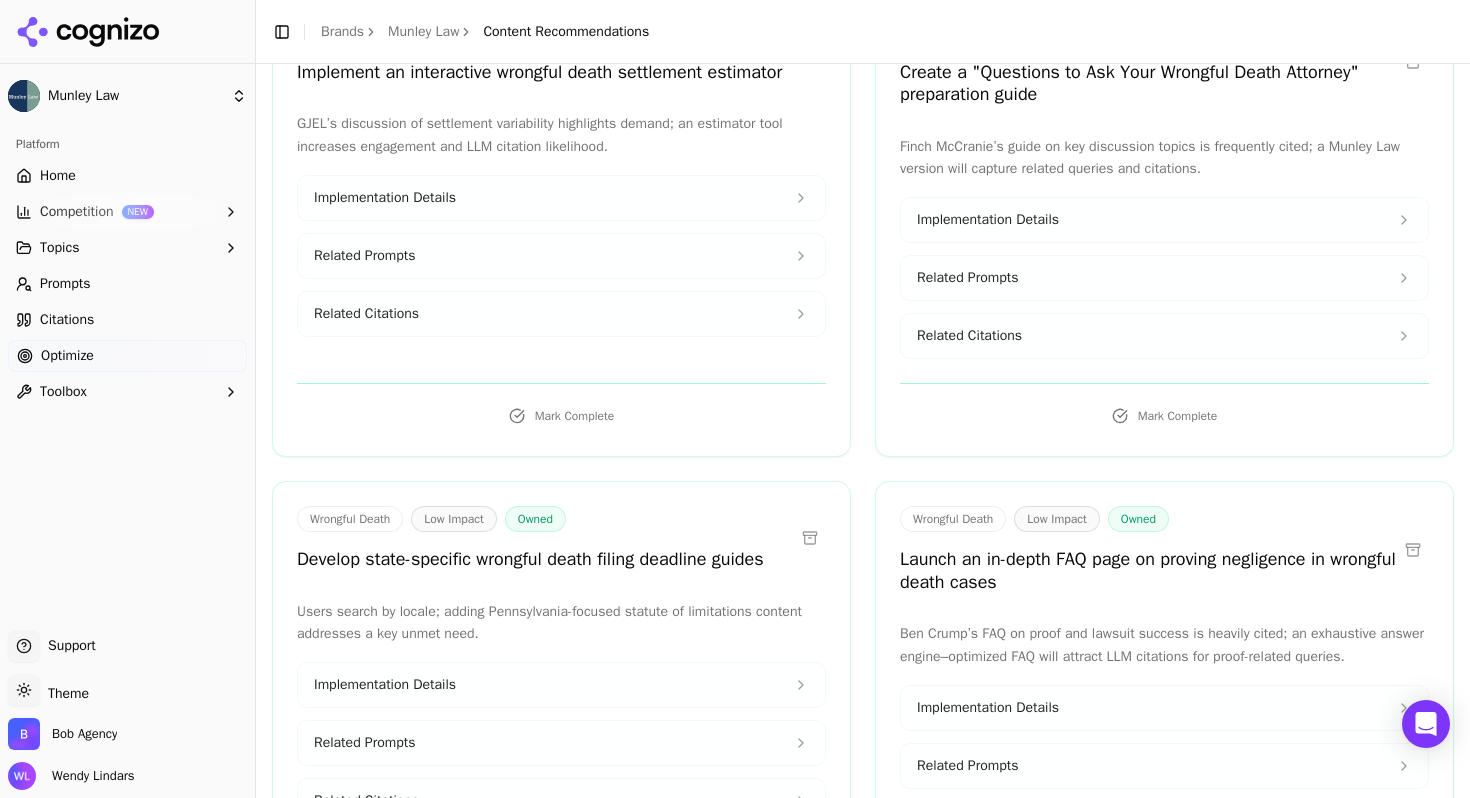 click on "Related Citations" at bounding box center [1164, 336] 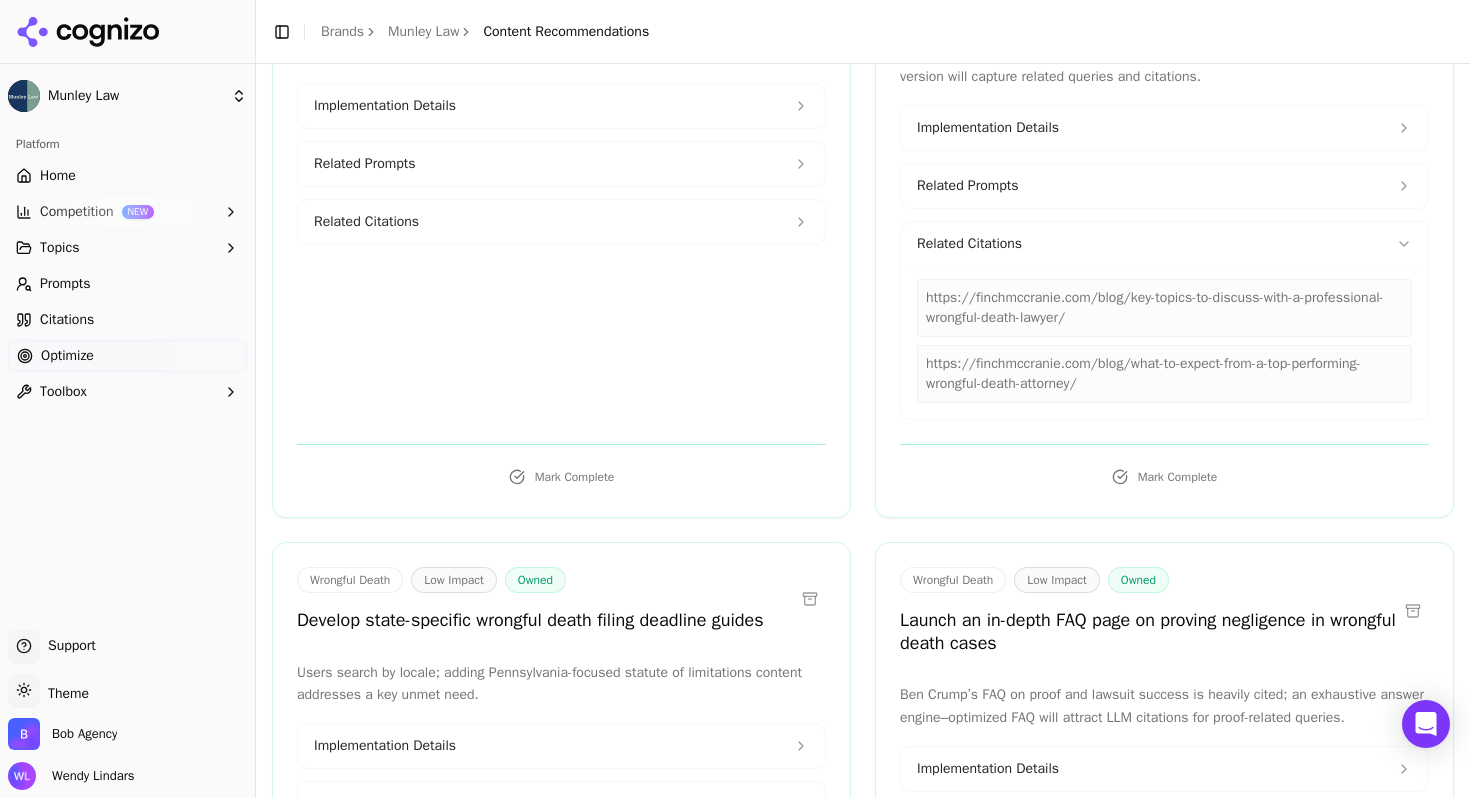 scroll, scrollTop: 17717, scrollLeft: 0, axis: vertical 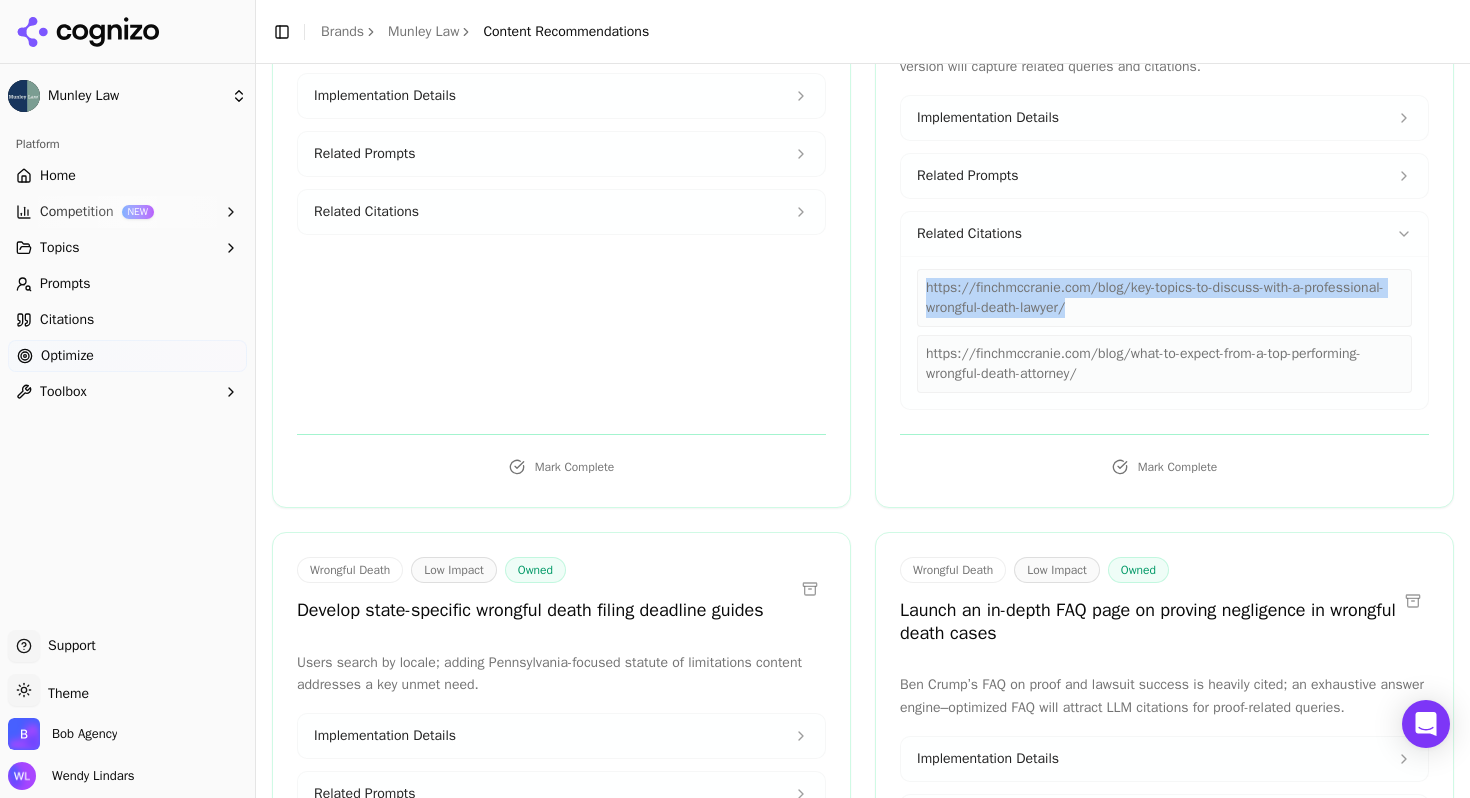 drag, startPoint x: 1172, startPoint y: 577, endPoint x: 878, endPoint y: 546, distance: 295.62982 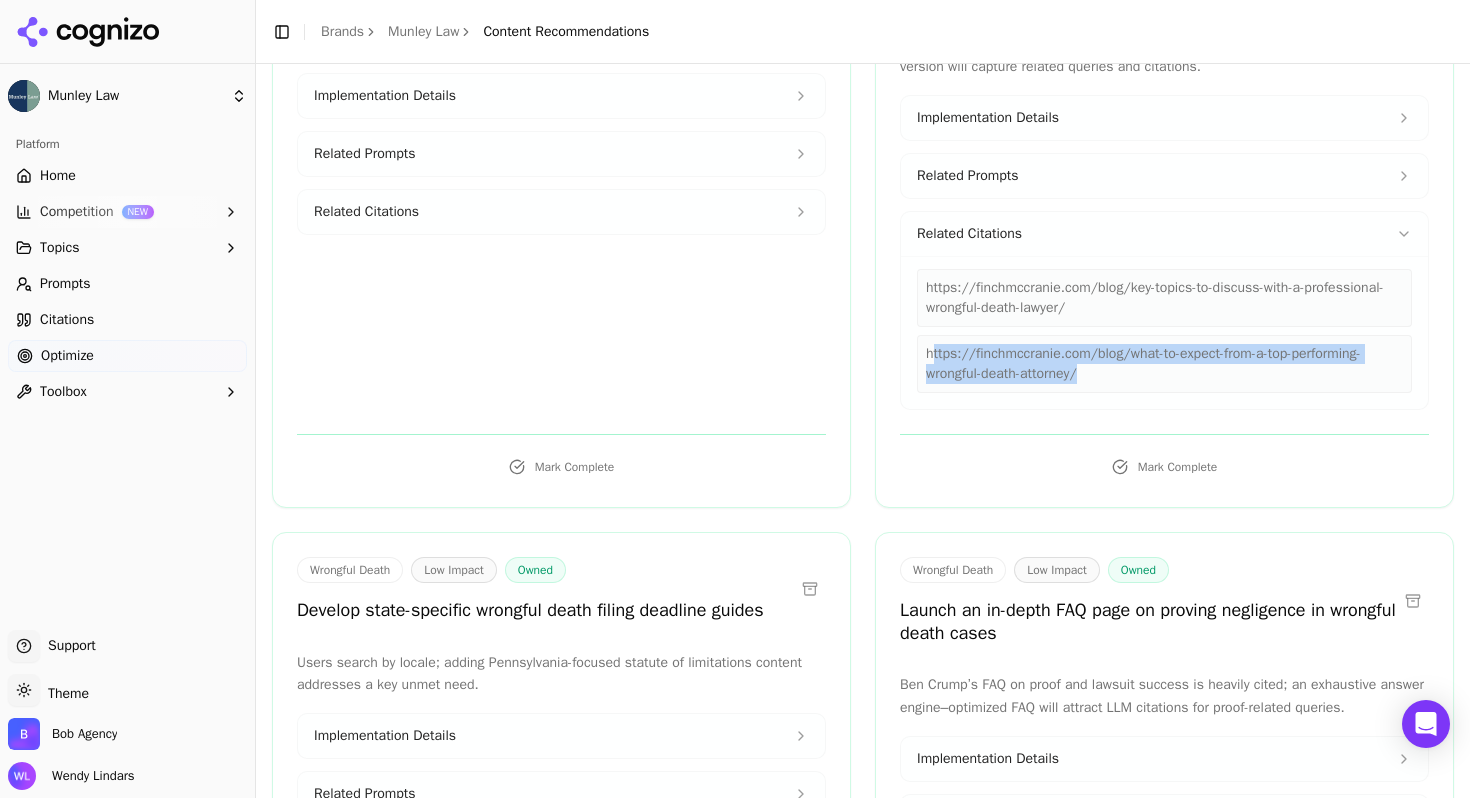 drag, startPoint x: 1110, startPoint y: 648, endPoint x: 926, endPoint y: 621, distance: 185.97043 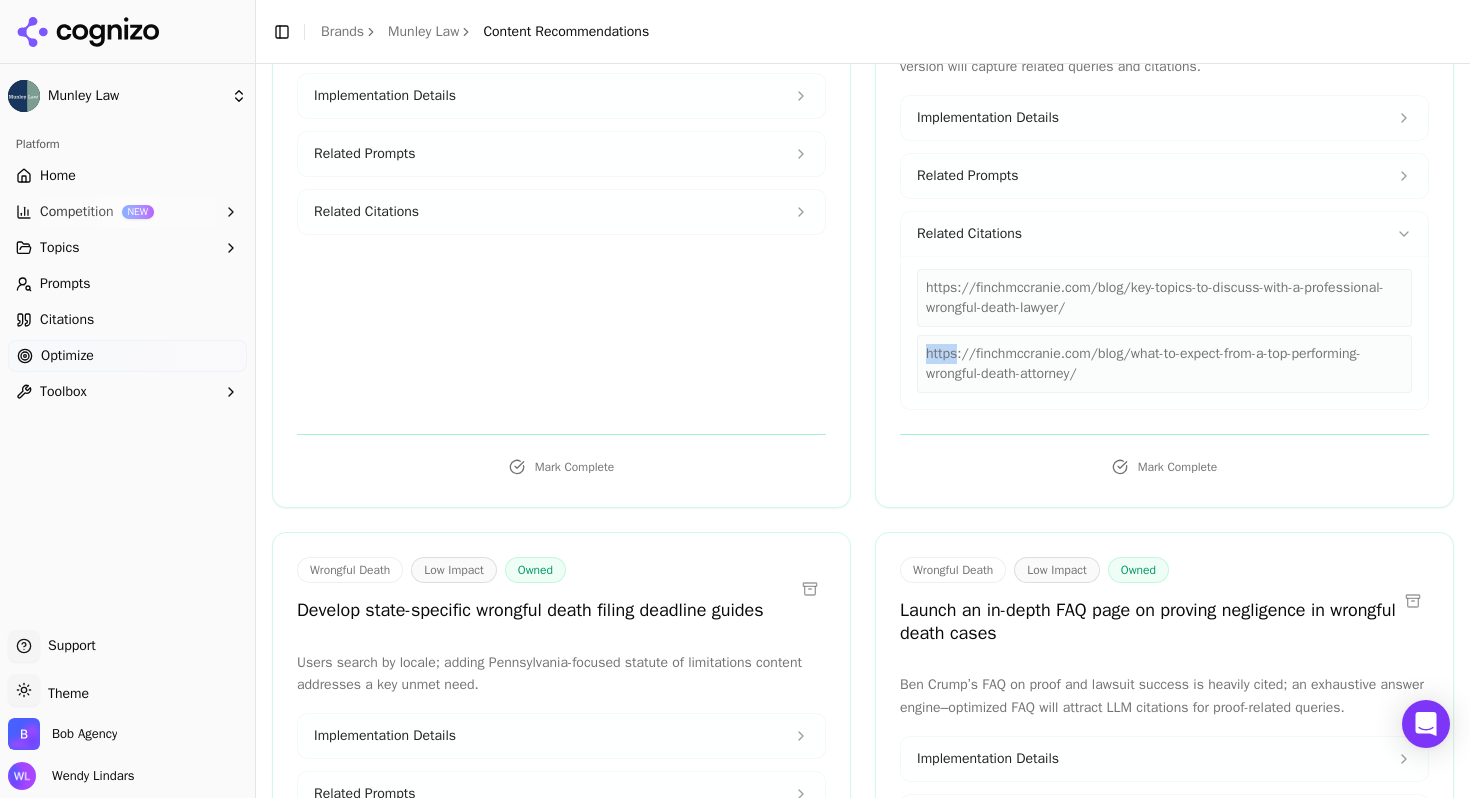 click on "https://finchmccranie.com/blog/what-to-expect-from-a-top-performing-wrongful-death-attorney/" at bounding box center [1164, 364] 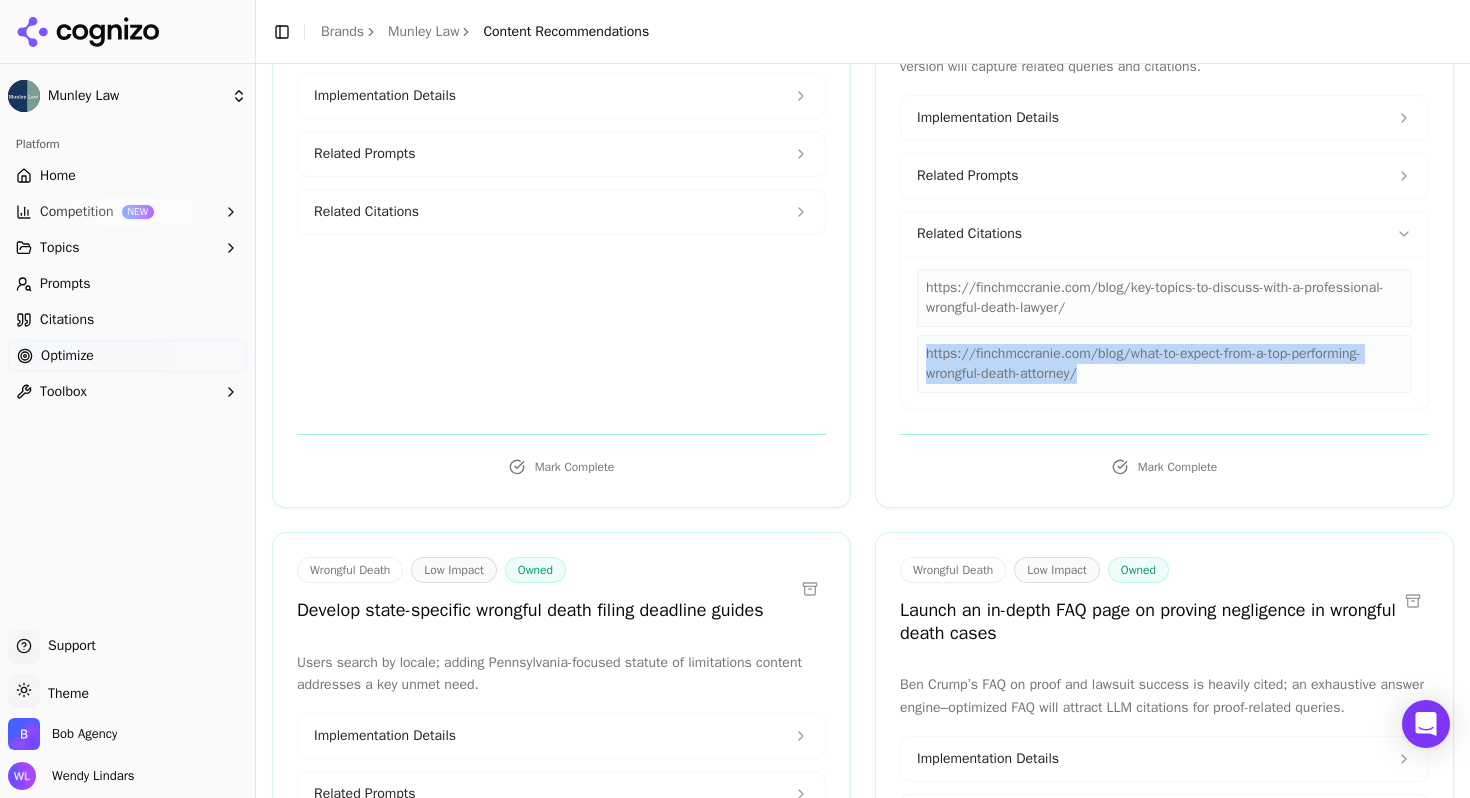 click on "https://finchmccranie.com/blog/what-to-expect-from-a-top-performing-wrongful-death-attorney/" at bounding box center (1164, 364) 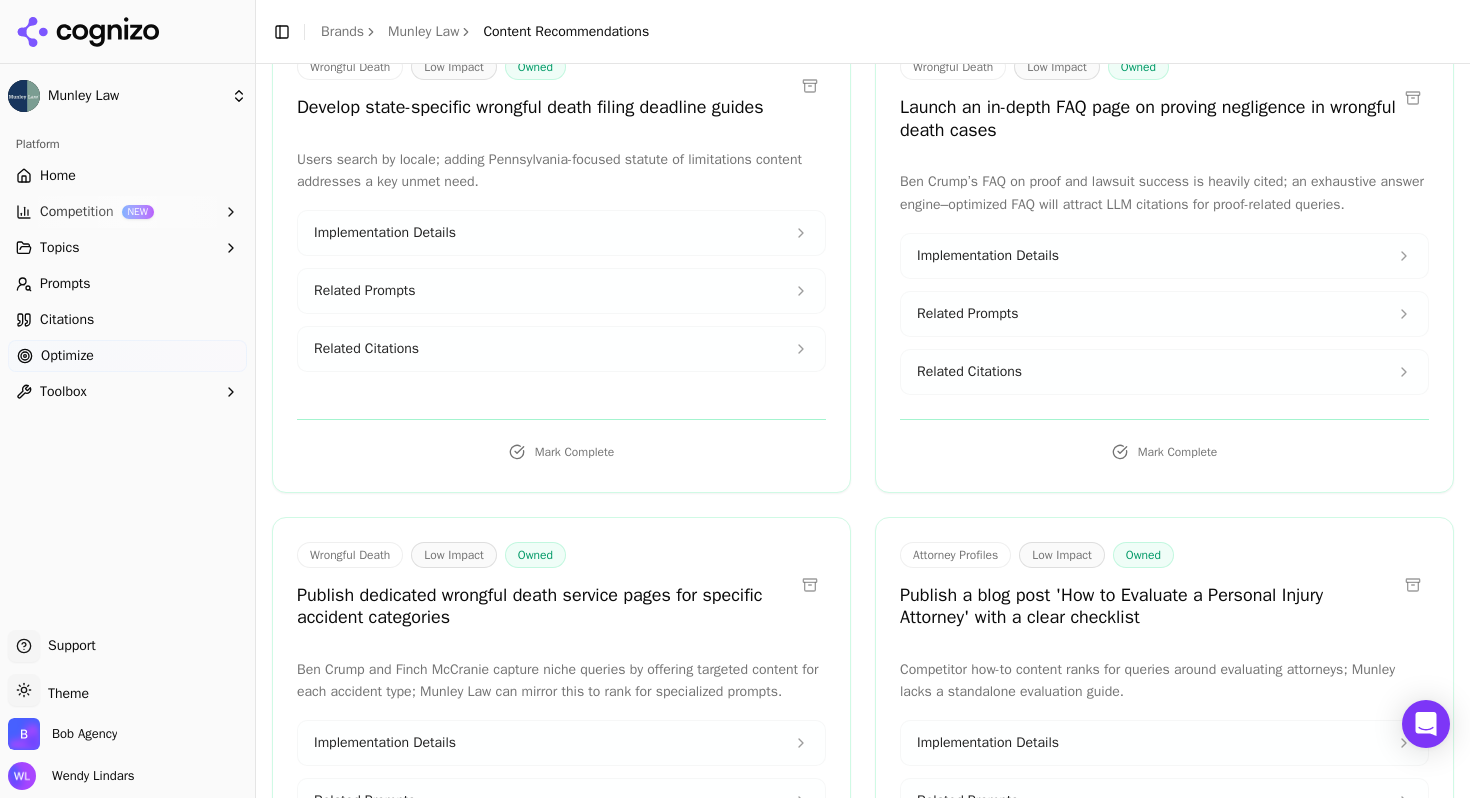 scroll, scrollTop: 18234, scrollLeft: 0, axis: vertical 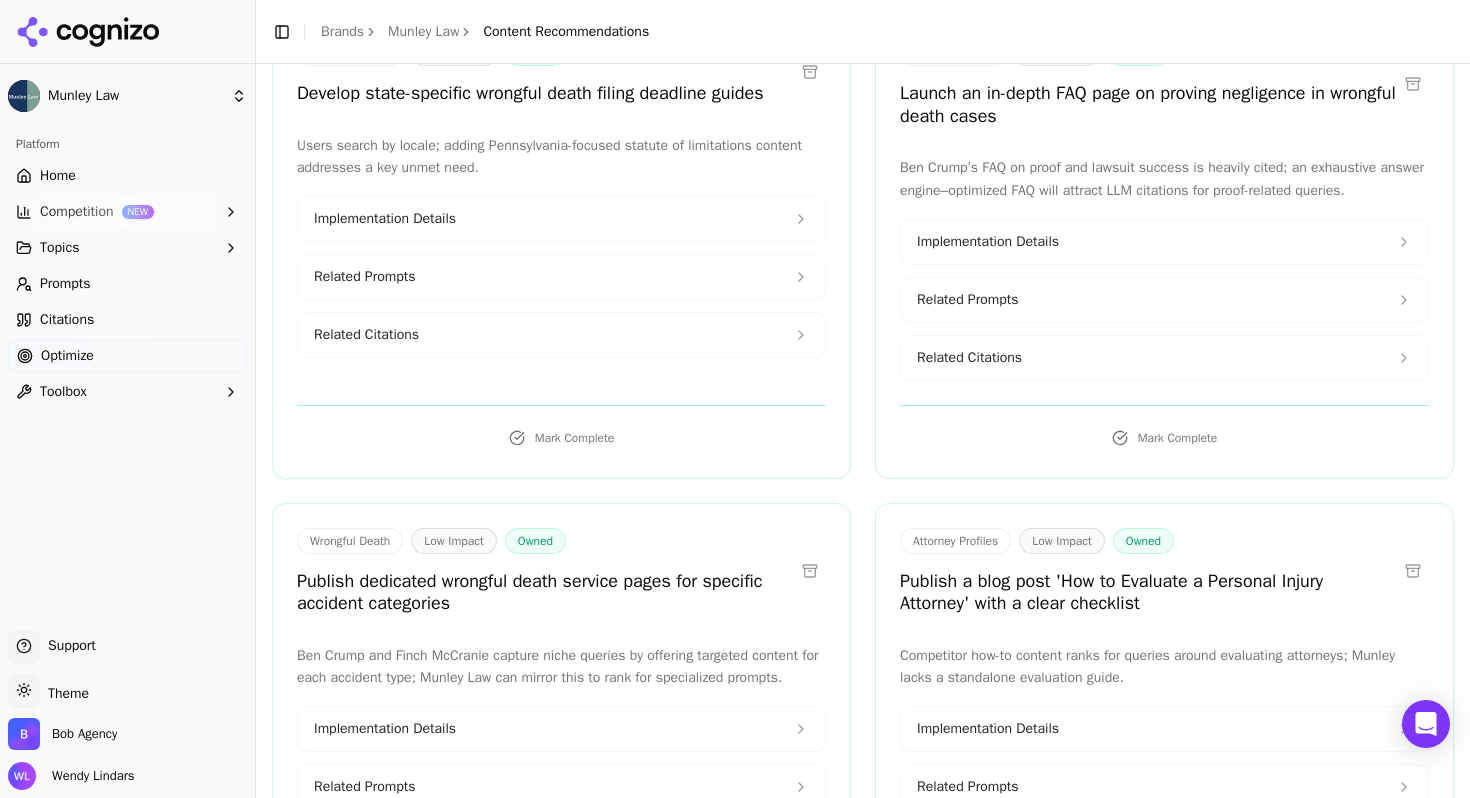 click on "Workers' Compensation Law High Impact Owned Establish a centralized ‘Workers’ Compensation Law Resource Center’ hub Aggregating all guides and specialized pages into a single hub increases visibility for LLMs and mirrors effective practice-area hubs like Morgan & Morgan’s Implementation Details Related Prompts Related Citations Mark Complete Legal Services High Impact Owned Launch a centralized “Attorney Comparison Hub” page on Munley.com LLMs favor structured, side-by-side comparisons when answering comparative queries; competitors lack a unified comparison tool linking all practice areas. Implementation Details Related Prompts Related Citations Mark Complete Catastrophic Injuries High Impact Owned Publish downloadable safety-awareness guides and multimedia content on catastrophic injuries For The People engages users with video clips and in-depth safety guides on injury types. Multimedia assets increase engagement and citations in LLM responses. Implementation Details Related Prompts High Impact" at bounding box center (863, 3545) 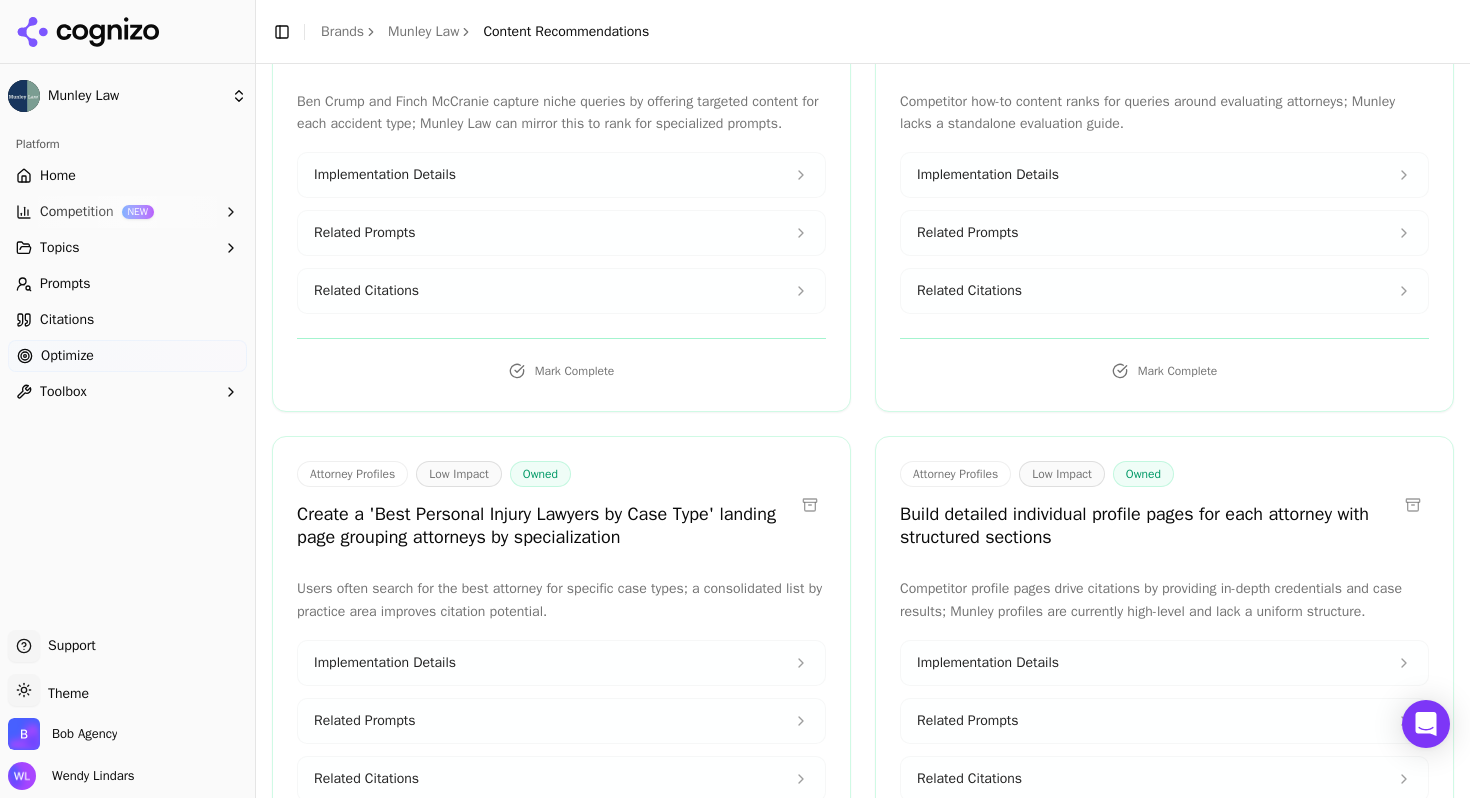 scroll, scrollTop: 18859, scrollLeft: 0, axis: vertical 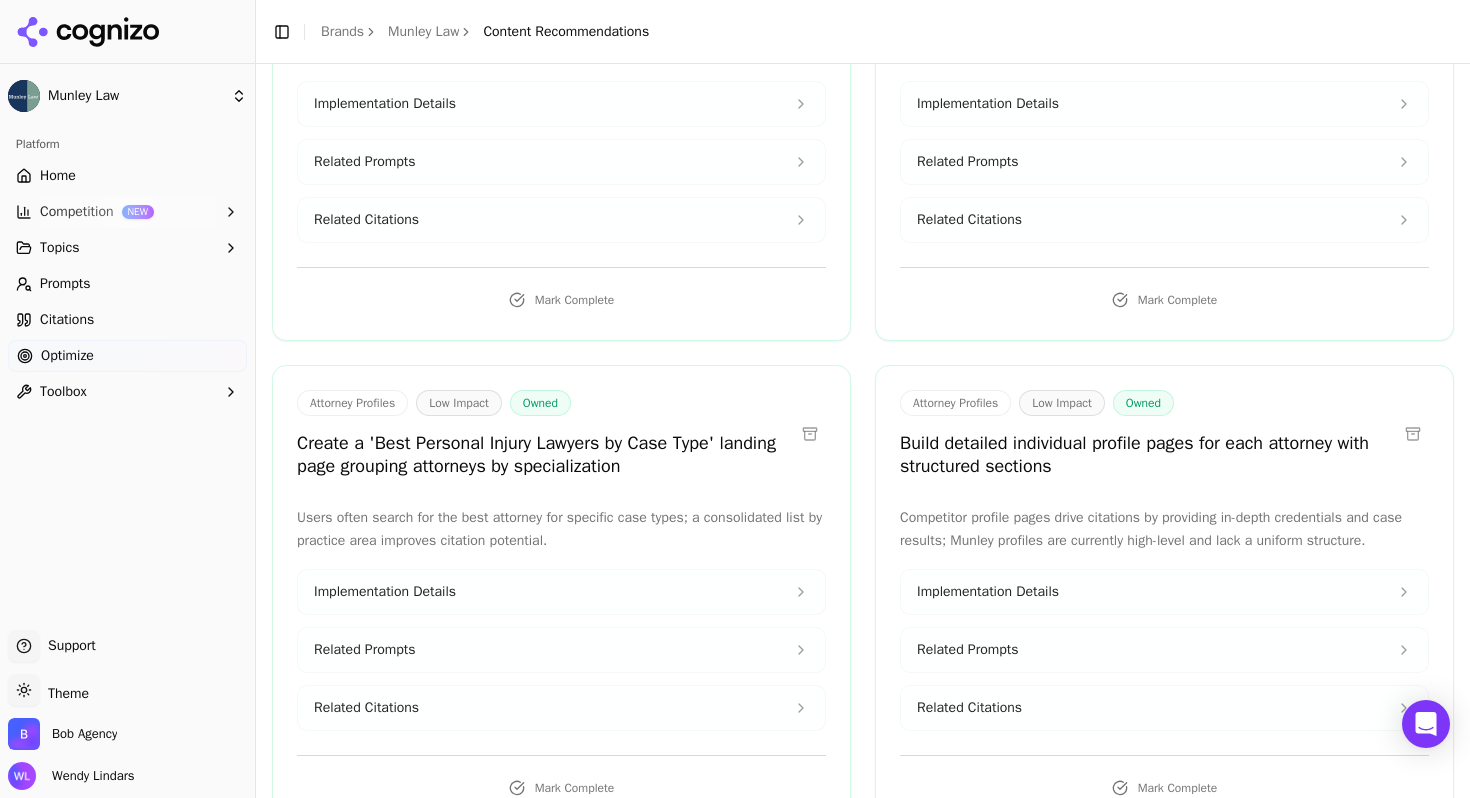 click 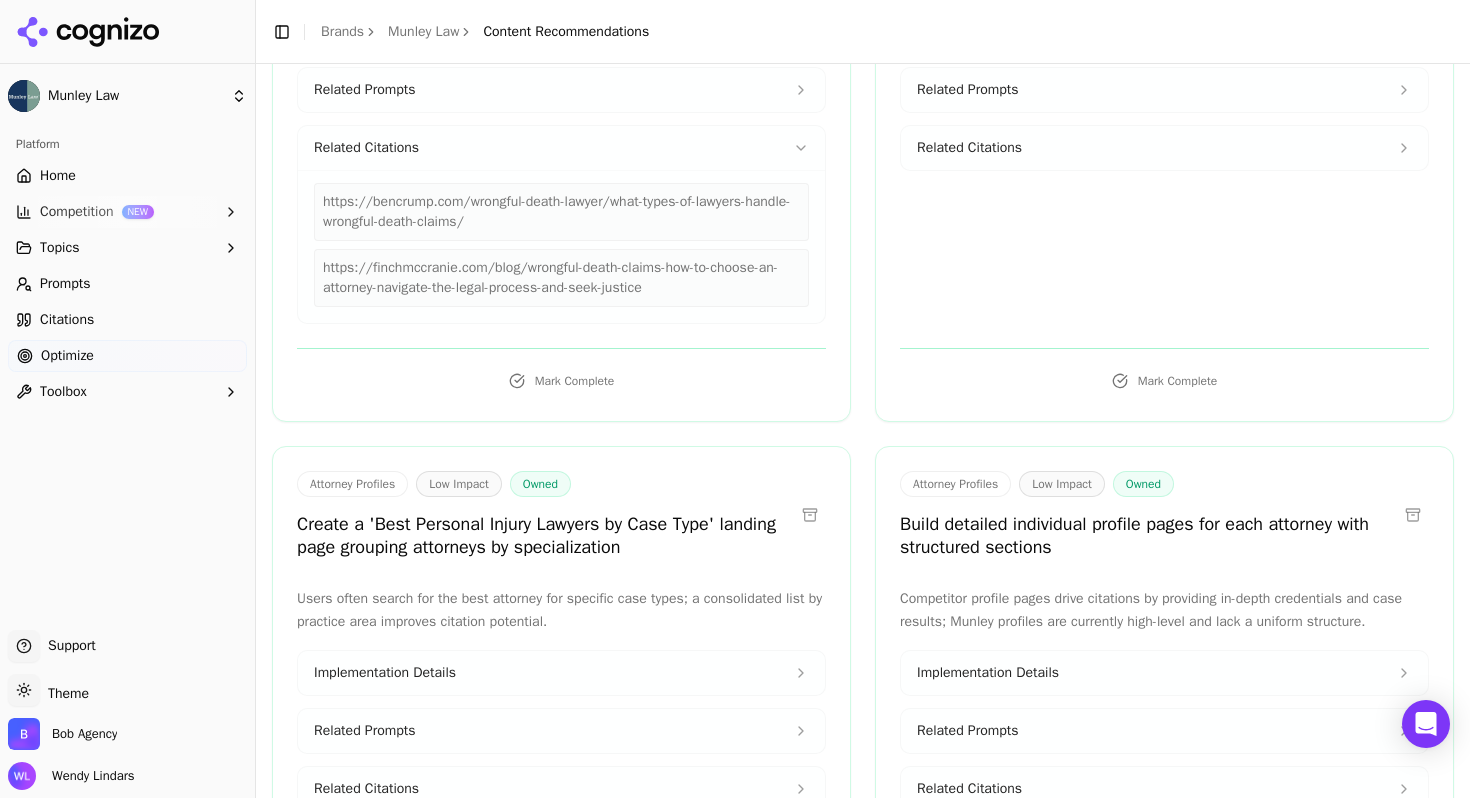 scroll, scrollTop: 18932, scrollLeft: 0, axis: vertical 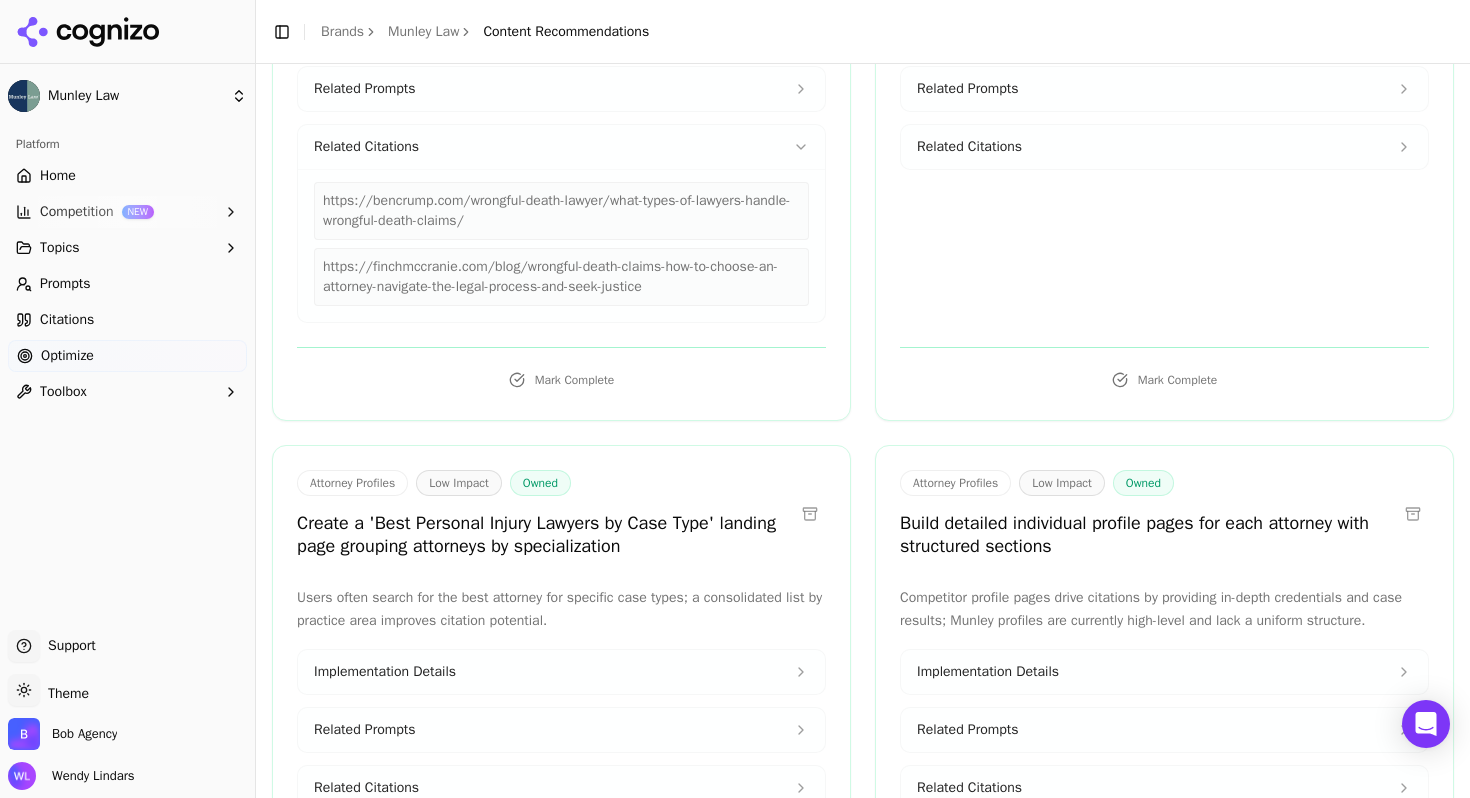 click on "Related Citations" at bounding box center [1164, 147] 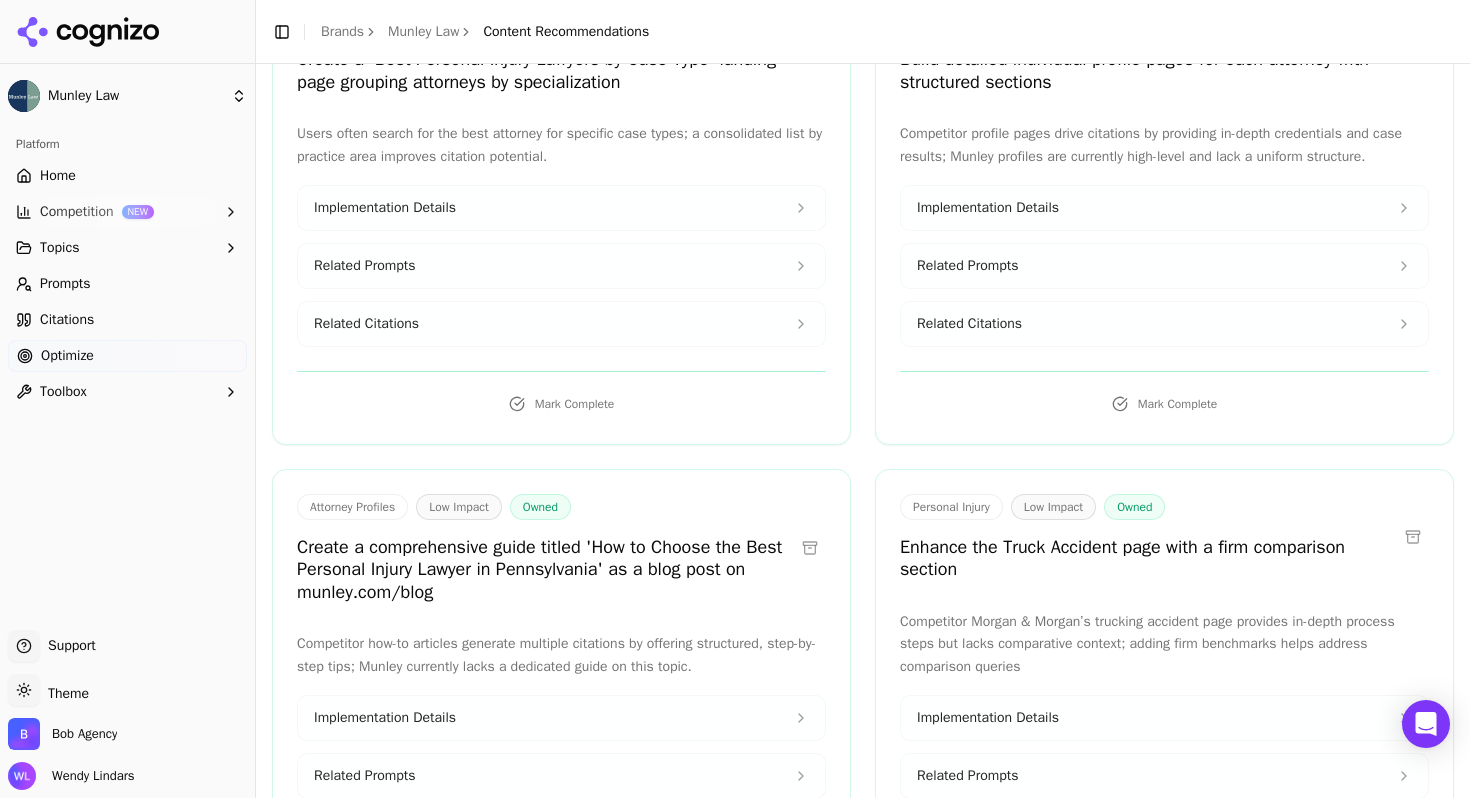 scroll, scrollTop: 19440, scrollLeft: 0, axis: vertical 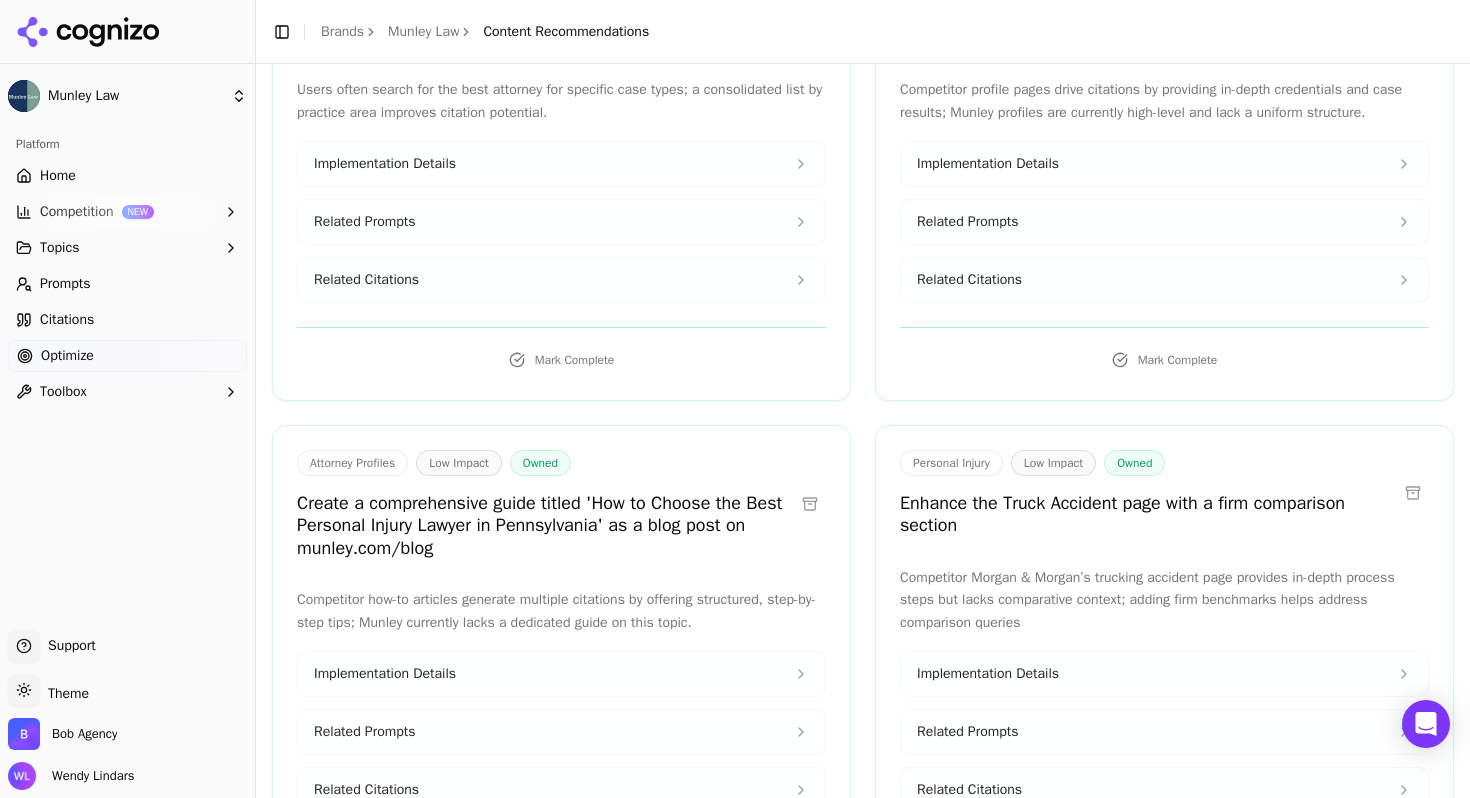 click on "Mark Complete" at bounding box center [1164, 360] 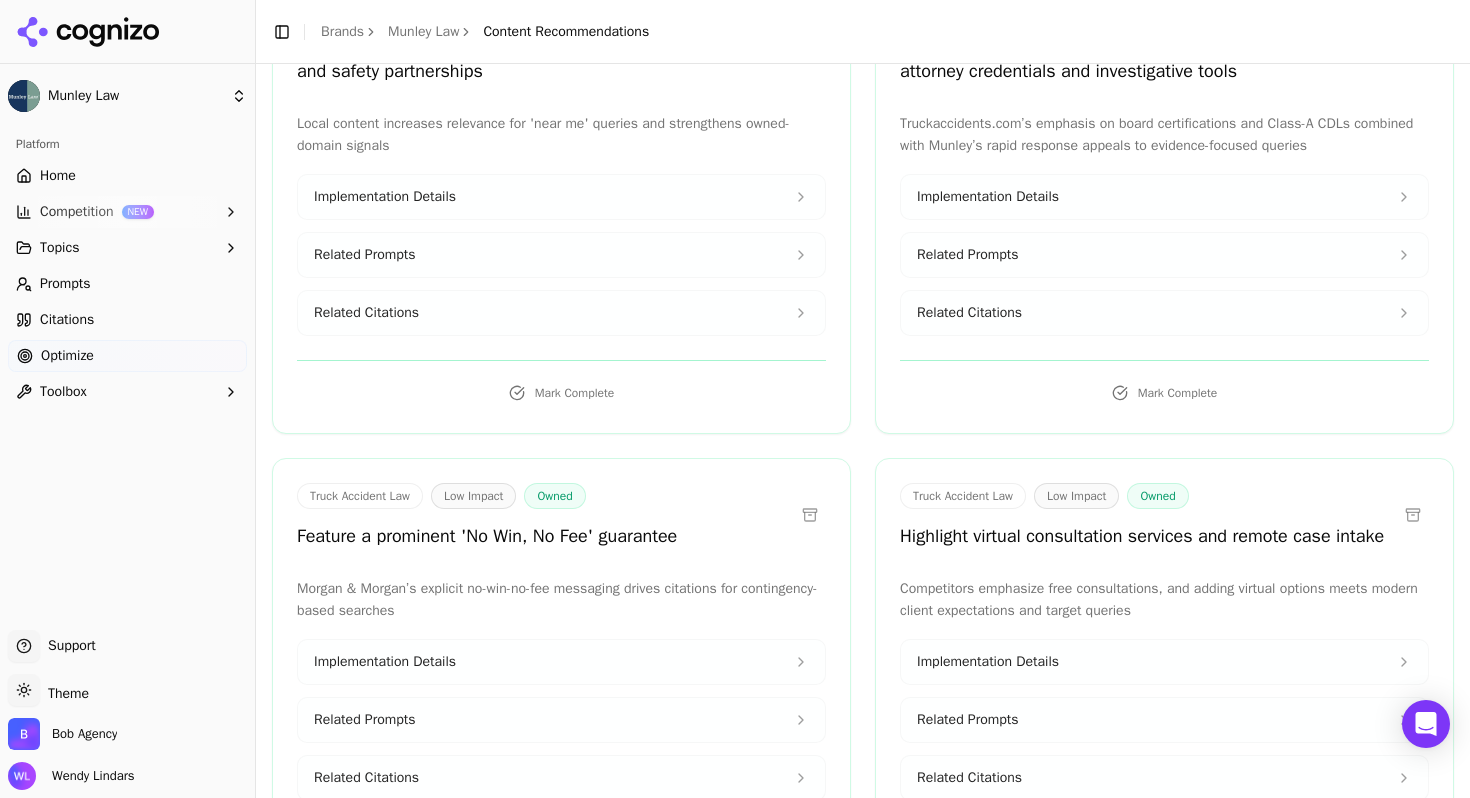 scroll, scrollTop: 21404, scrollLeft: 0, axis: vertical 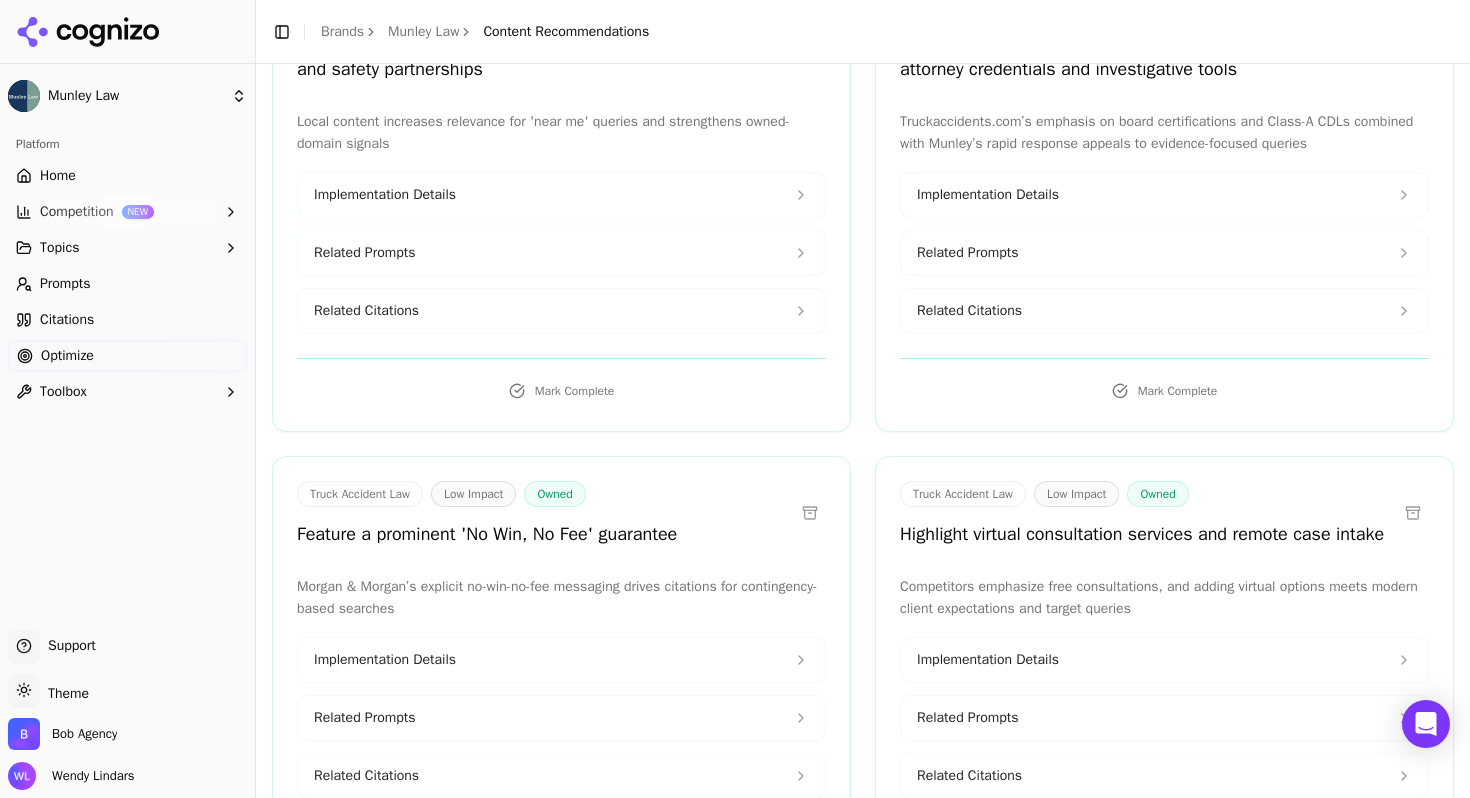click on "Enhance the [CITY] Truck Accidents page with local crash data and safety partnerships" at bounding box center (545, 58) 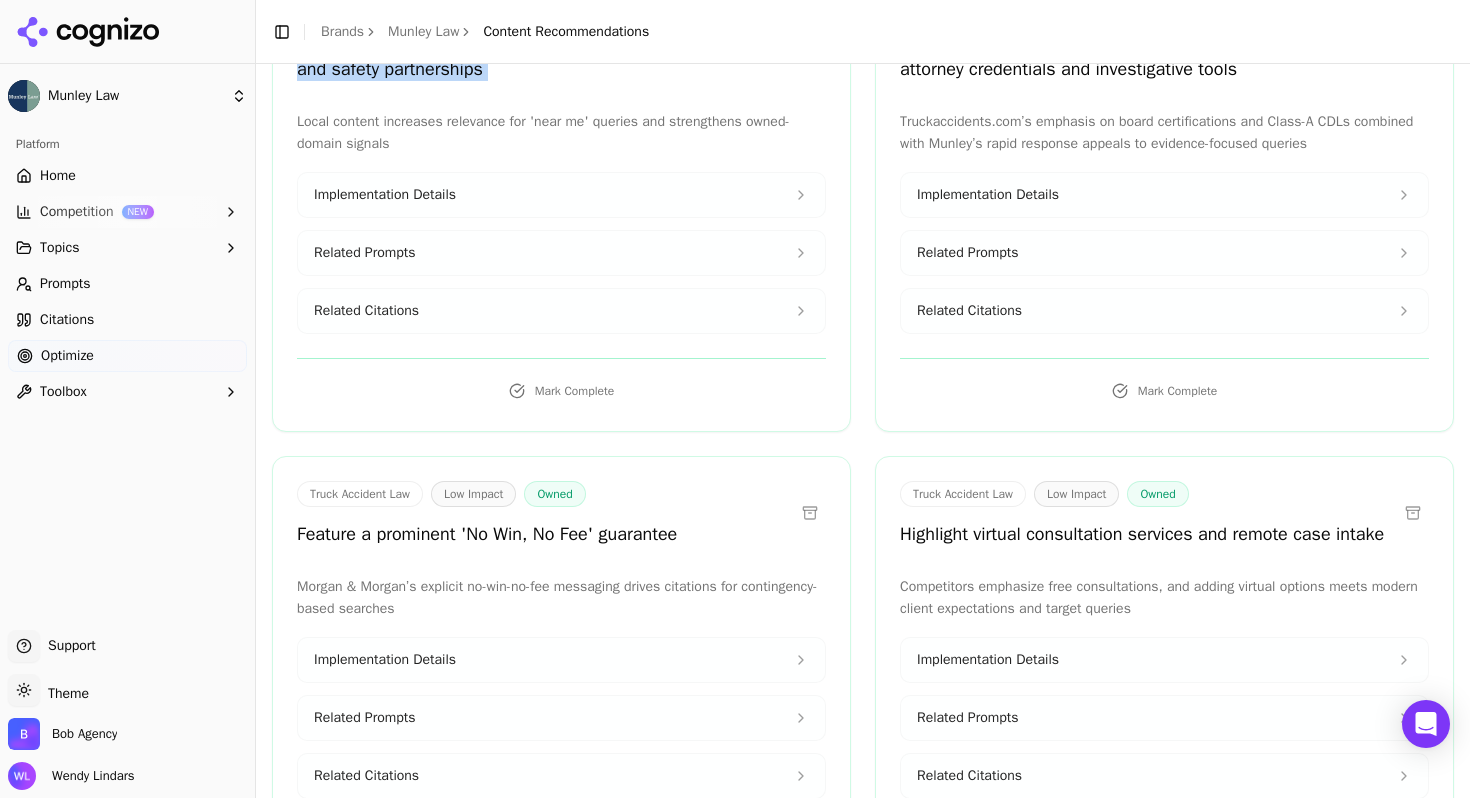 click on "Enhance the [CITY] Truck Accidents page with local crash data and safety partnerships" at bounding box center [545, 58] 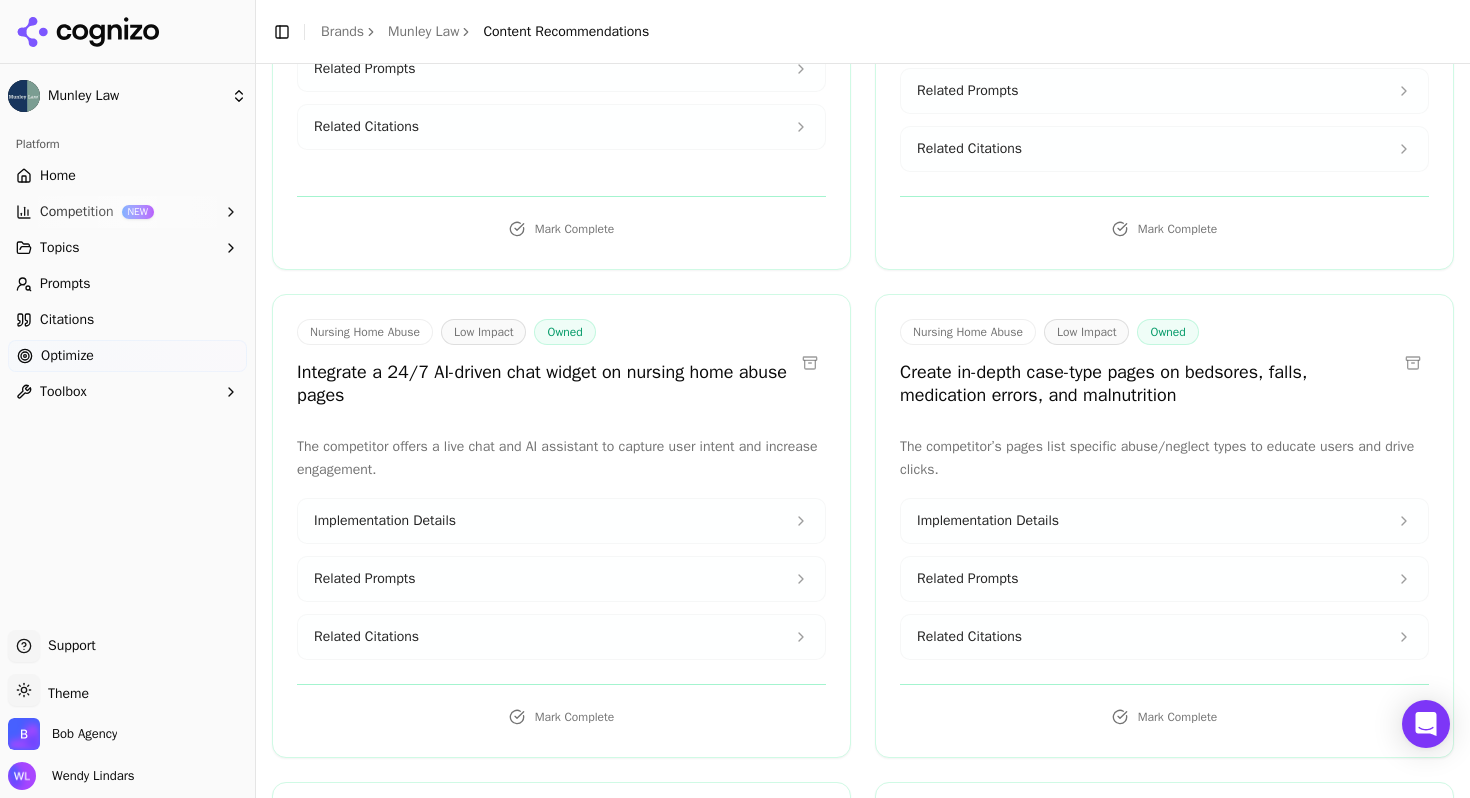 scroll, scrollTop: 22799, scrollLeft: 0, axis: vertical 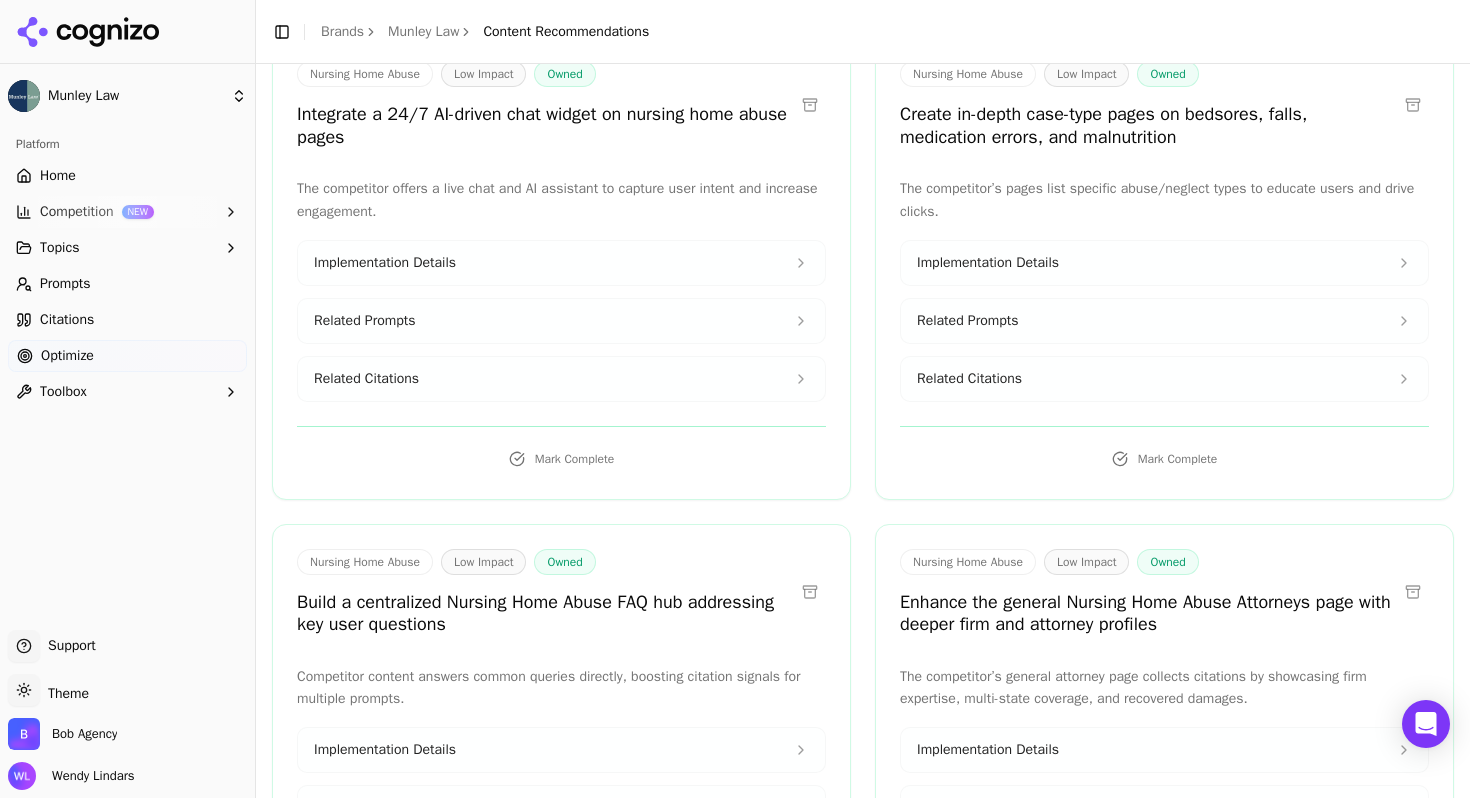 click on "Mark Complete" at bounding box center [1164, -29] 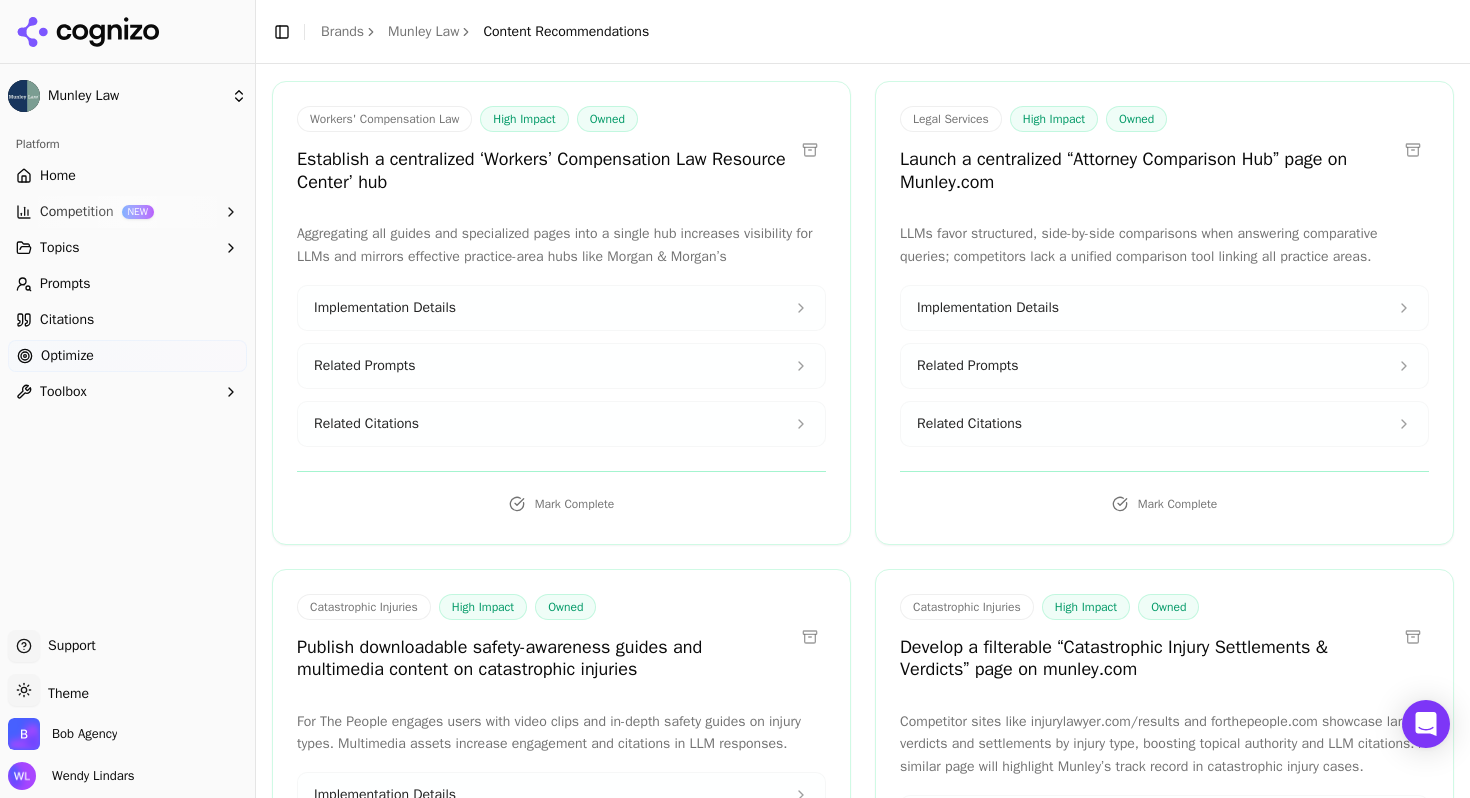 scroll, scrollTop: 184, scrollLeft: 0, axis: vertical 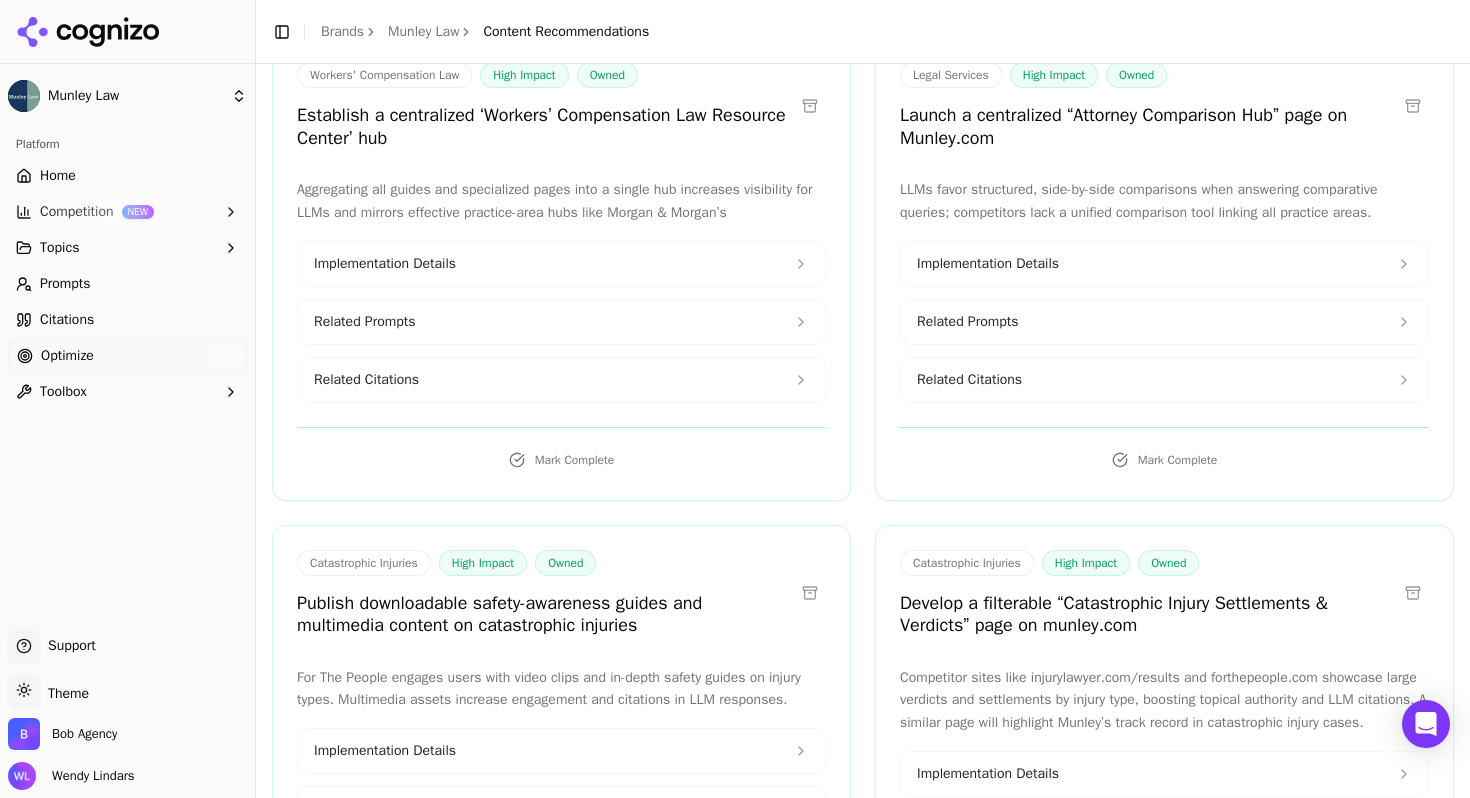 click on "Topics" at bounding box center [127, 248] 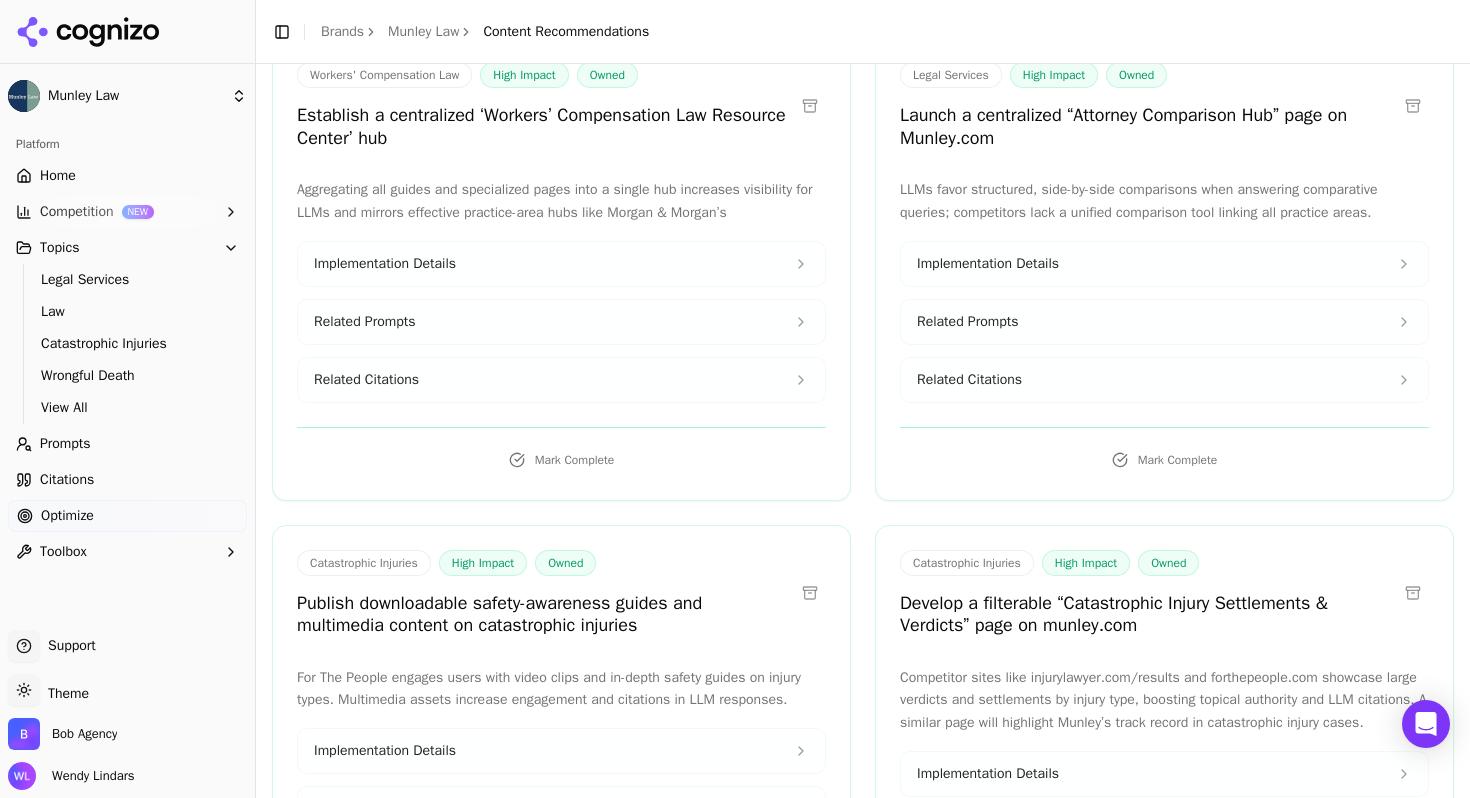click on "Toolbox" at bounding box center (127, 552) 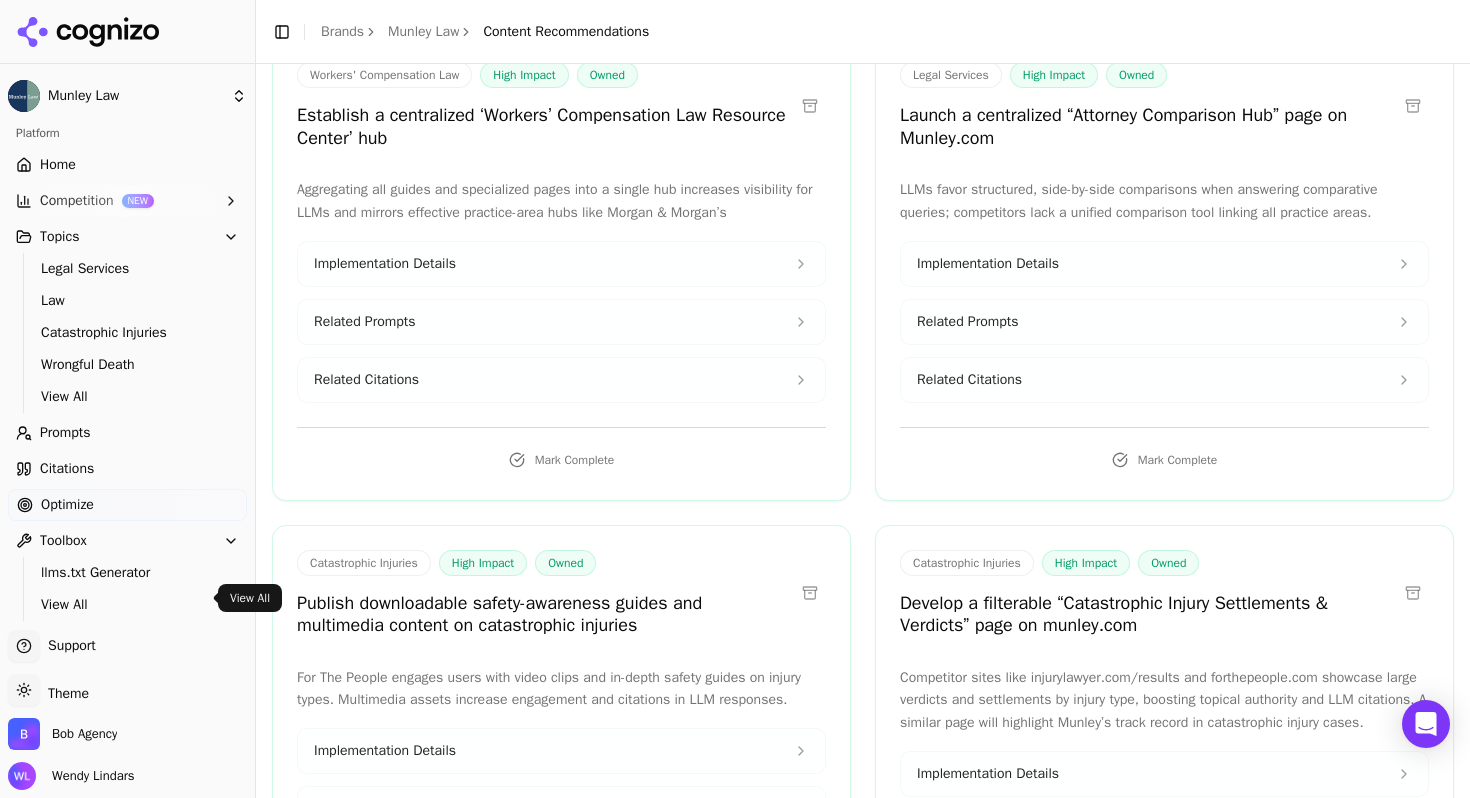 scroll, scrollTop: 18, scrollLeft: 0, axis: vertical 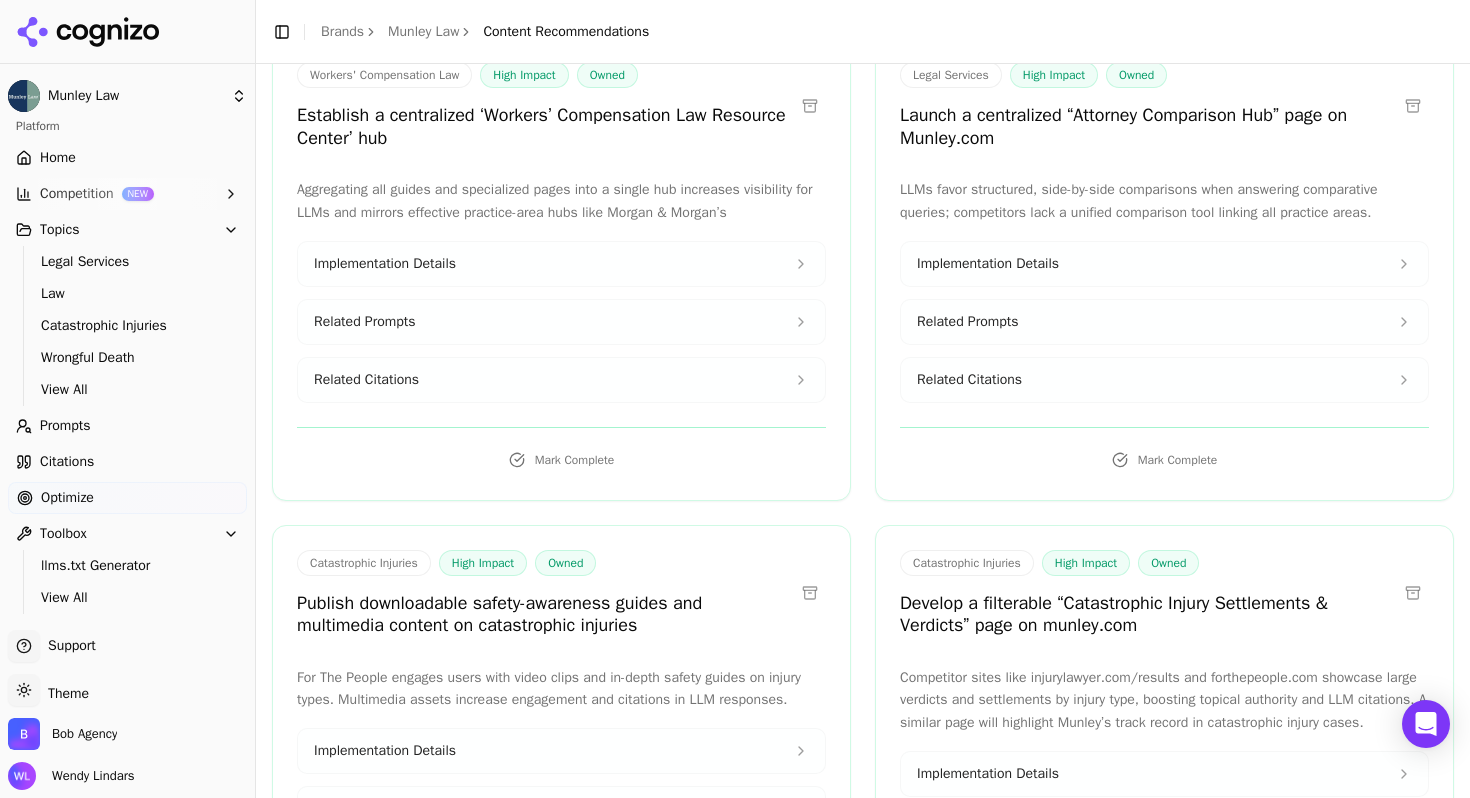 click on "View All" at bounding box center [128, 598] 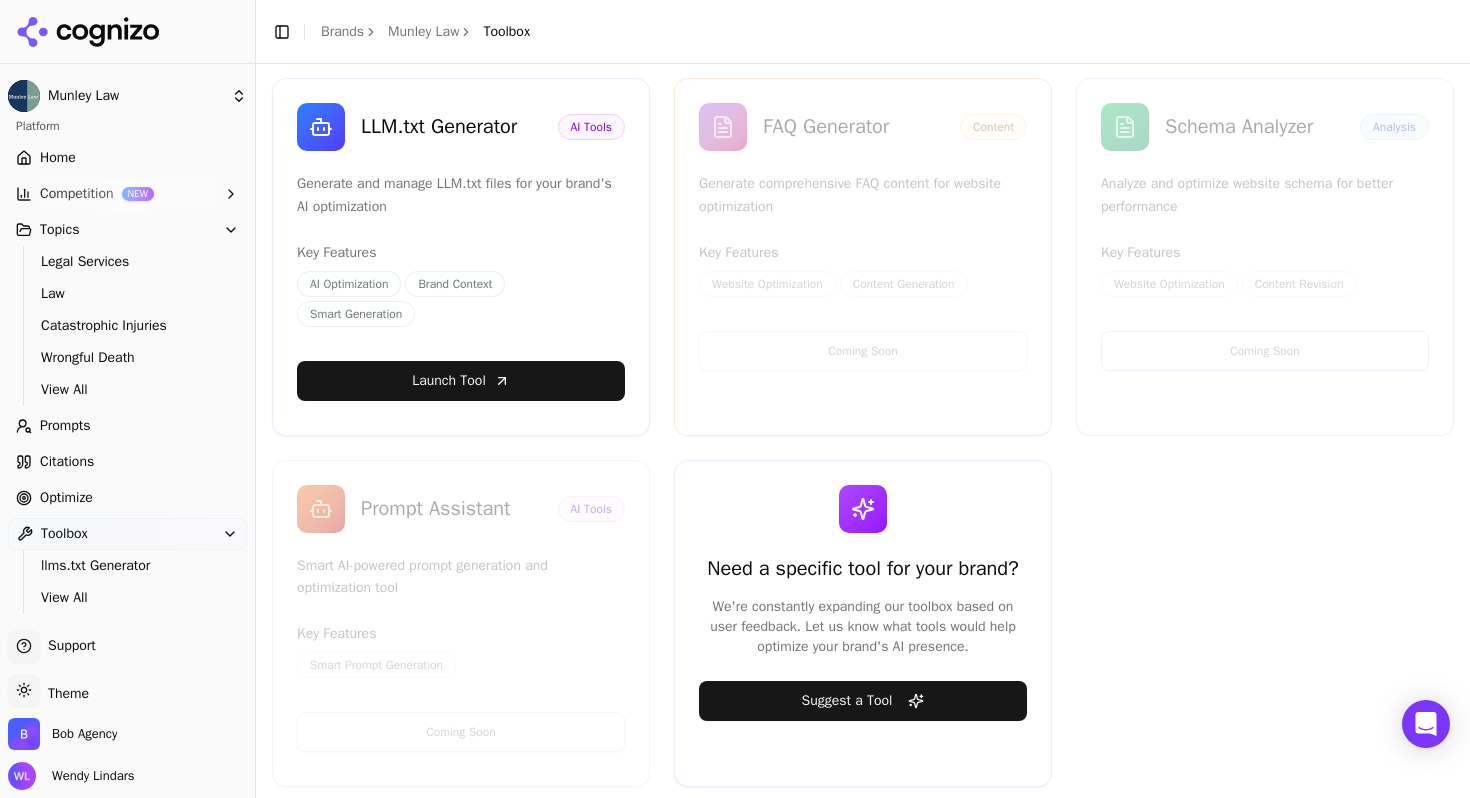 scroll, scrollTop: 0, scrollLeft: 0, axis: both 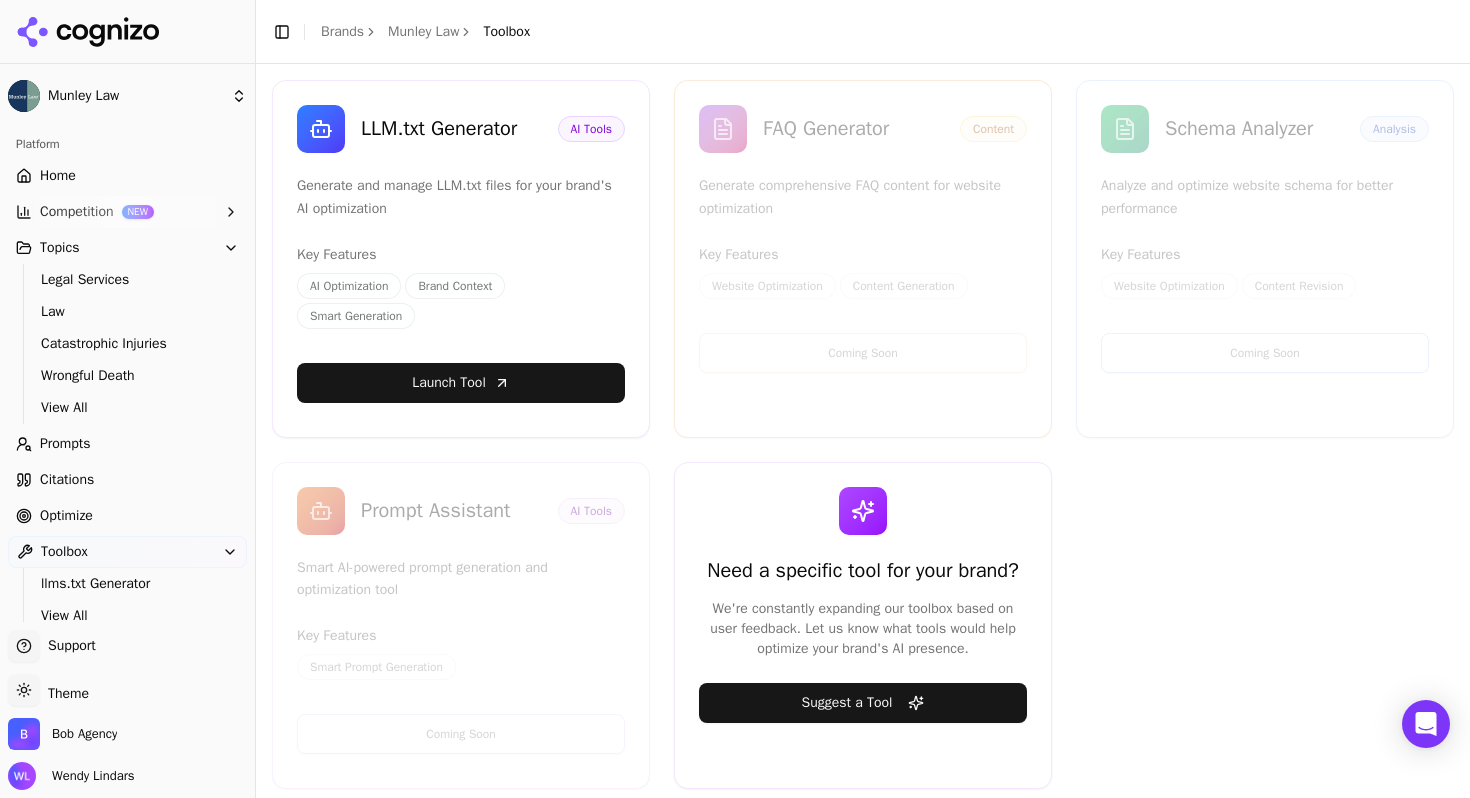 click on "Competition NEW" at bounding box center [127, 212] 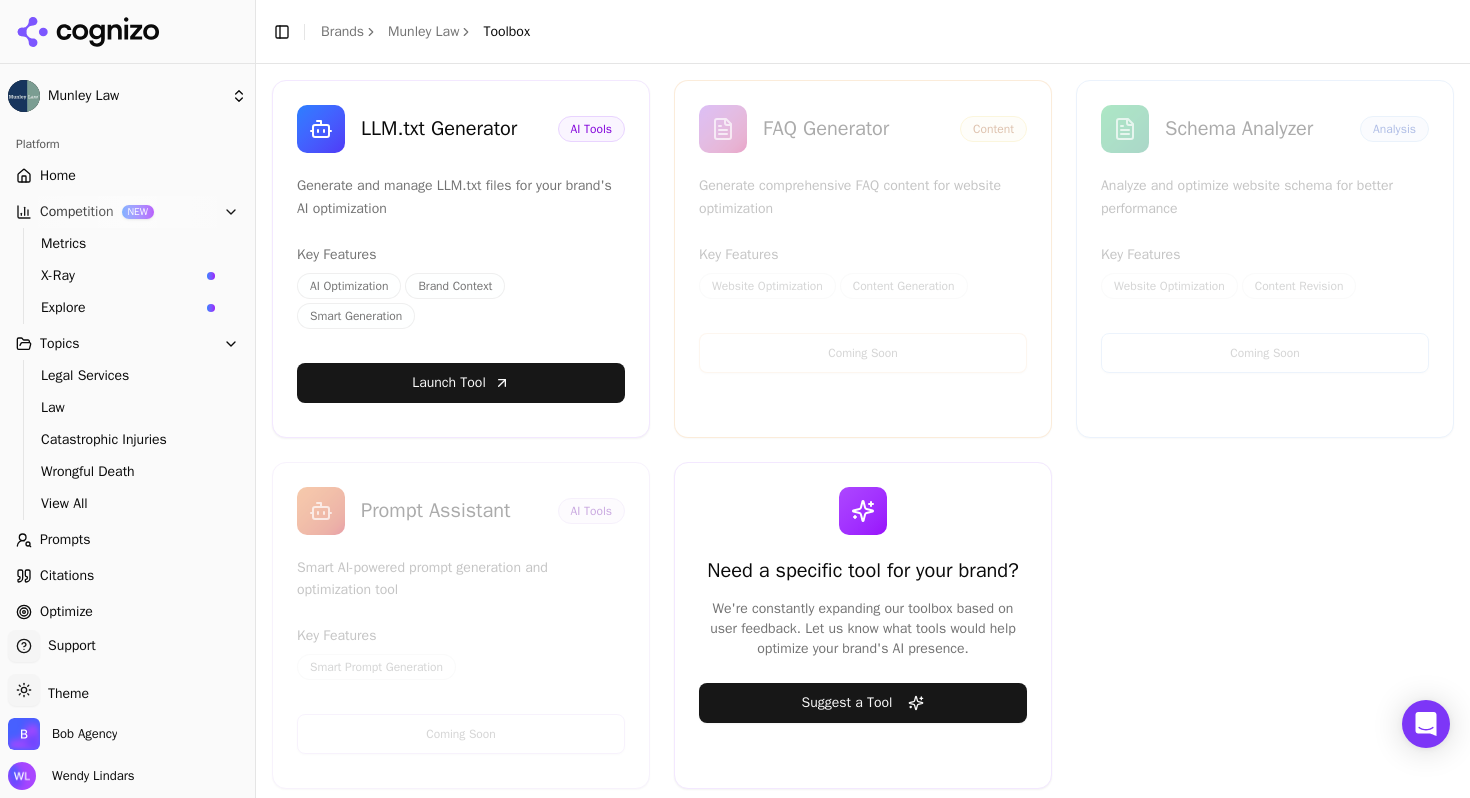 click on "Home Competition NEW Metrics X-Ray Explore Topics Legal Services Law Catastrophic Injuries Wrongful Death View All Prompts Citations Optimize Toolbox llms.txt Generator View All" at bounding box center (127, 444) 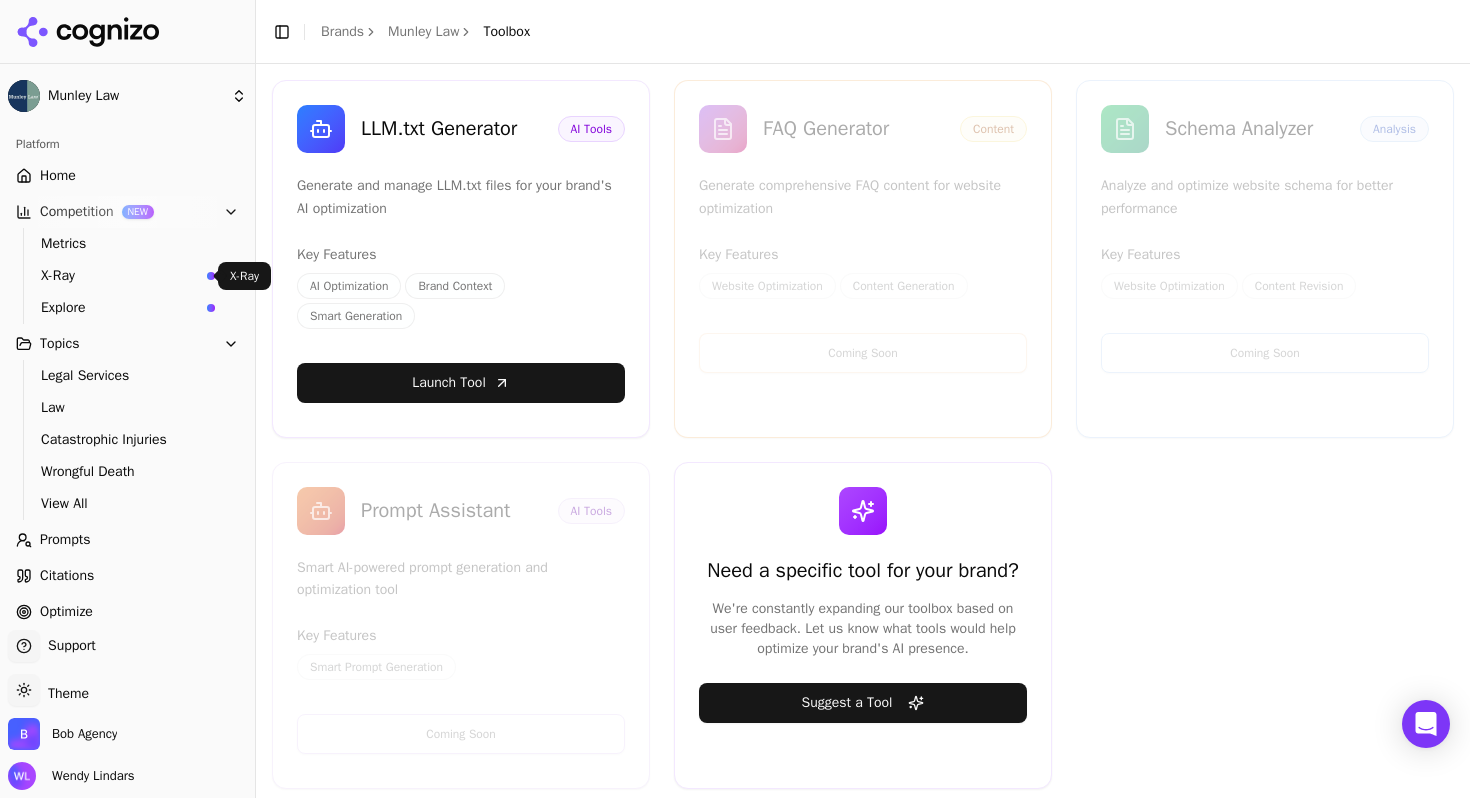 click on "X-Ray" at bounding box center [128, 276] 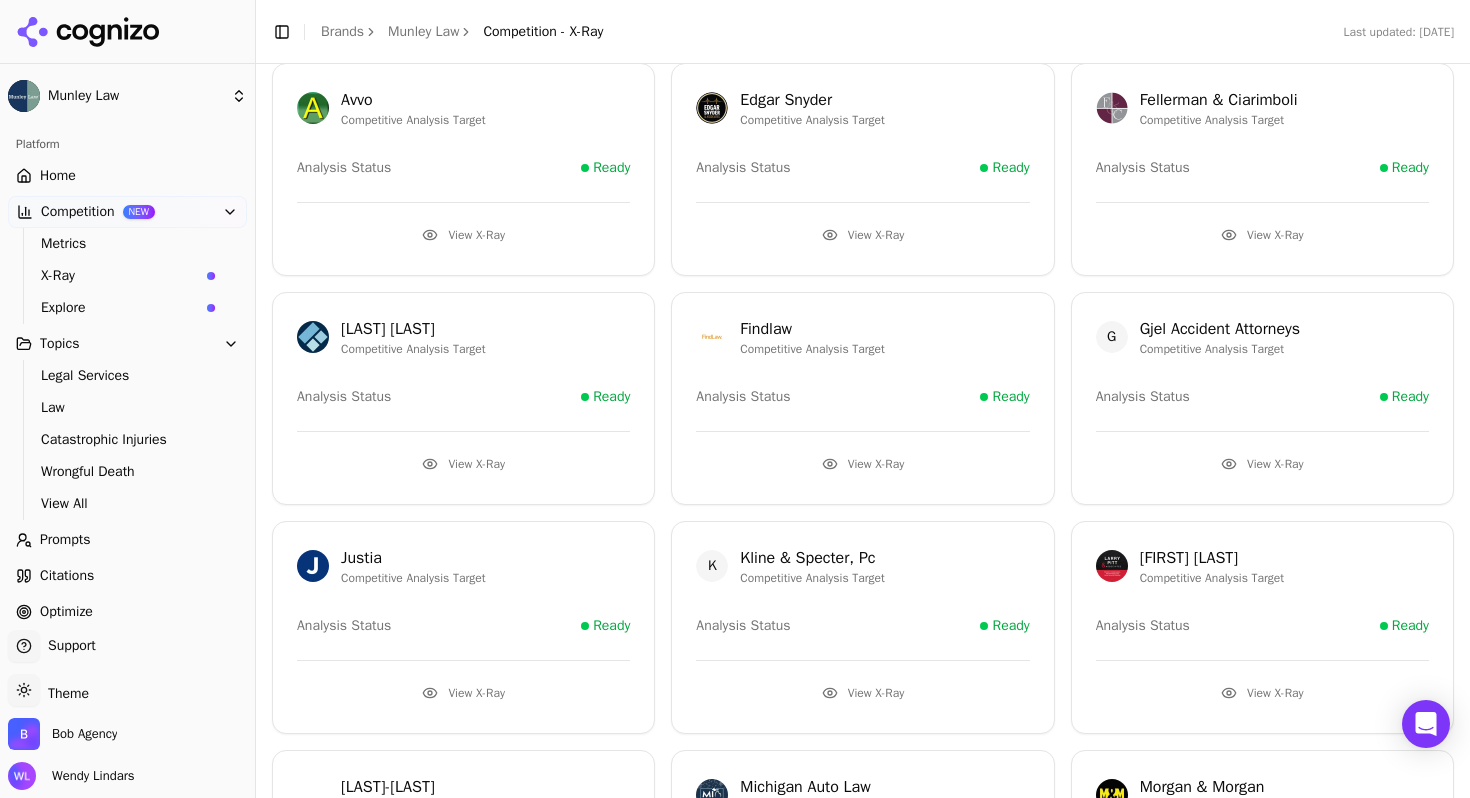 scroll, scrollTop: 0, scrollLeft: 0, axis: both 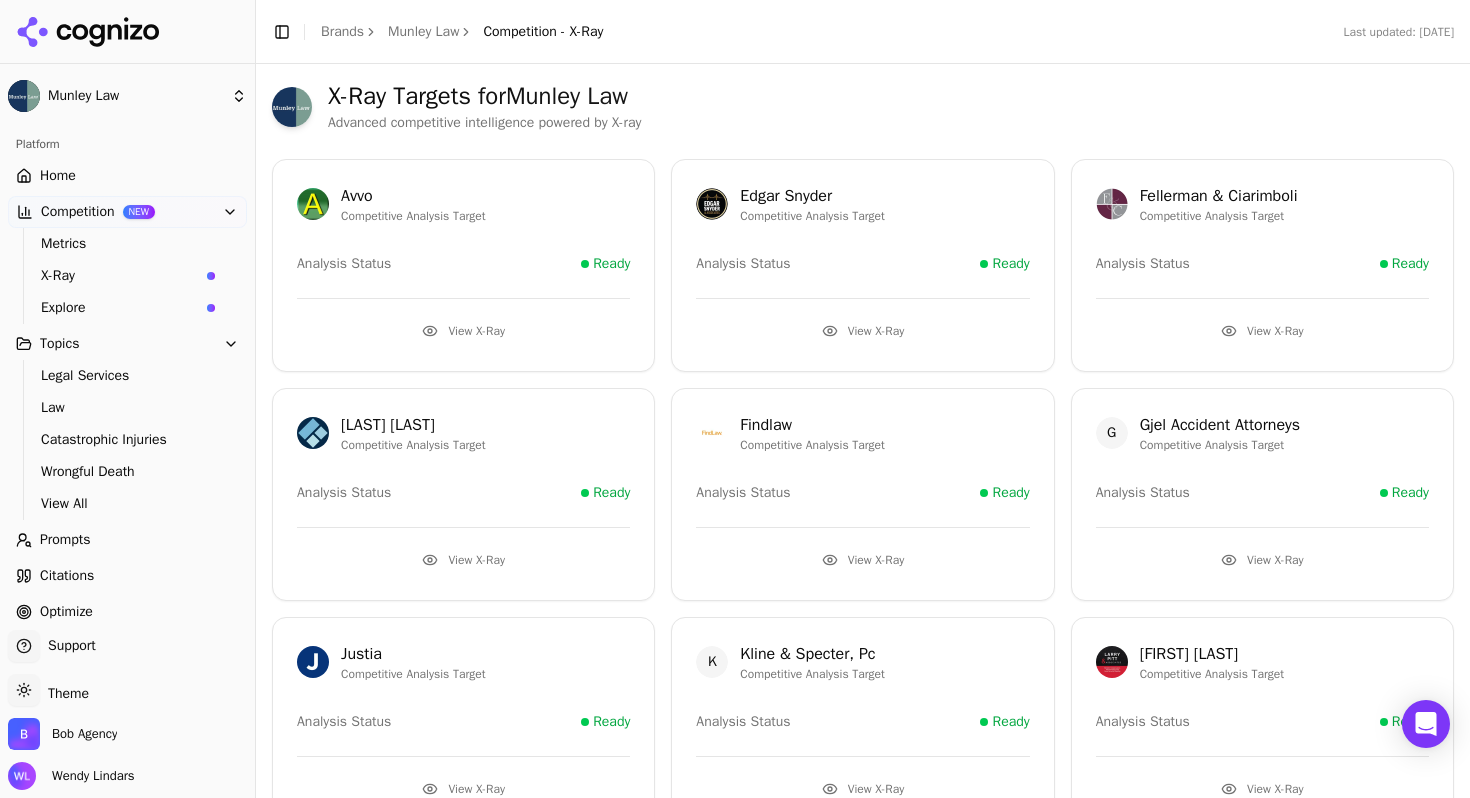 click on "View X-Ray" at bounding box center [1262, 331] 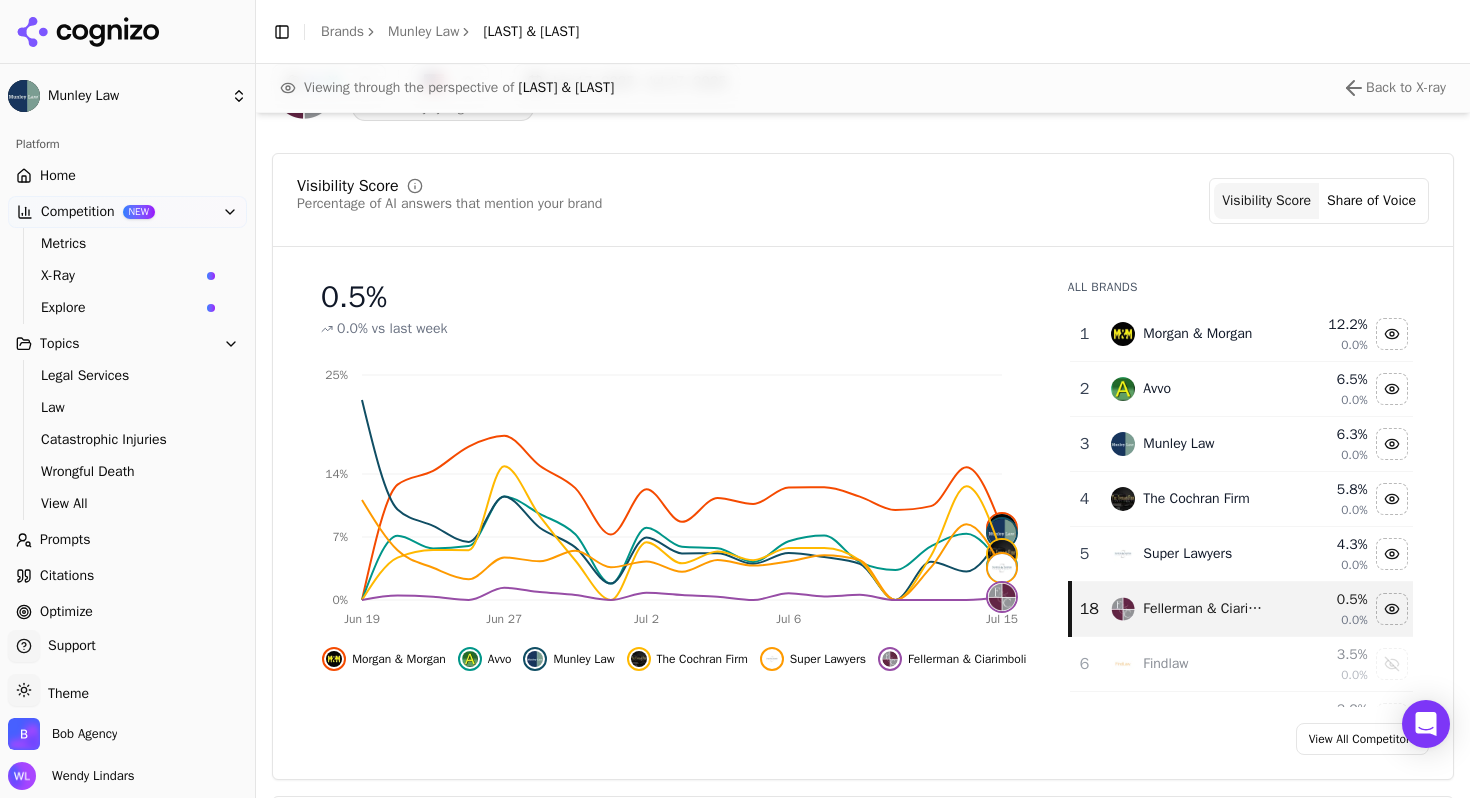 scroll, scrollTop: 159, scrollLeft: 0, axis: vertical 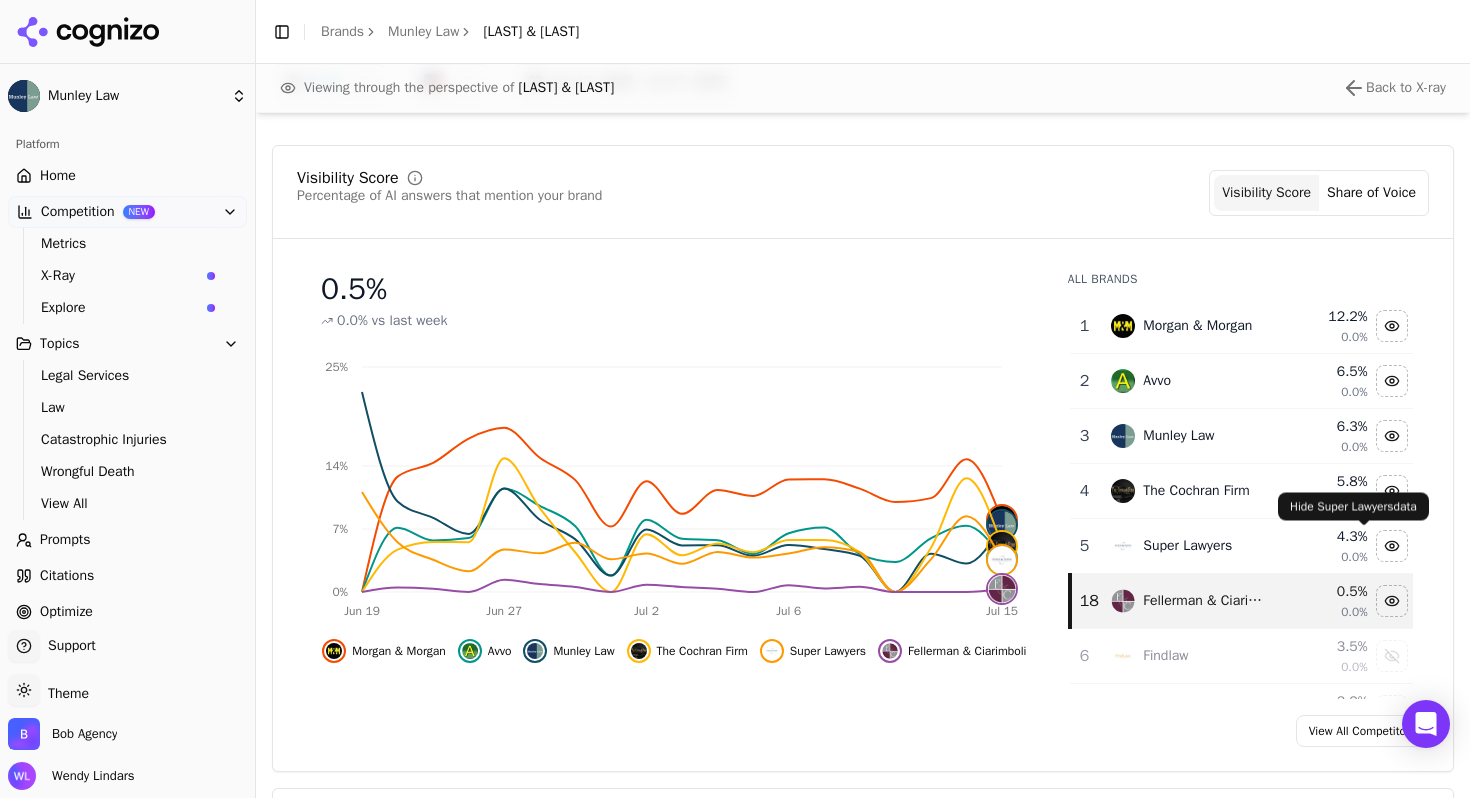 click at bounding box center [1392, 546] 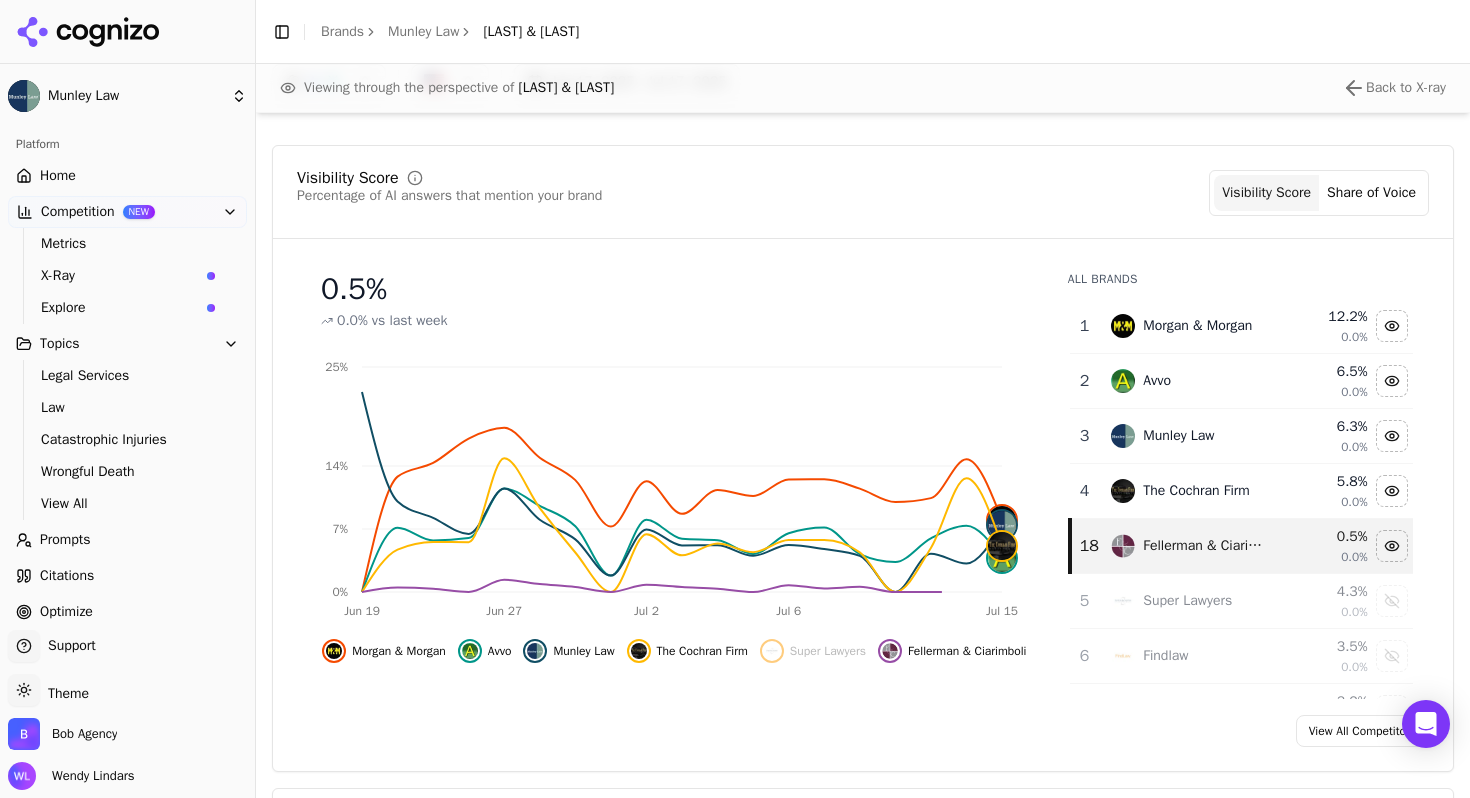 click at bounding box center (1392, 491) 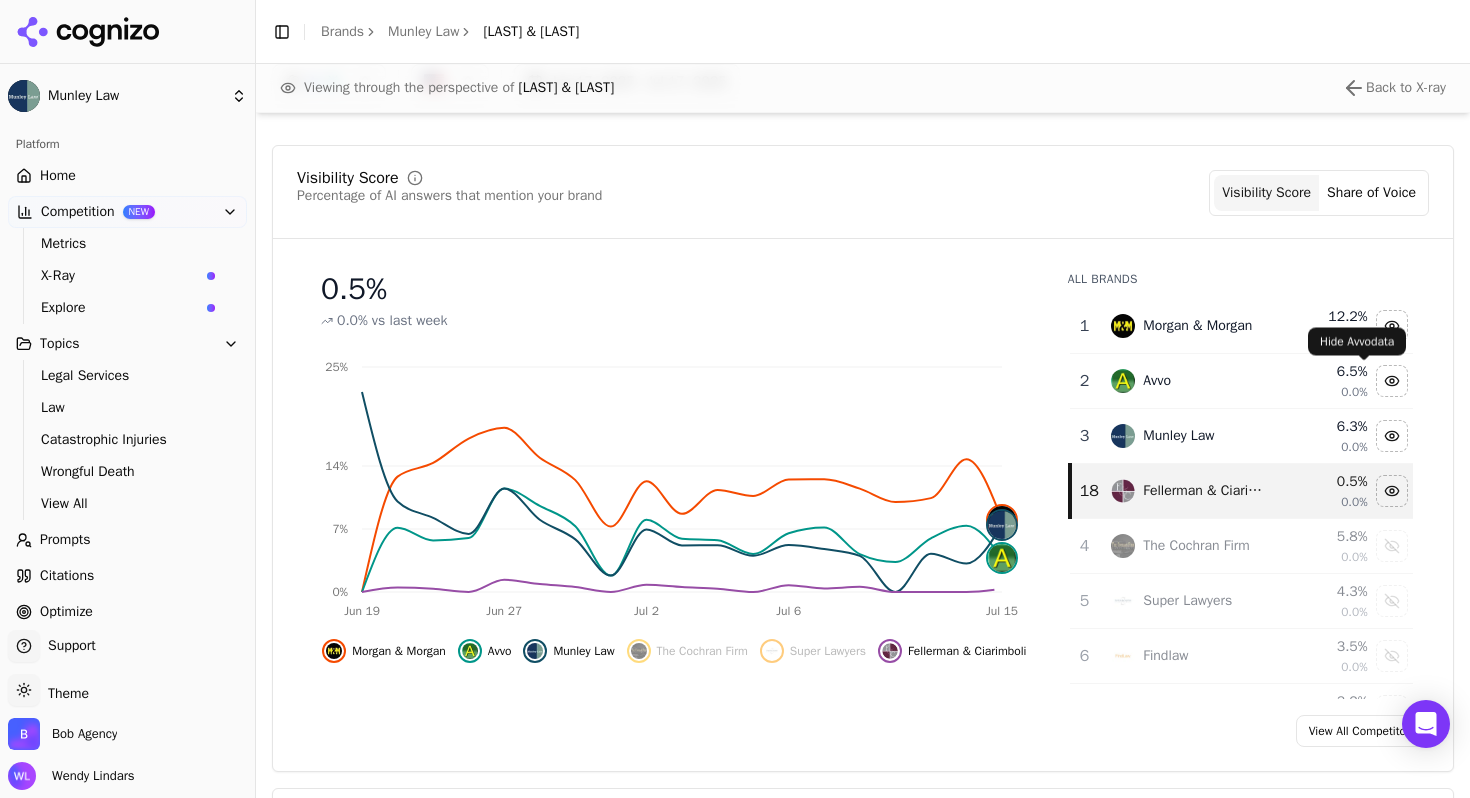 click at bounding box center [1392, 381] 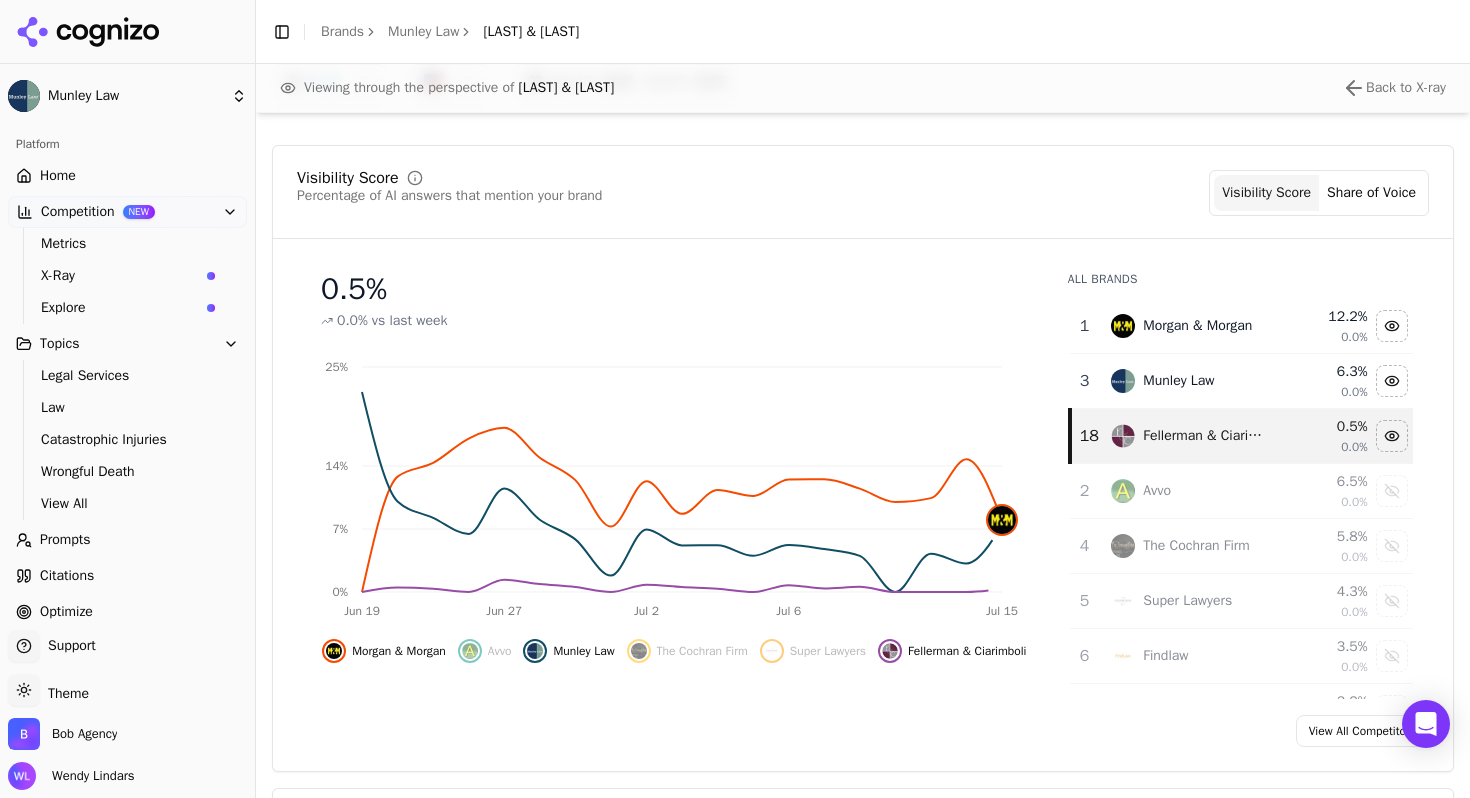 click at bounding box center (1392, 326) 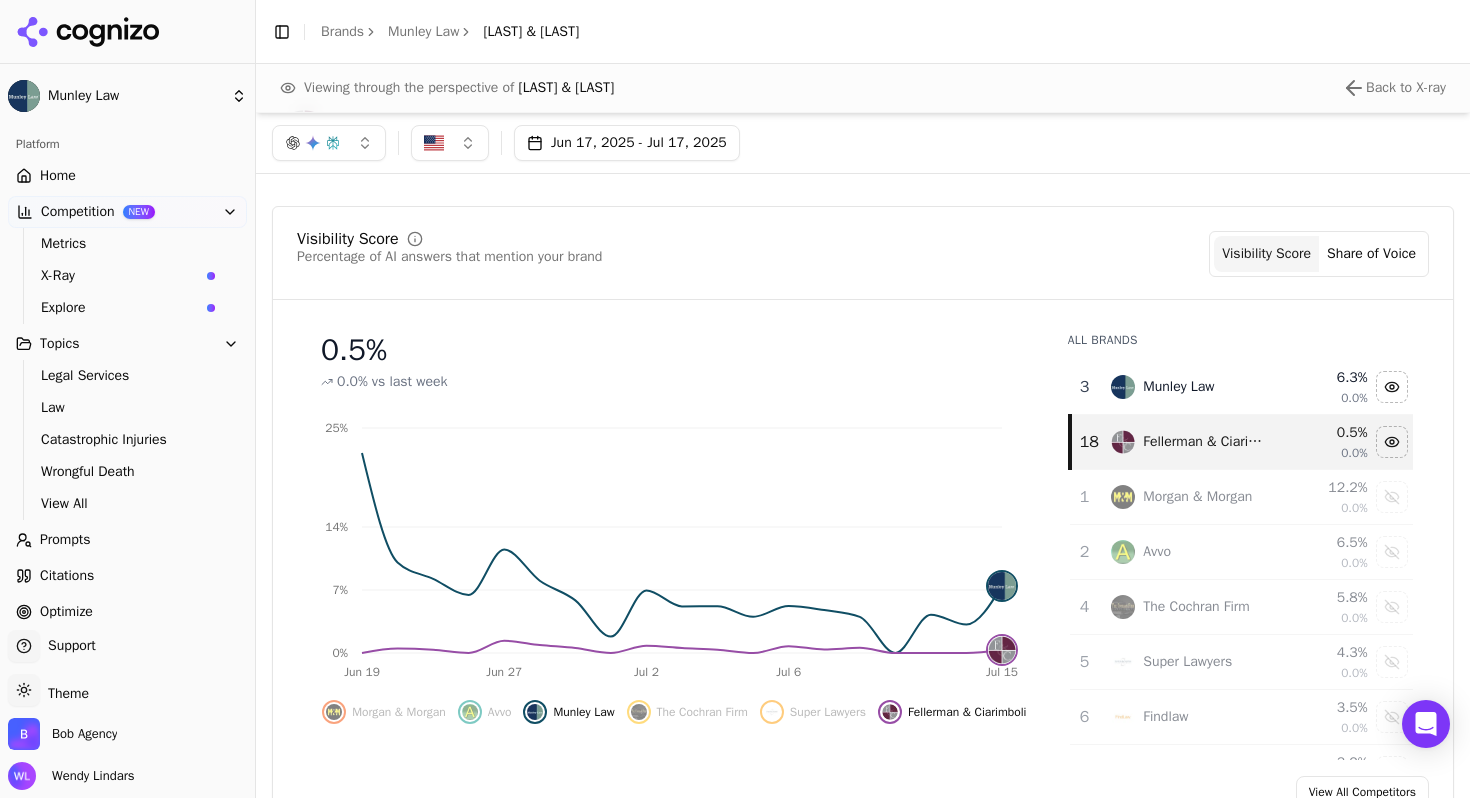 scroll, scrollTop: 0, scrollLeft: 0, axis: both 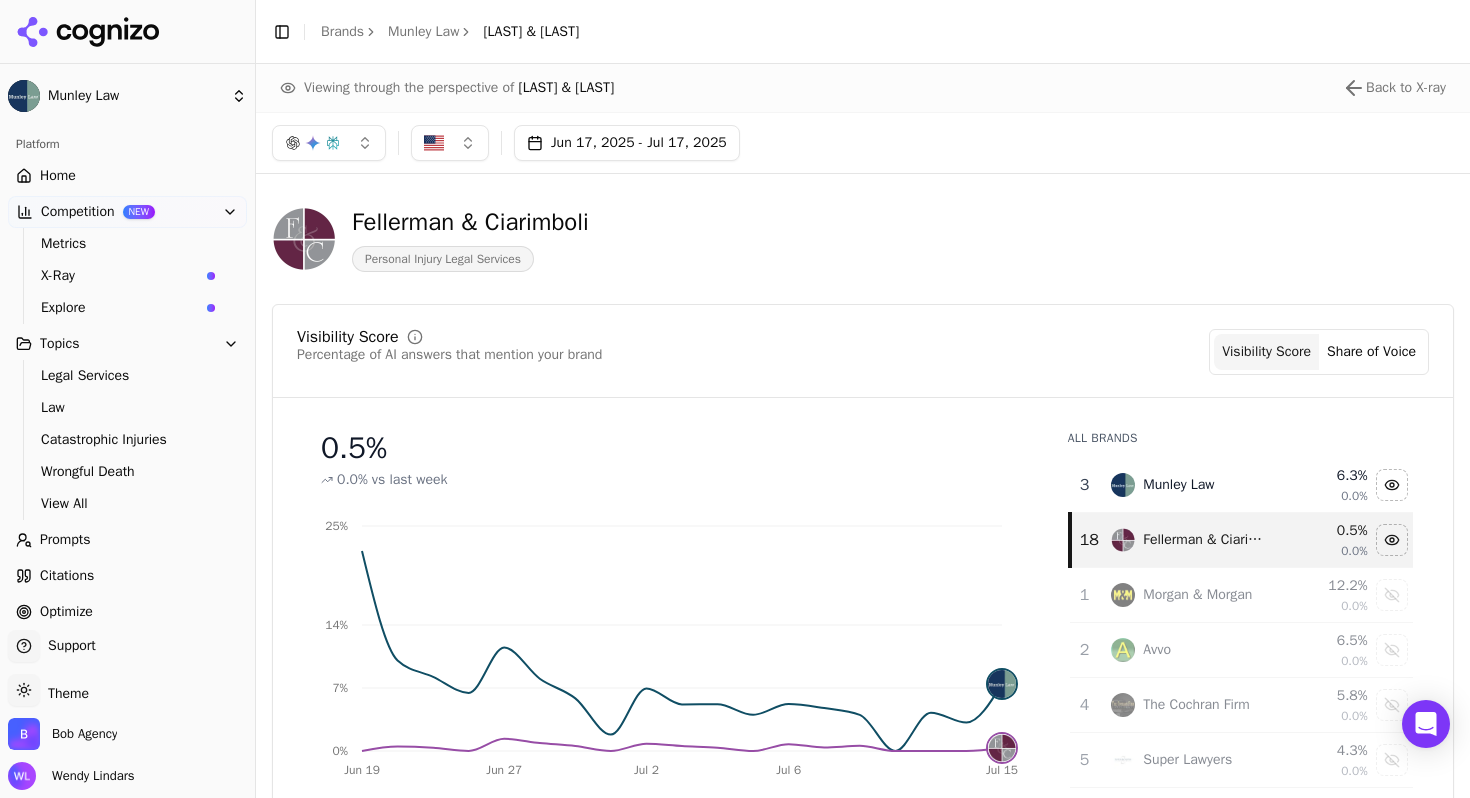 click on "Share of Voice" at bounding box center (1371, 352) 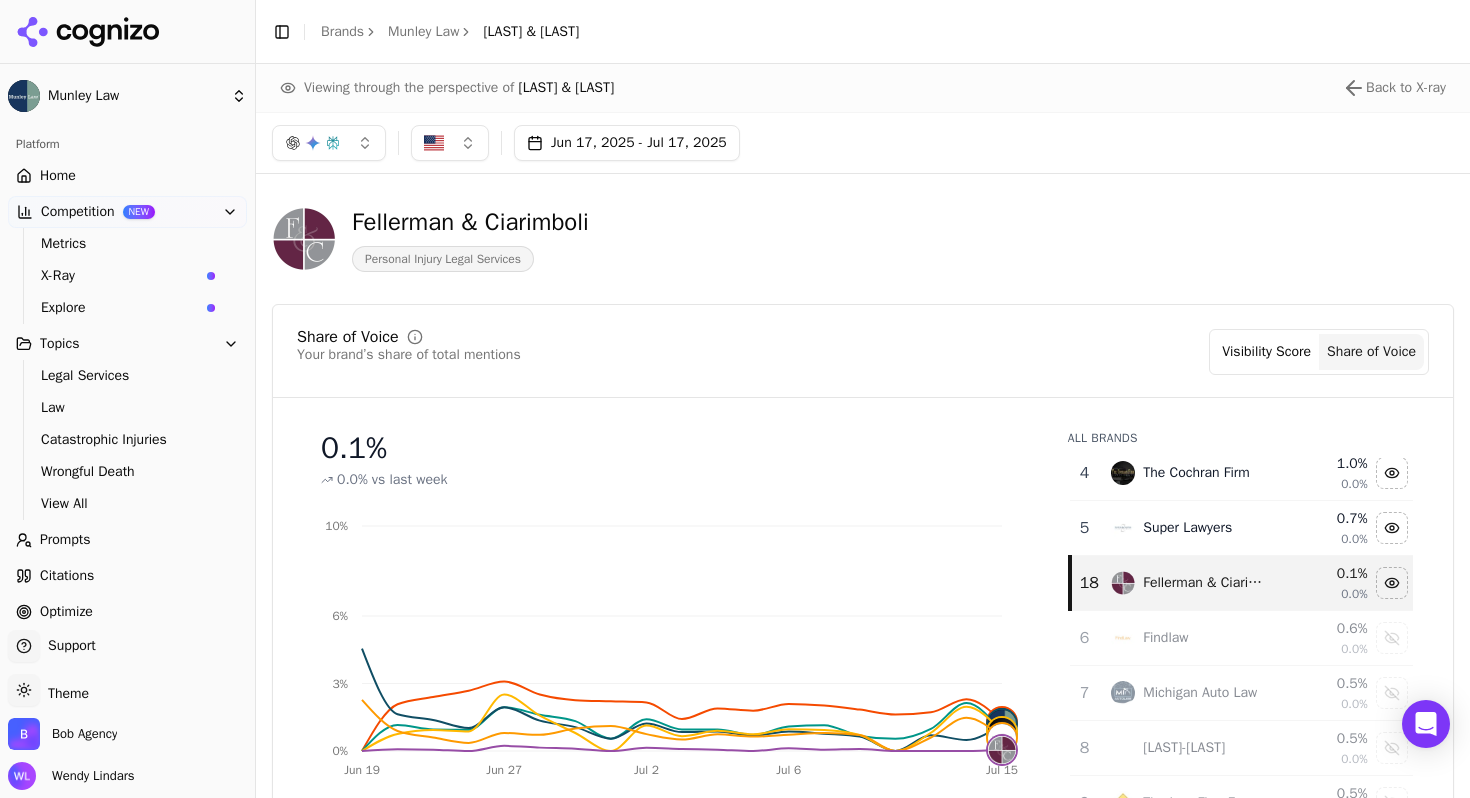 scroll, scrollTop: 0, scrollLeft: 0, axis: both 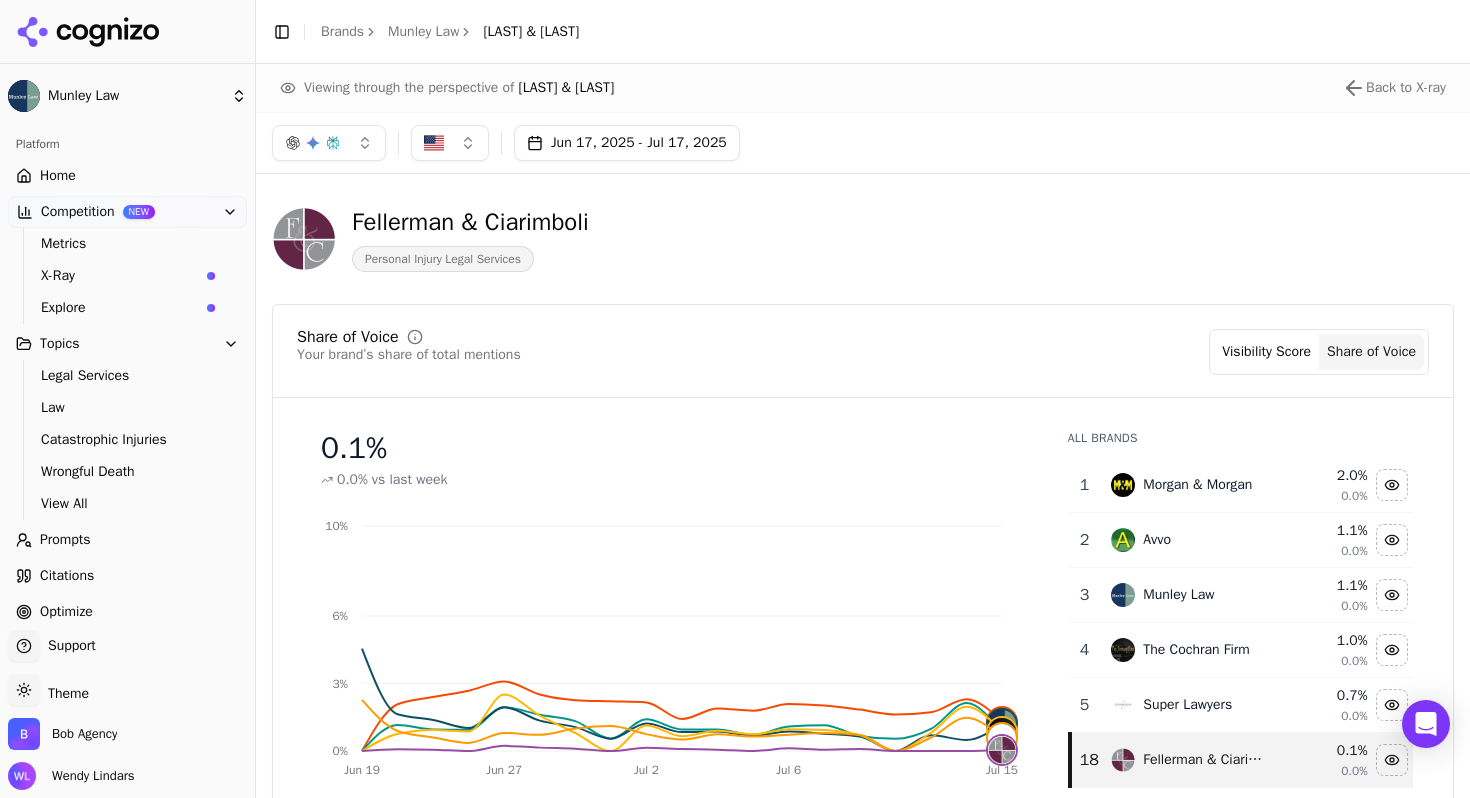 click at bounding box center (1392, 540) 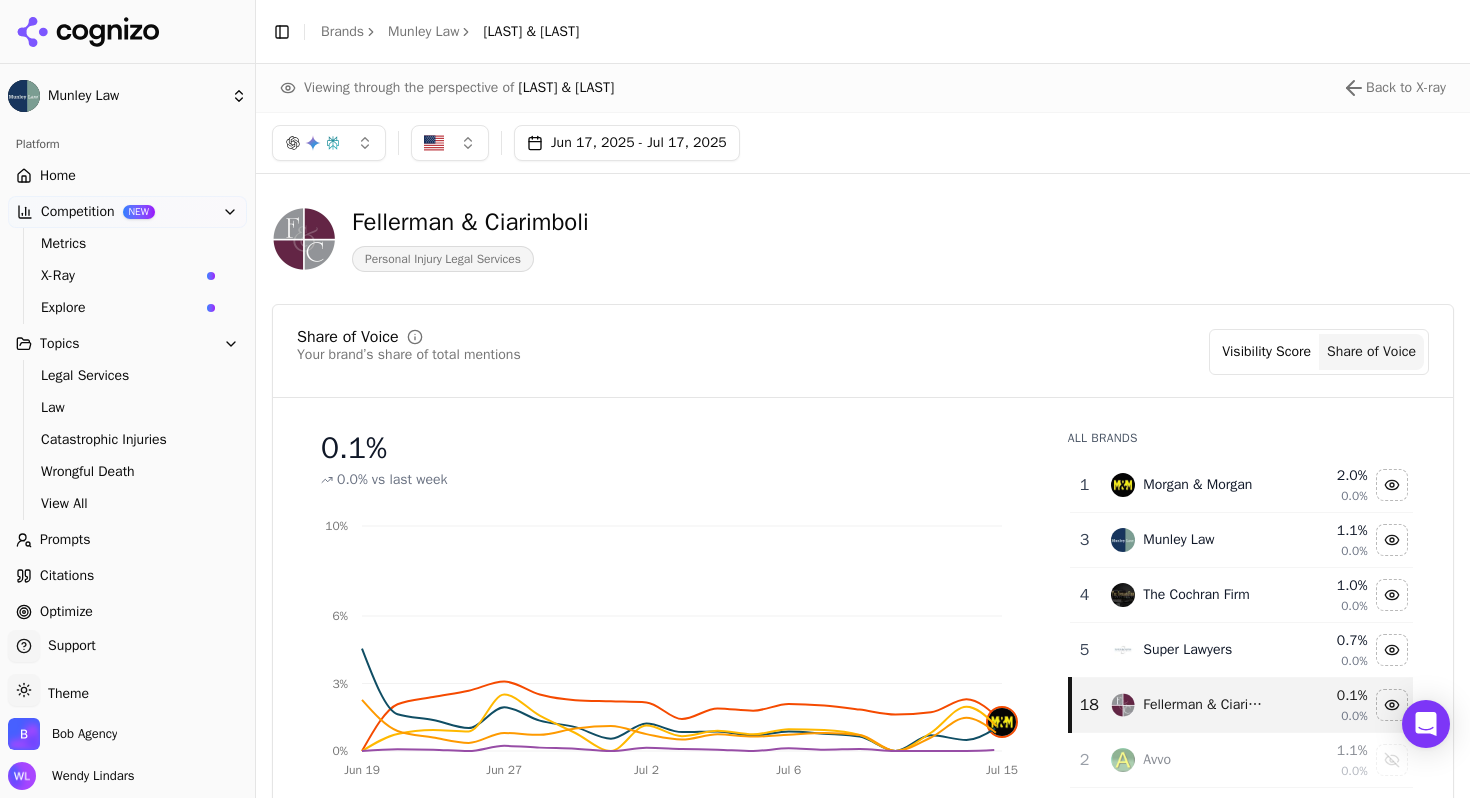 click at bounding box center (1392, 595) 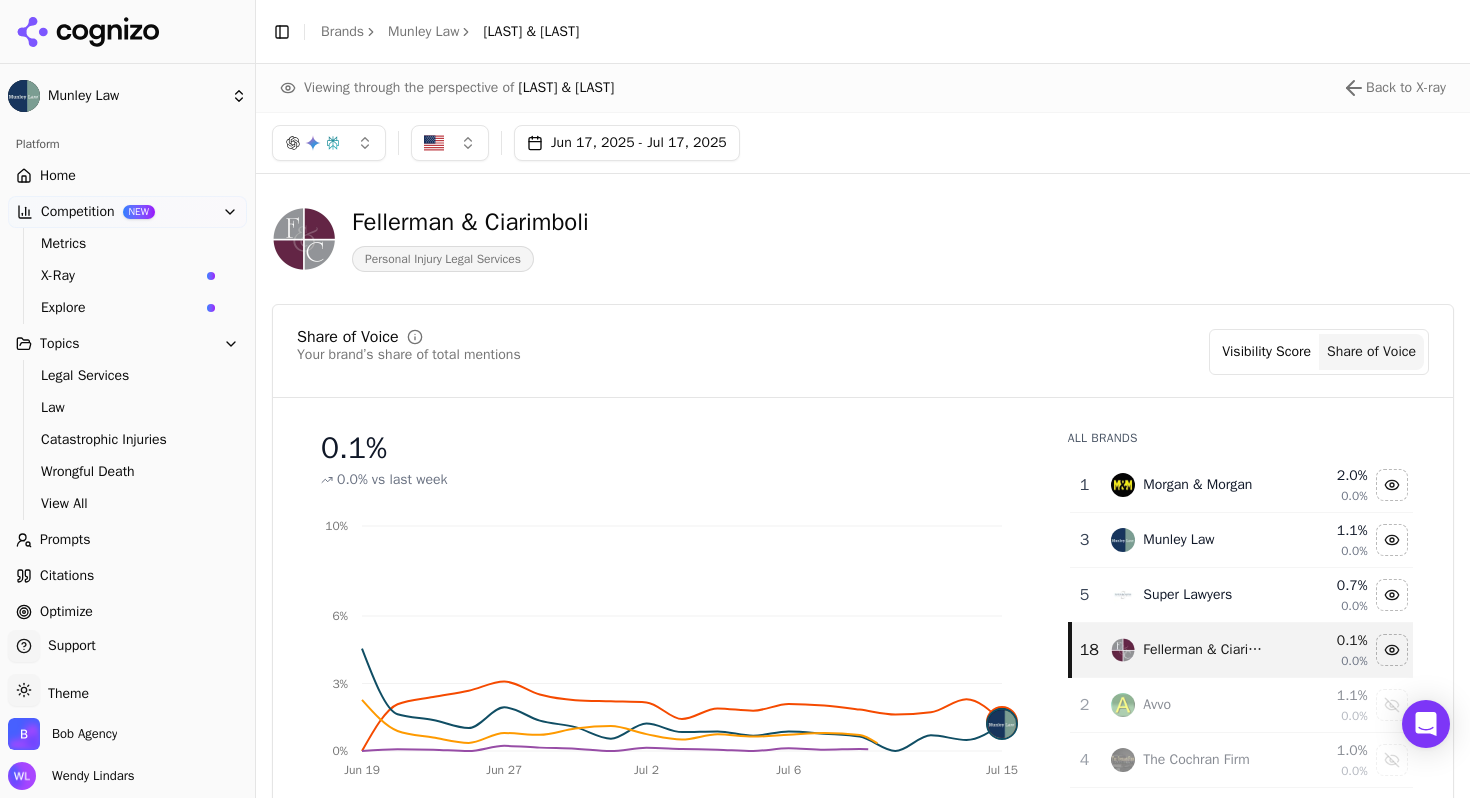 click at bounding box center (1392, 595) 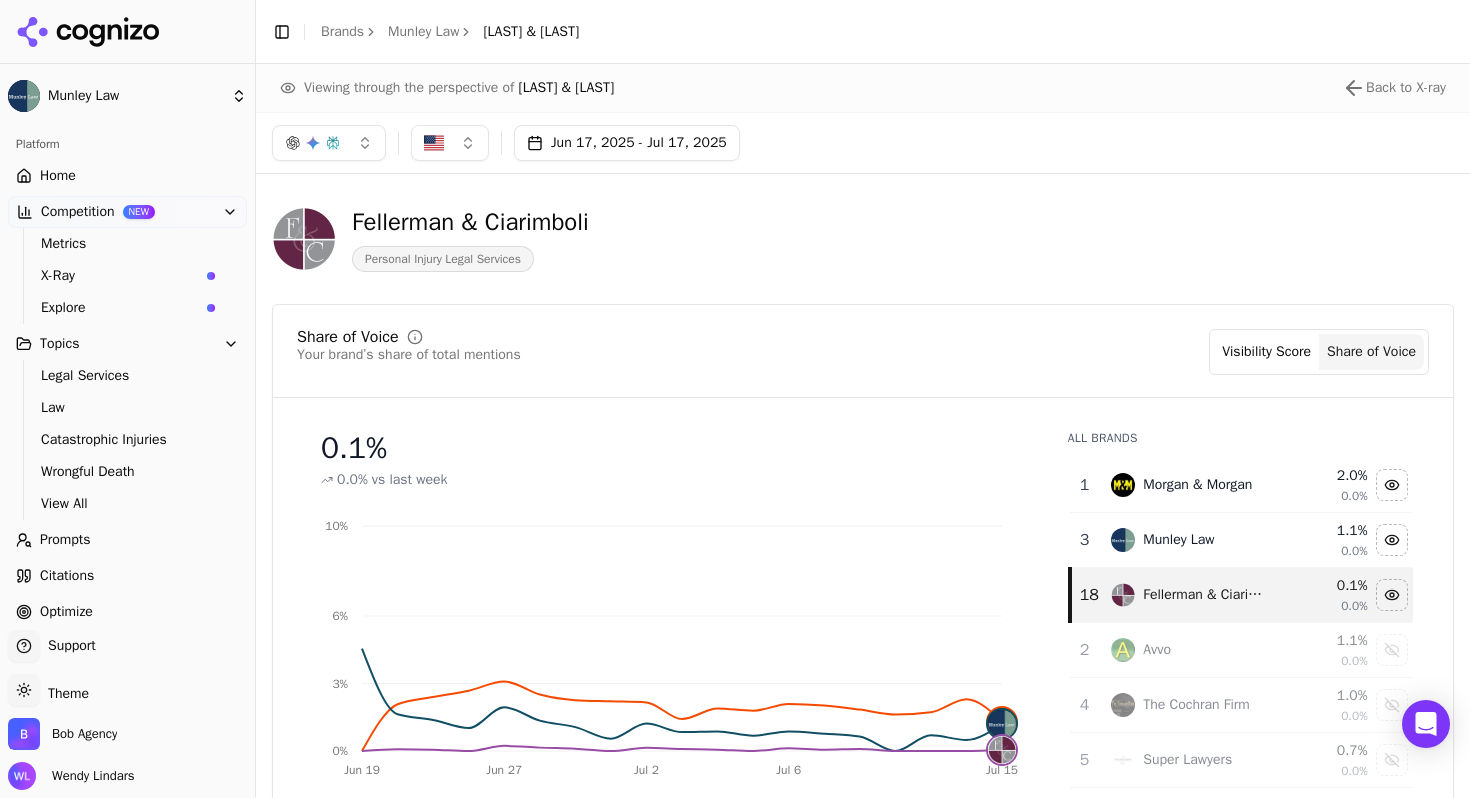 click at bounding box center (1392, 485) 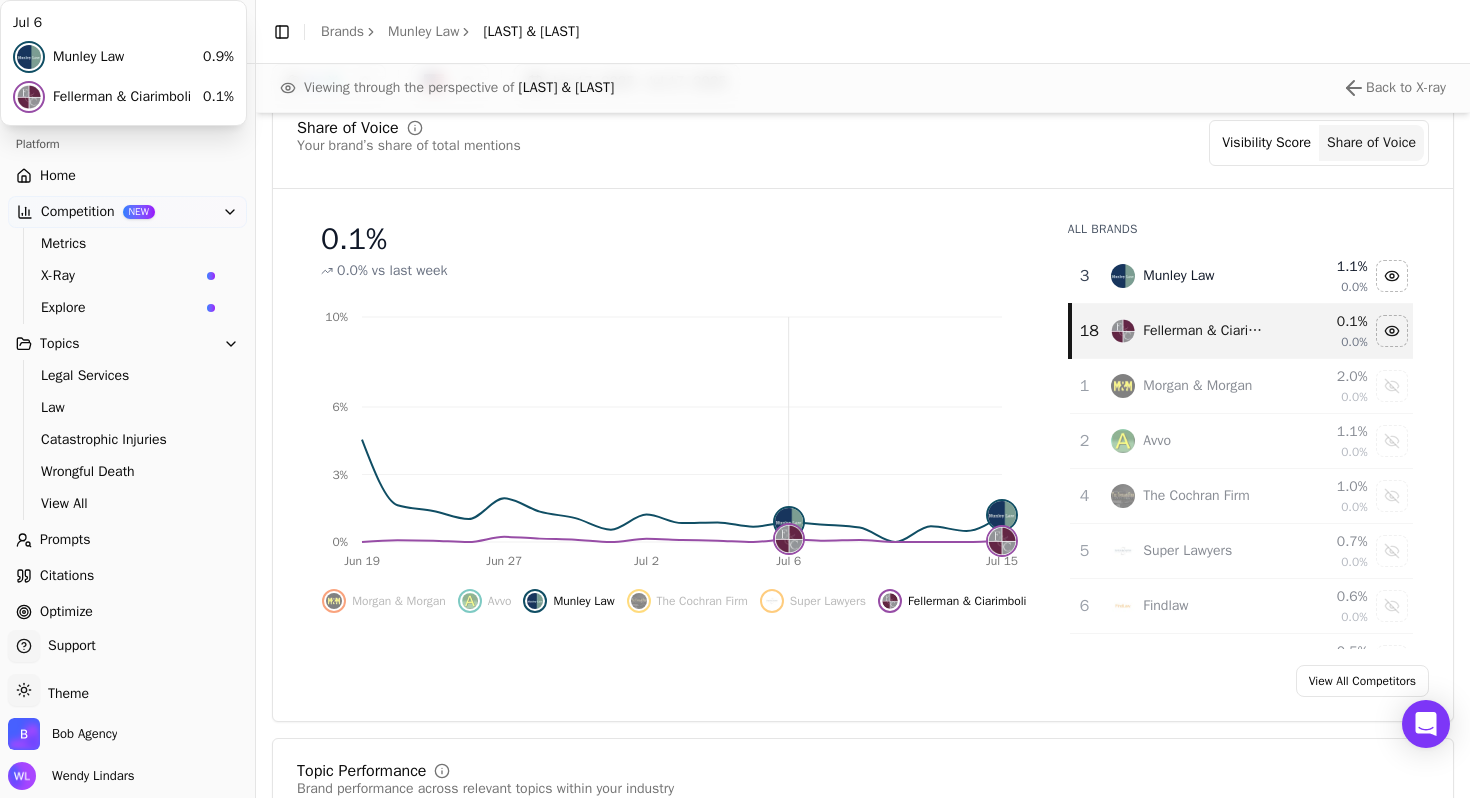 scroll, scrollTop: 518, scrollLeft: 0, axis: vertical 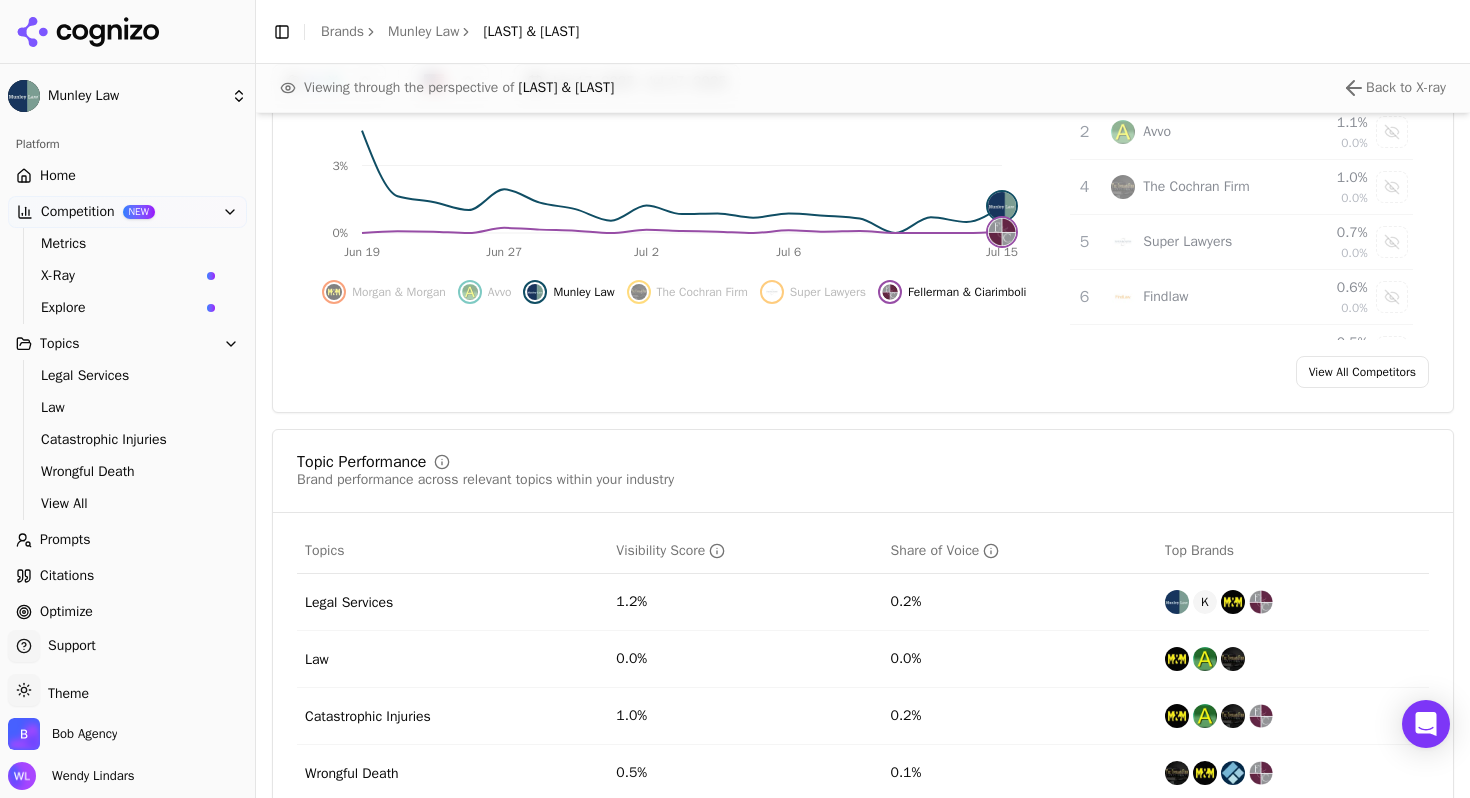 click on "Metrics X-Ray Explore" at bounding box center [128, 276] 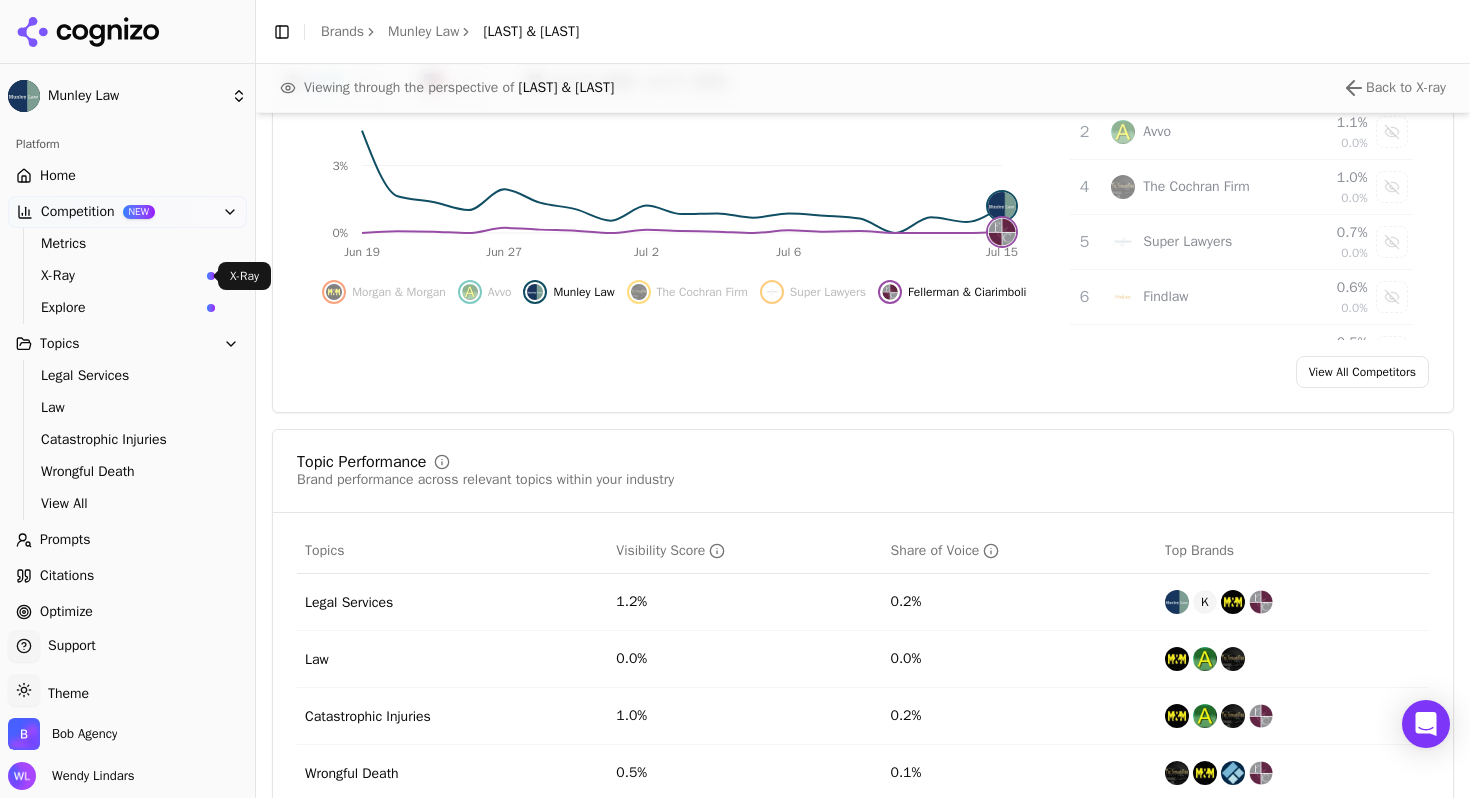 click on "X-Ray" at bounding box center [120, 276] 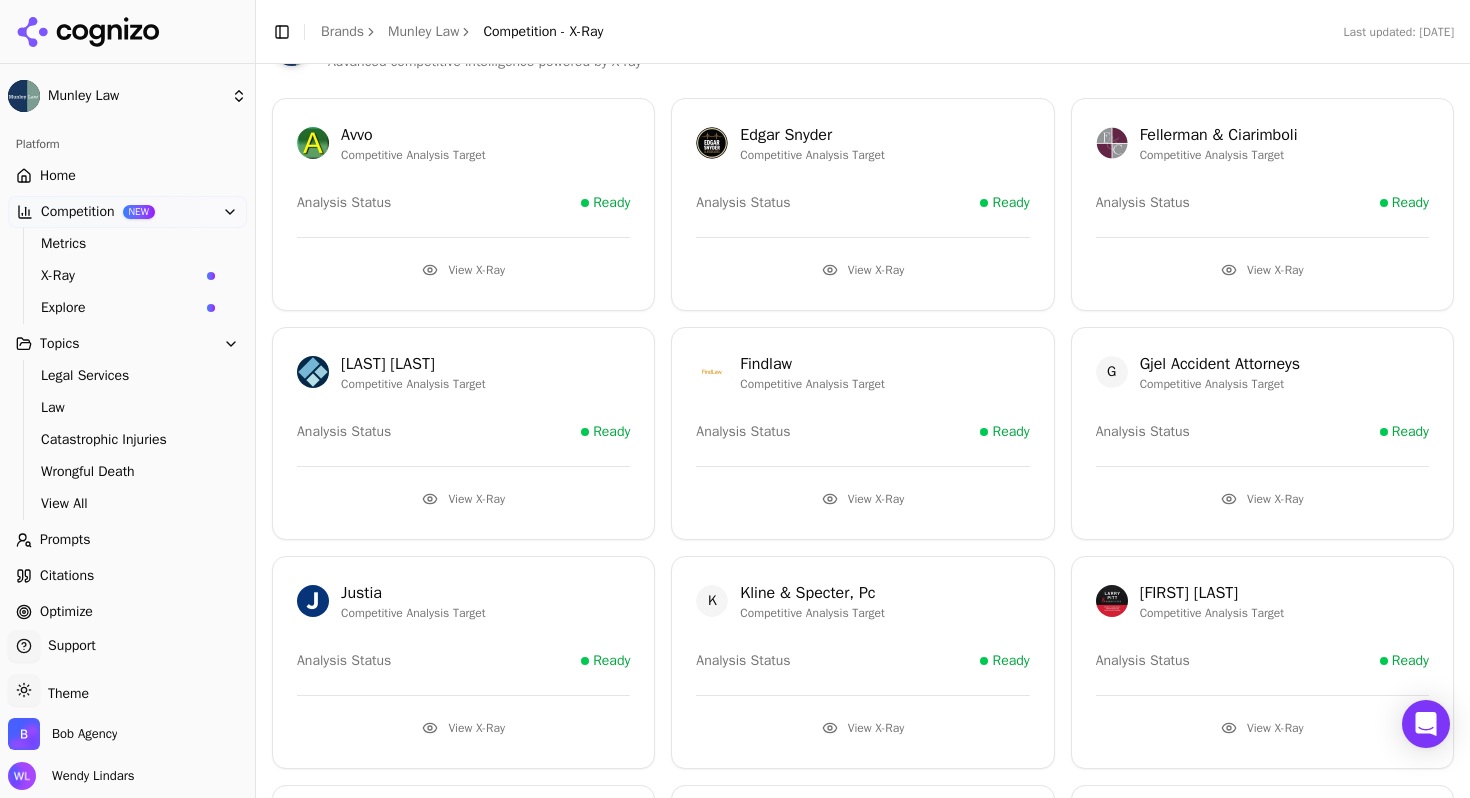 scroll, scrollTop: 0, scrollLeft: 0, axis: both 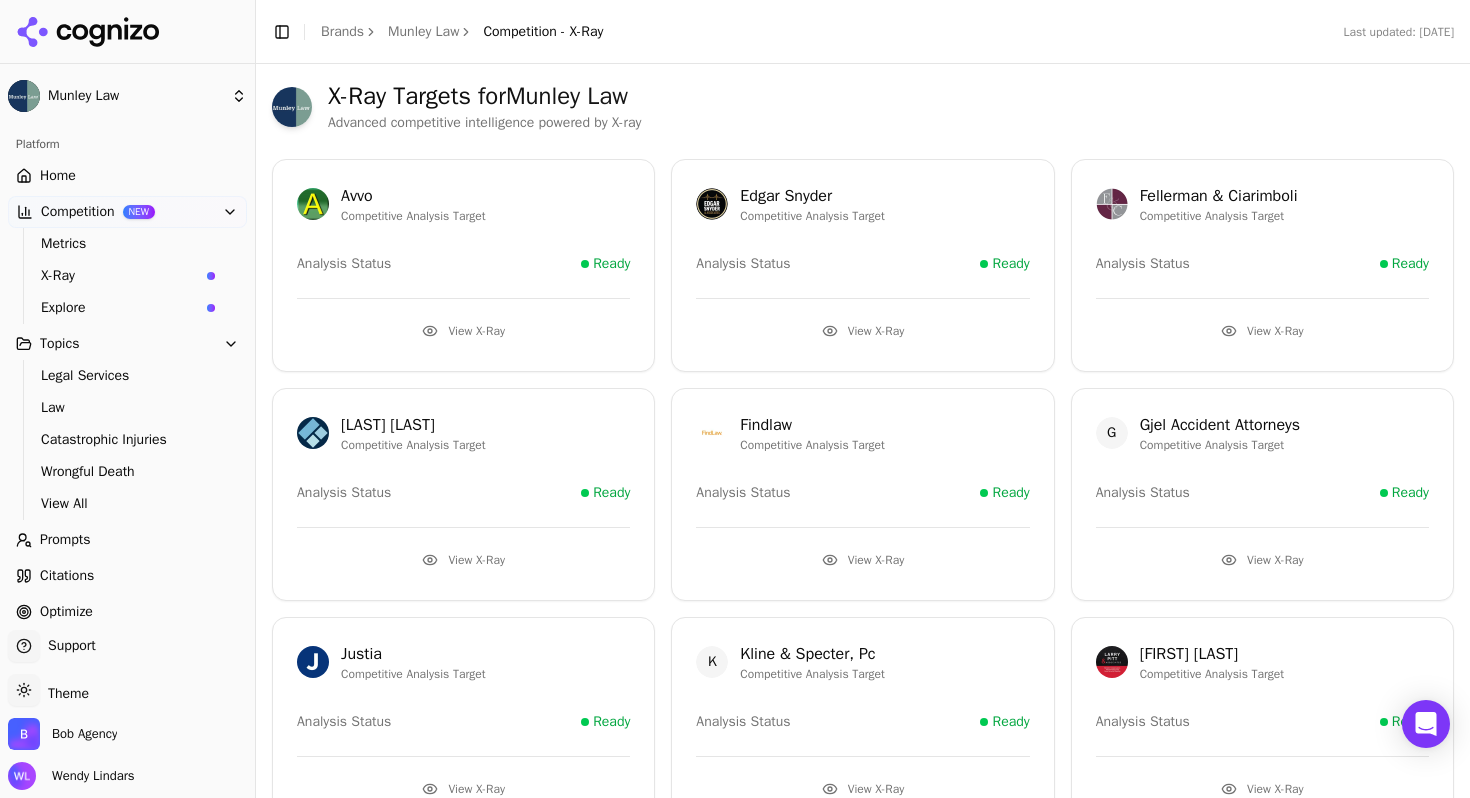 click on "View X-Ray" at bounding box center [862, 331] 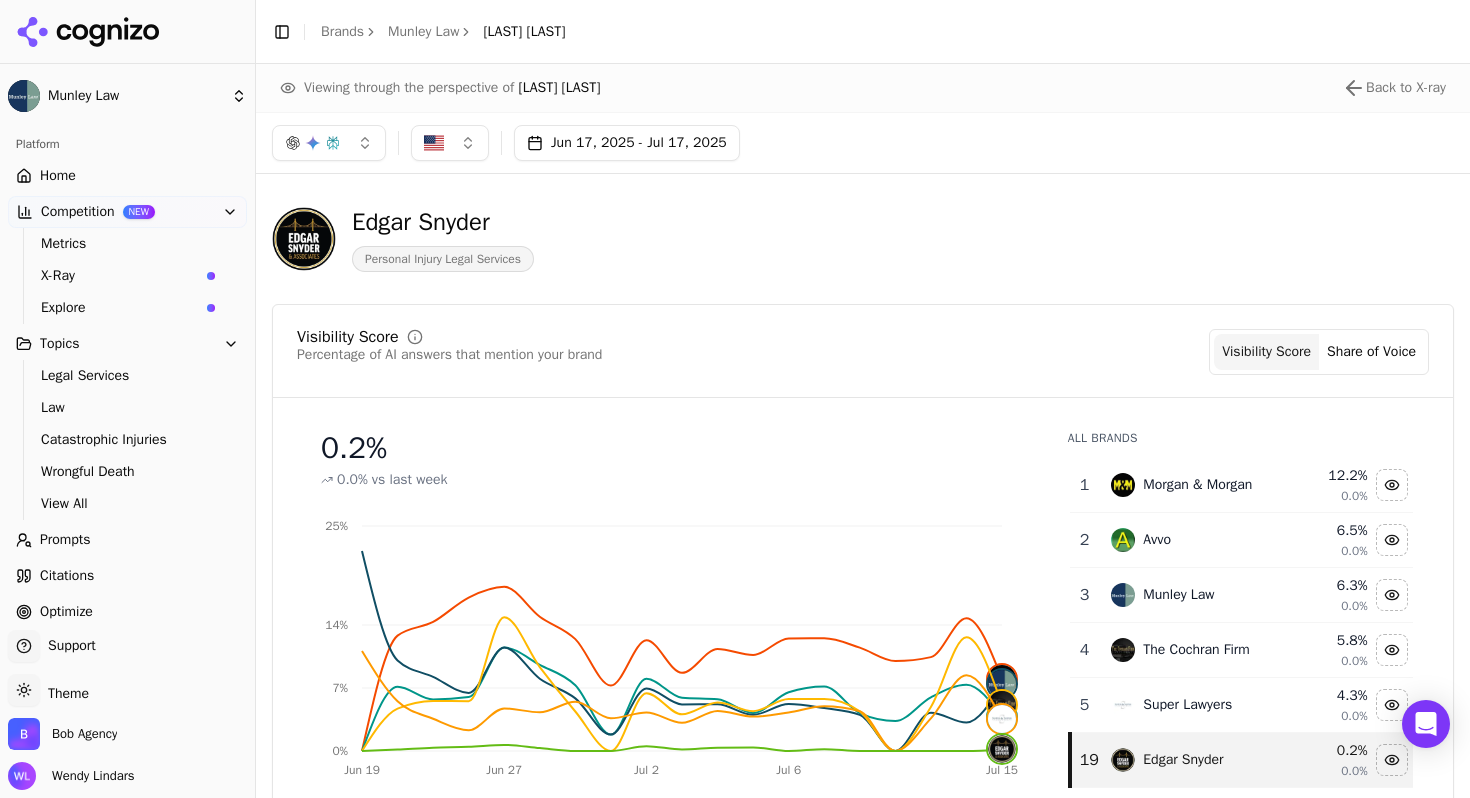click at bounding box center (329, 143) 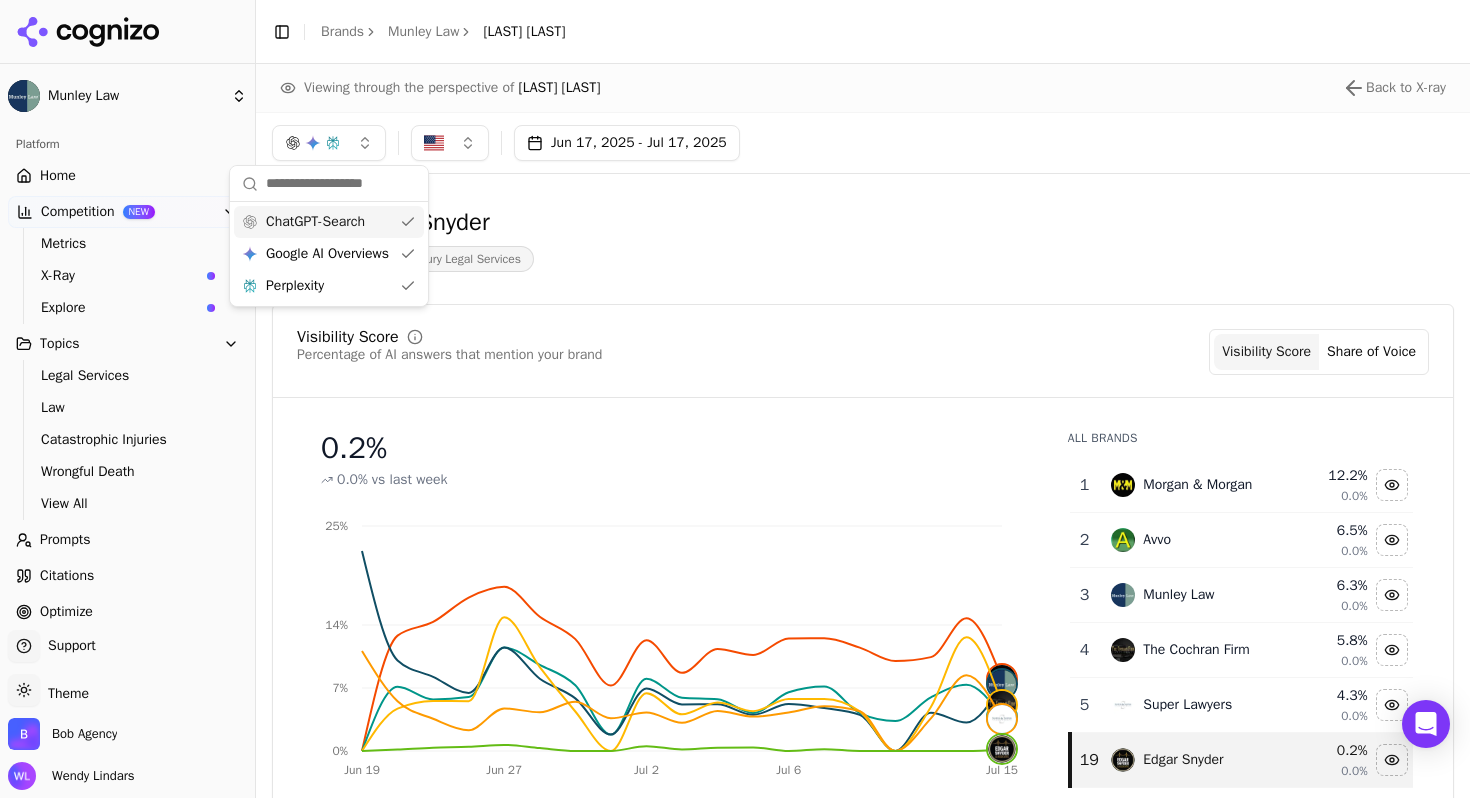 click on "[LAST] [LAST] Legal Services" at bounding box center [720, 239] 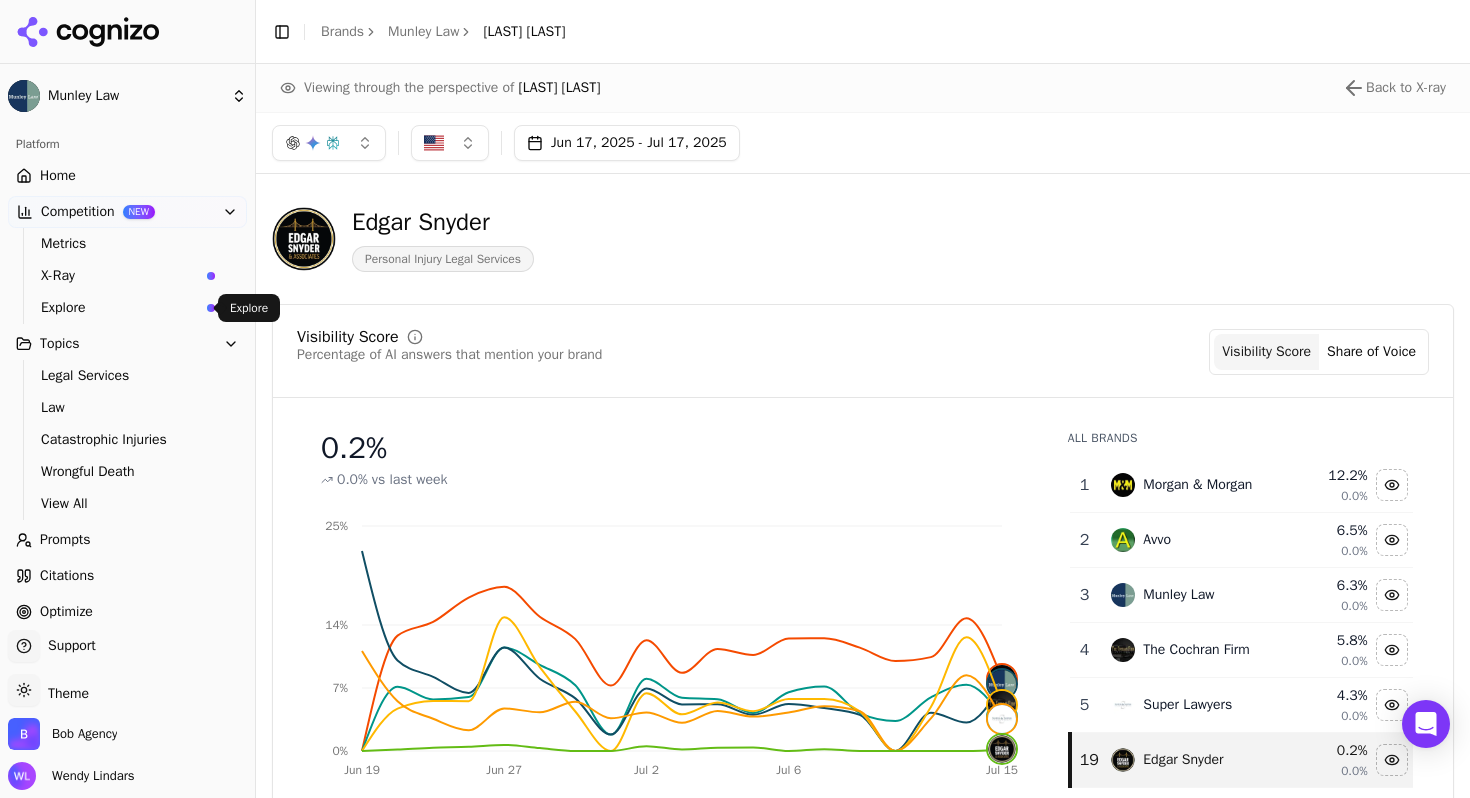 click on "Explore" at bounding box center (120, 308) 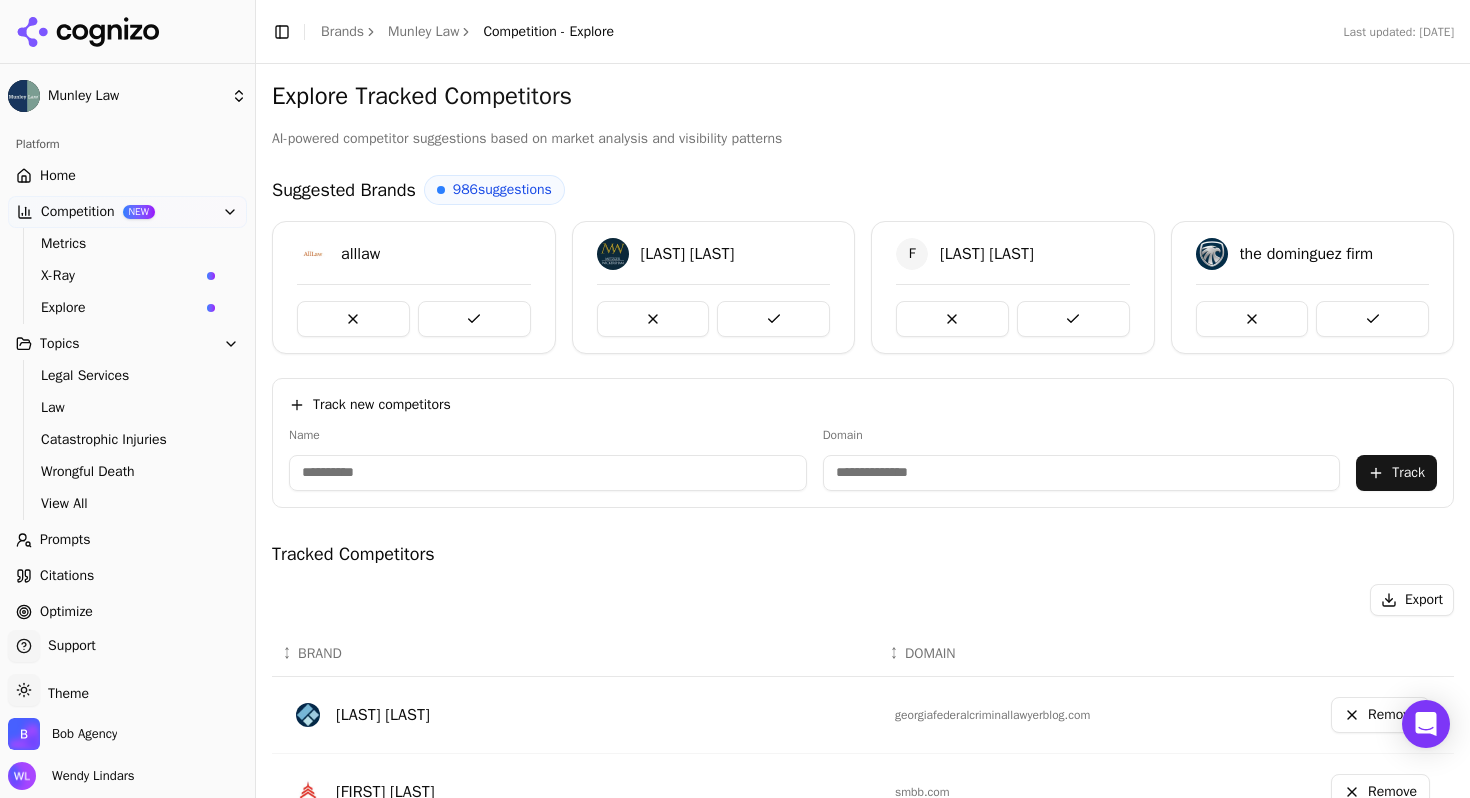 click at bounding box center (353, 319) 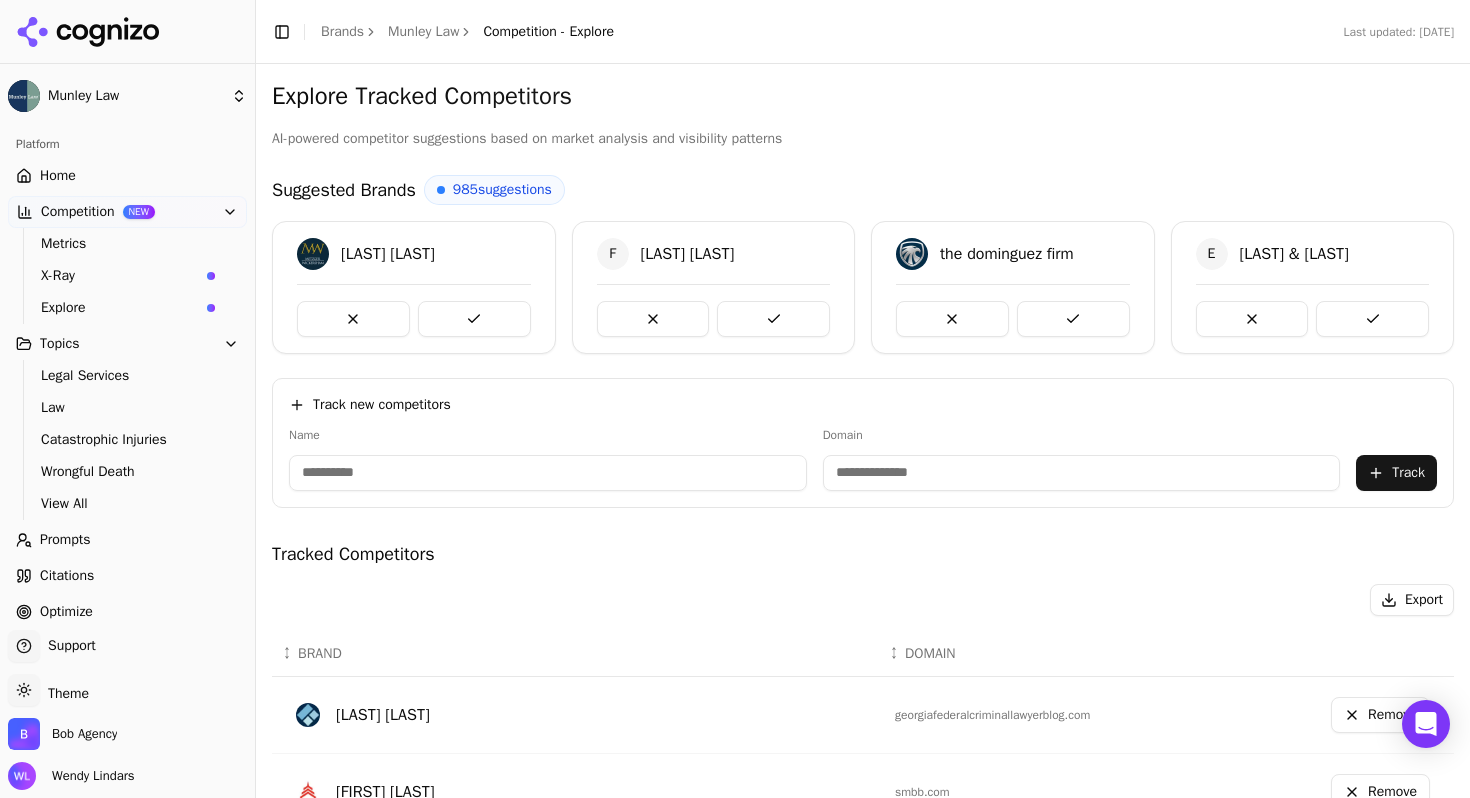 click at bounding box center (952, 319) 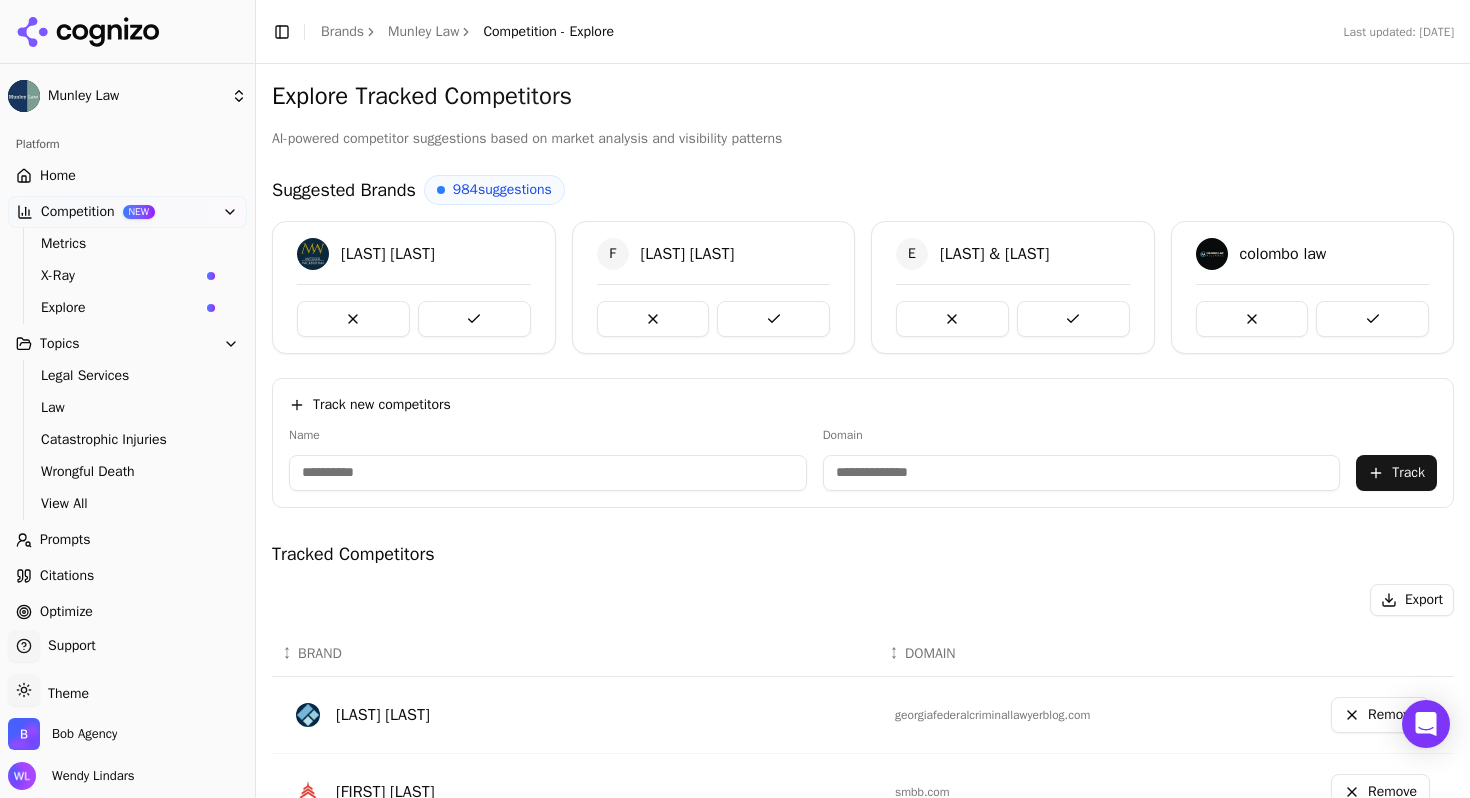 click at bounding box center [1252, 319] 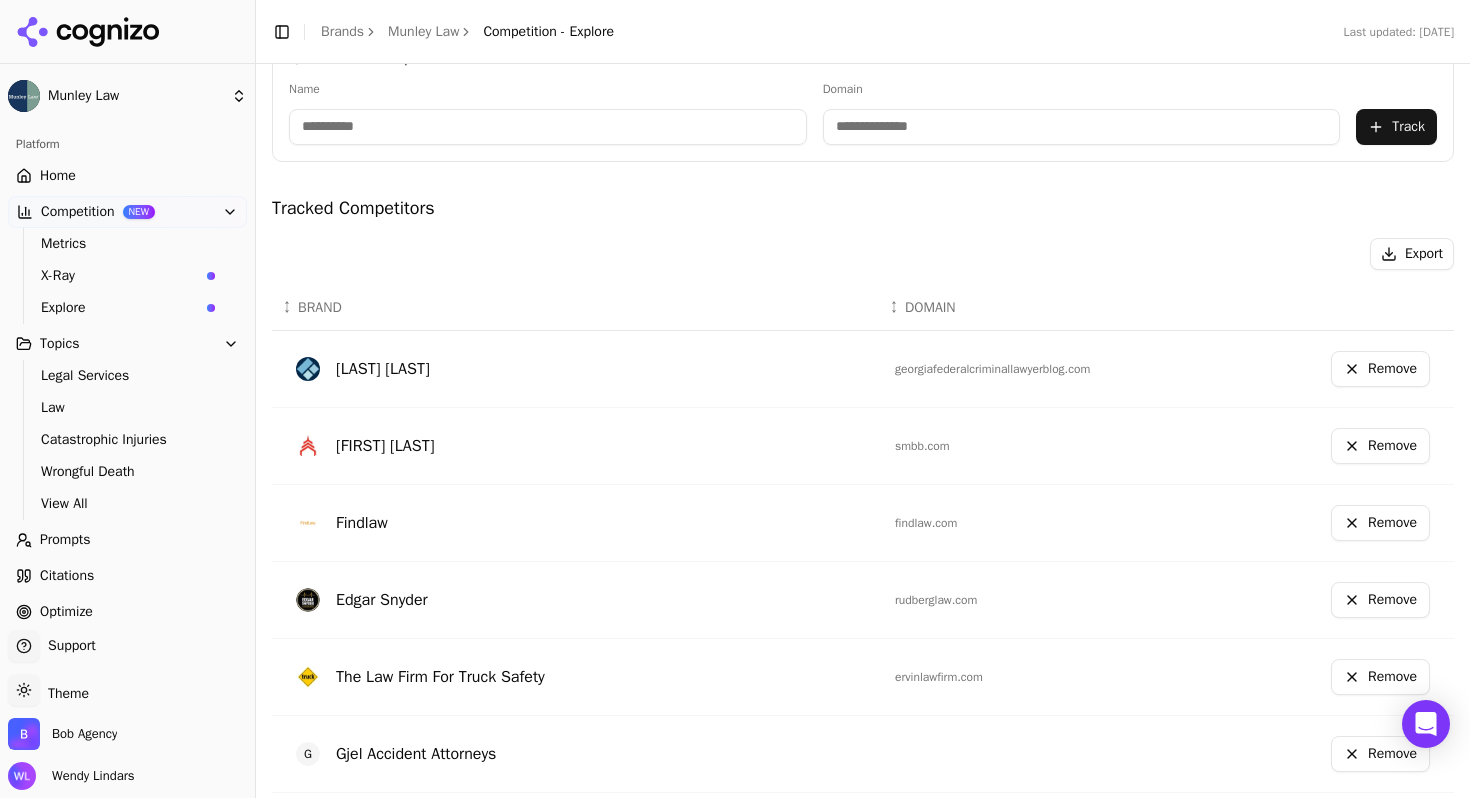 scroll, scrollTop: 347, scrollLeft: 0, axis: vertical 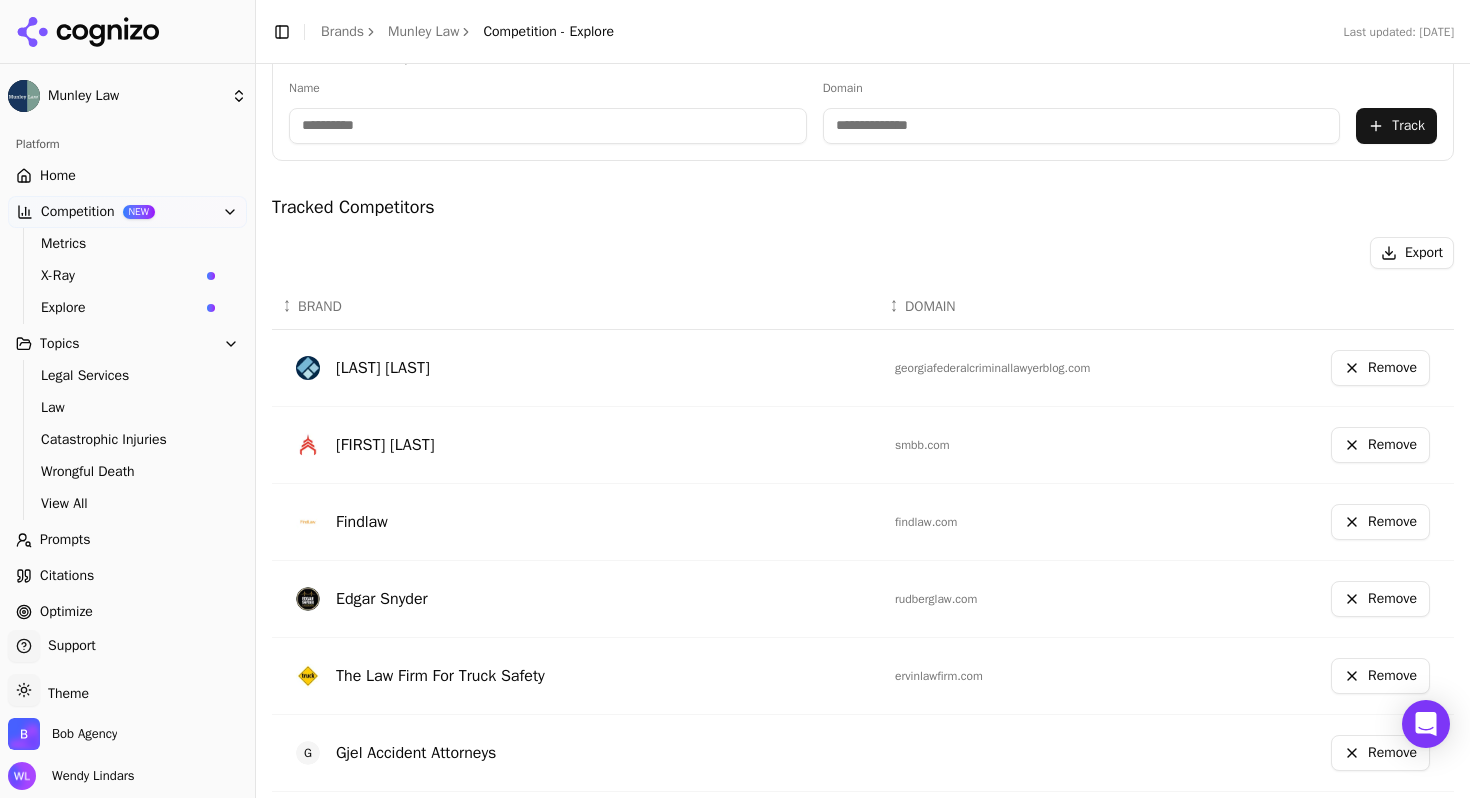 click on "Remove" at bounding box center [1380, 368] 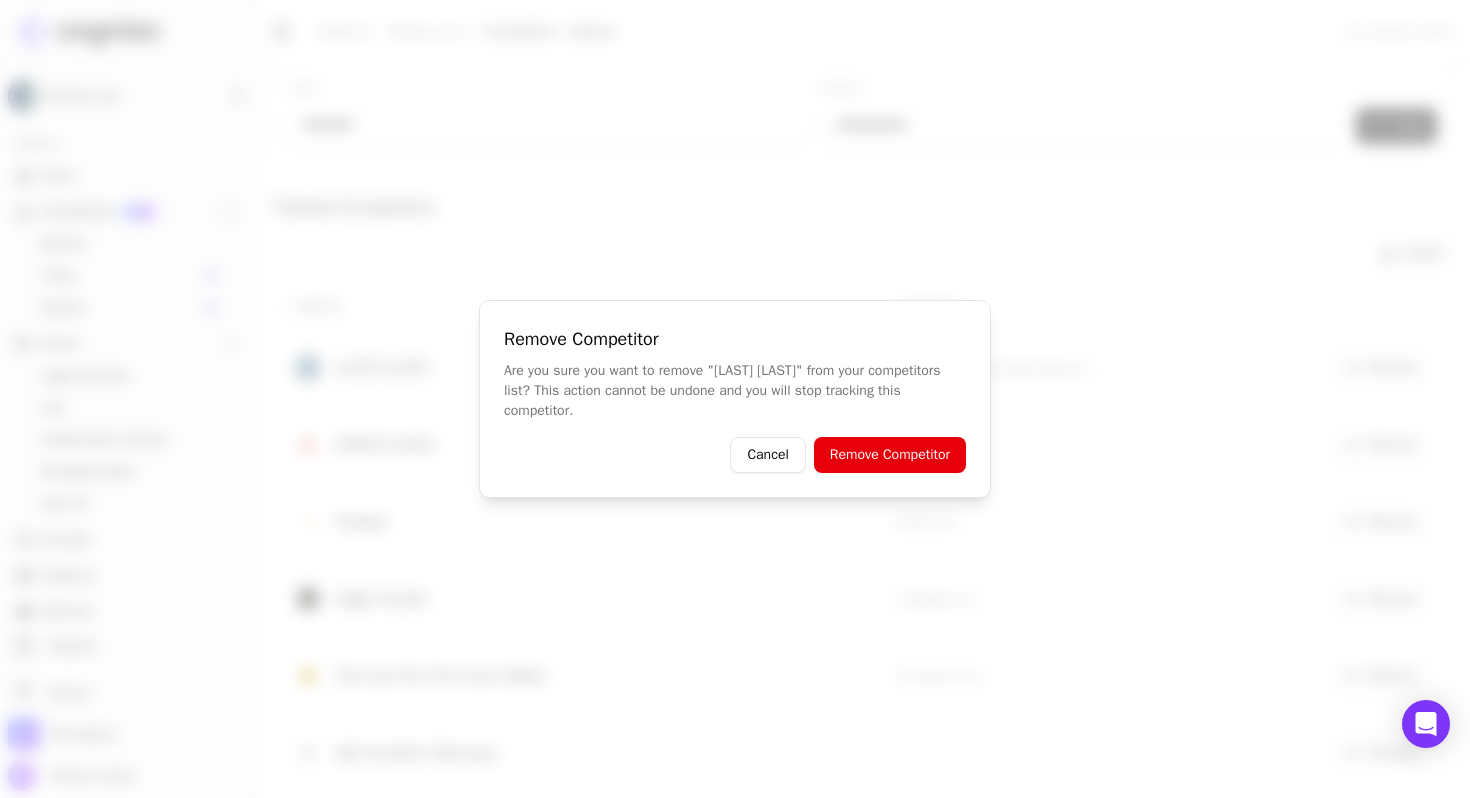 click on "Remove Competitor" at bounding box center [890, 455] 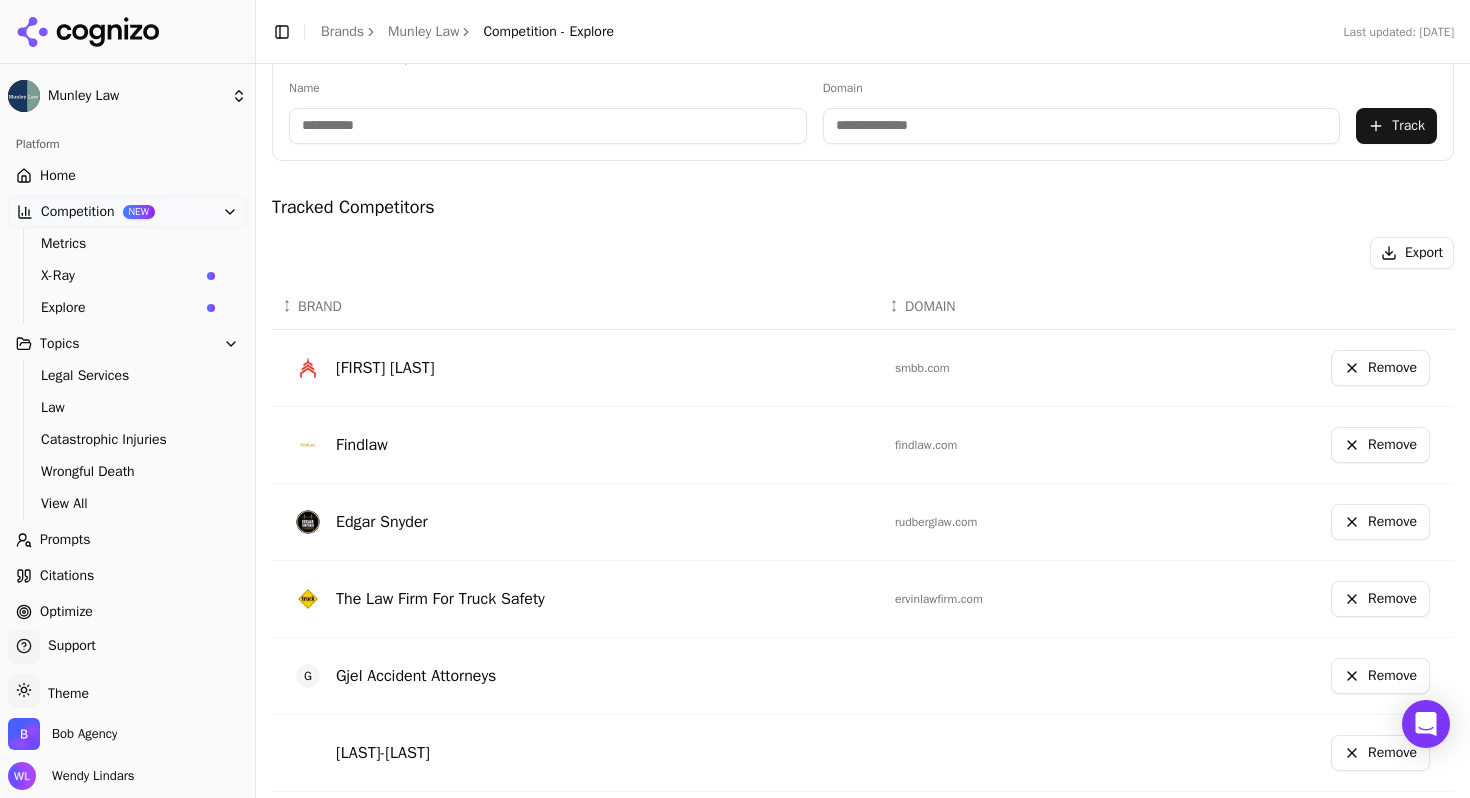 click on "Remove" at bounding box center [1380, 445] 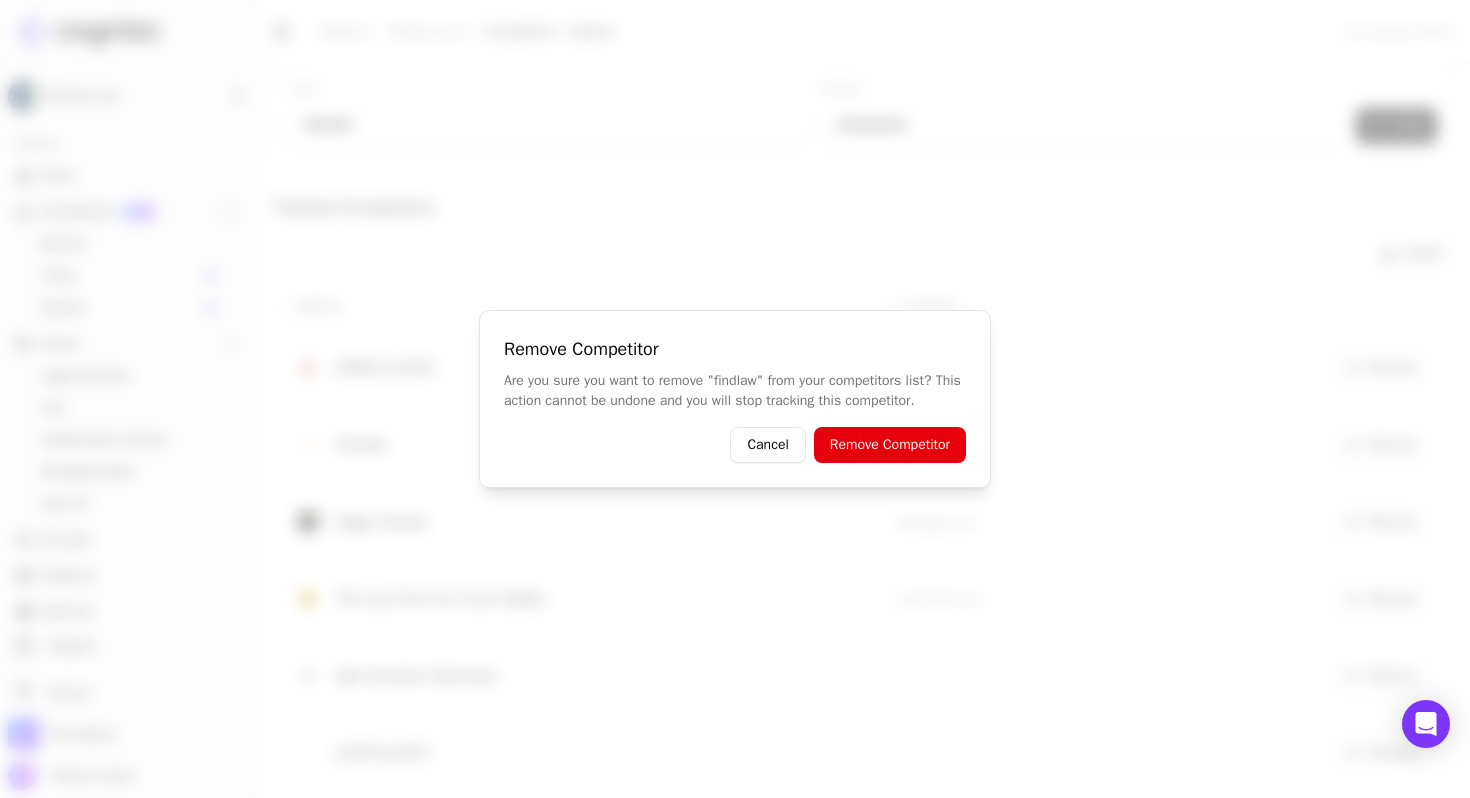 click on "Remove Competitor" at bounding box center [890, 445] 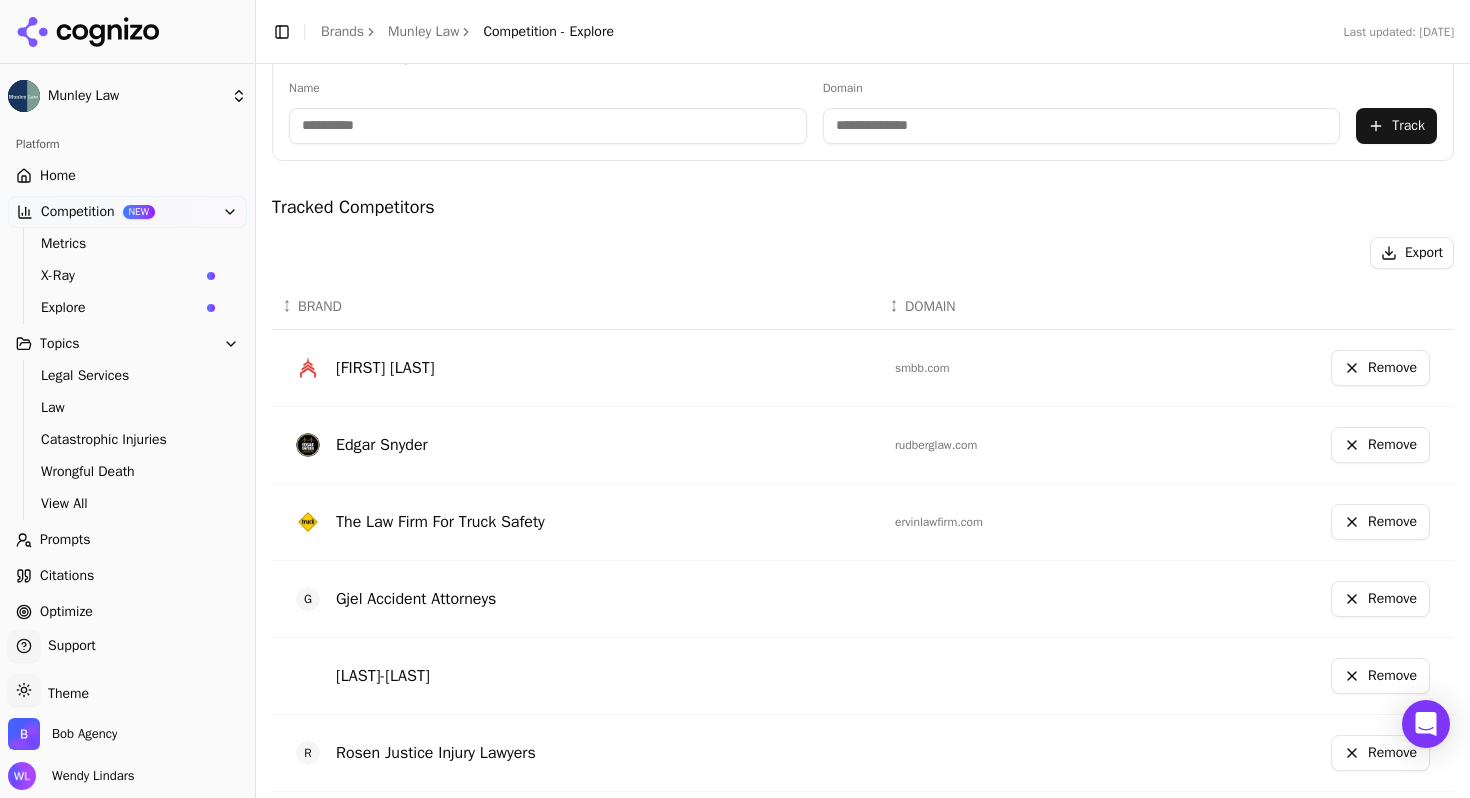 click on "Remove" at bounding box center (1380, 676) 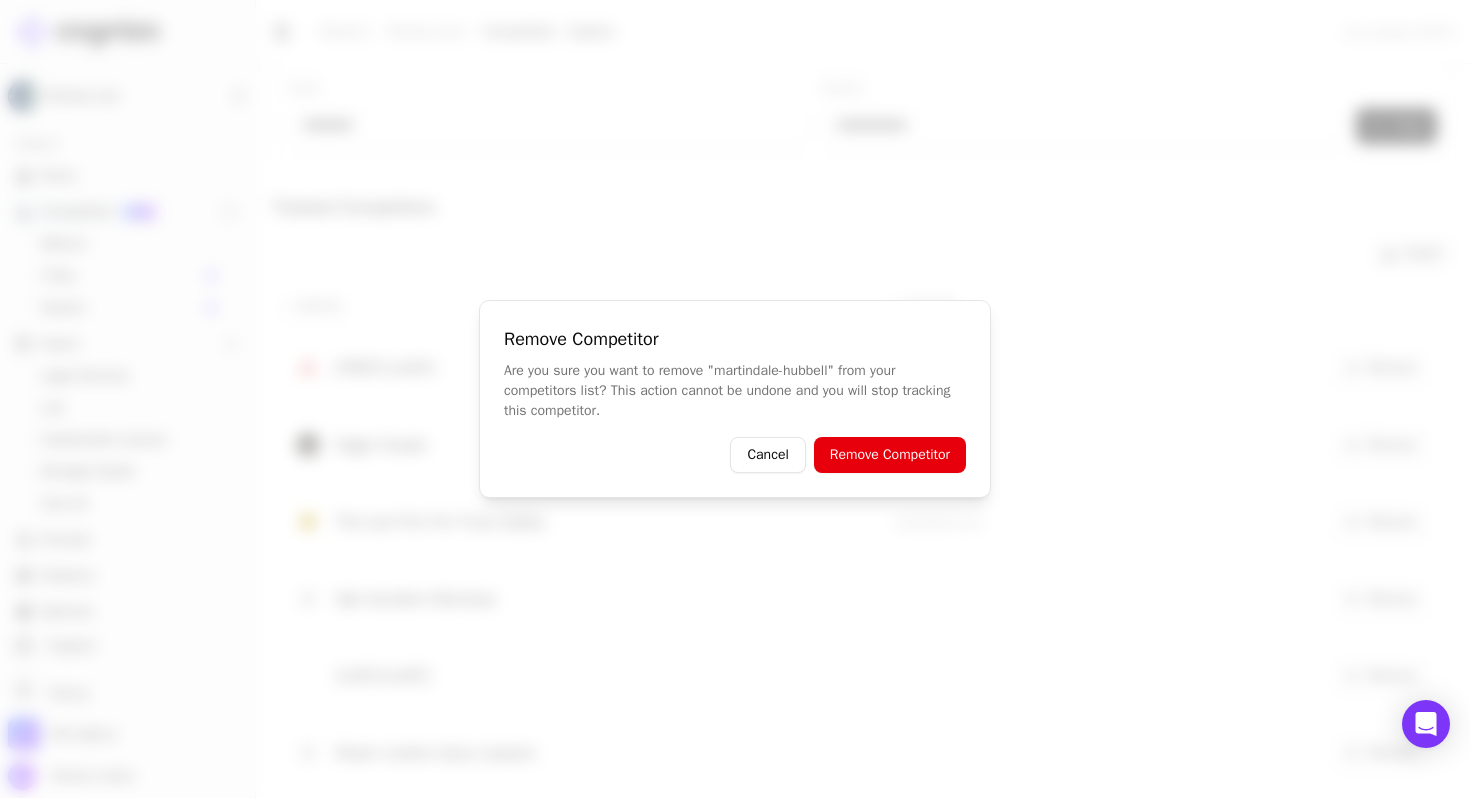 click on "Remove Competitor" at bounding box center [890, 455] 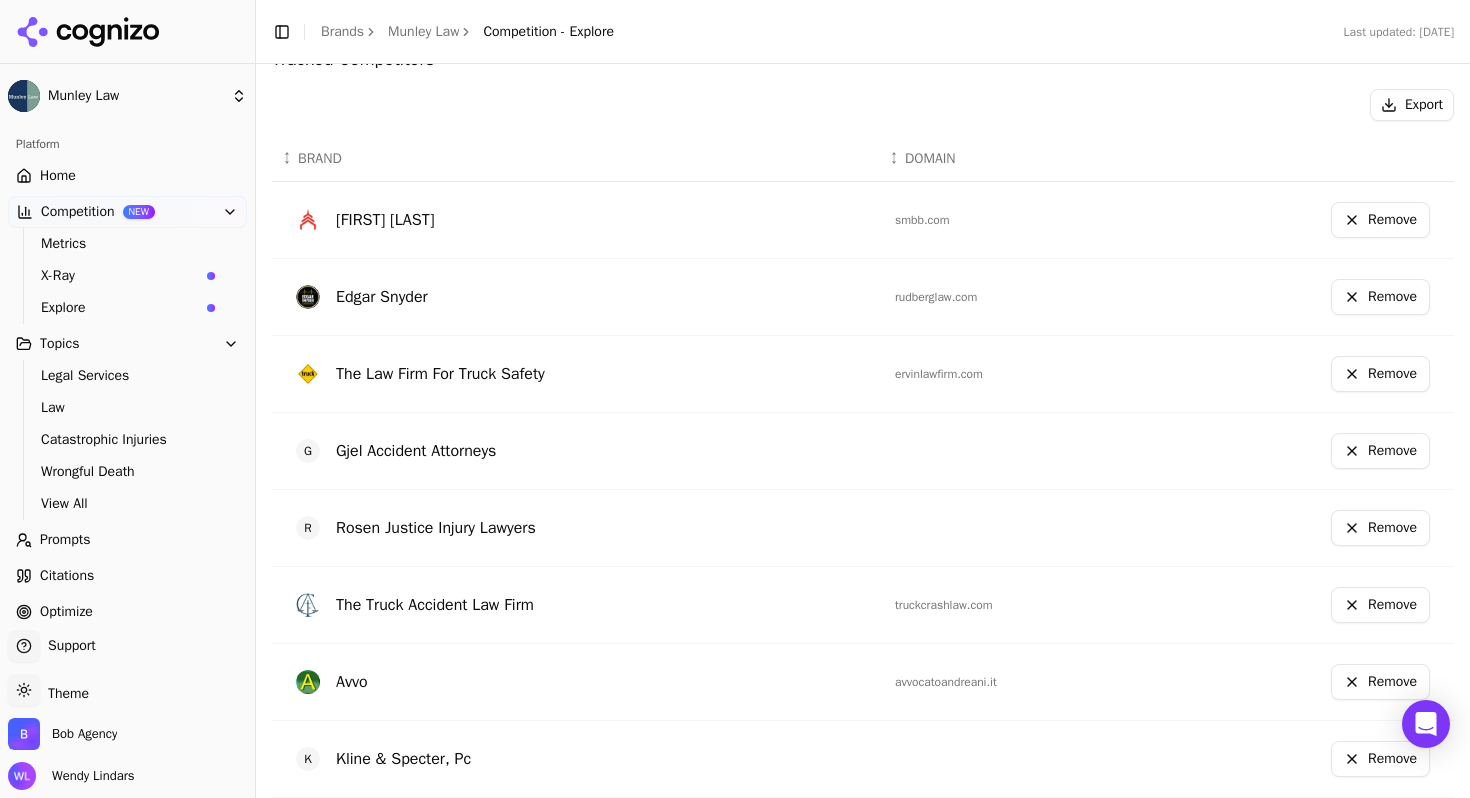 scroll, scrollTop: 576, scrollLeft: 0, axis: vertical 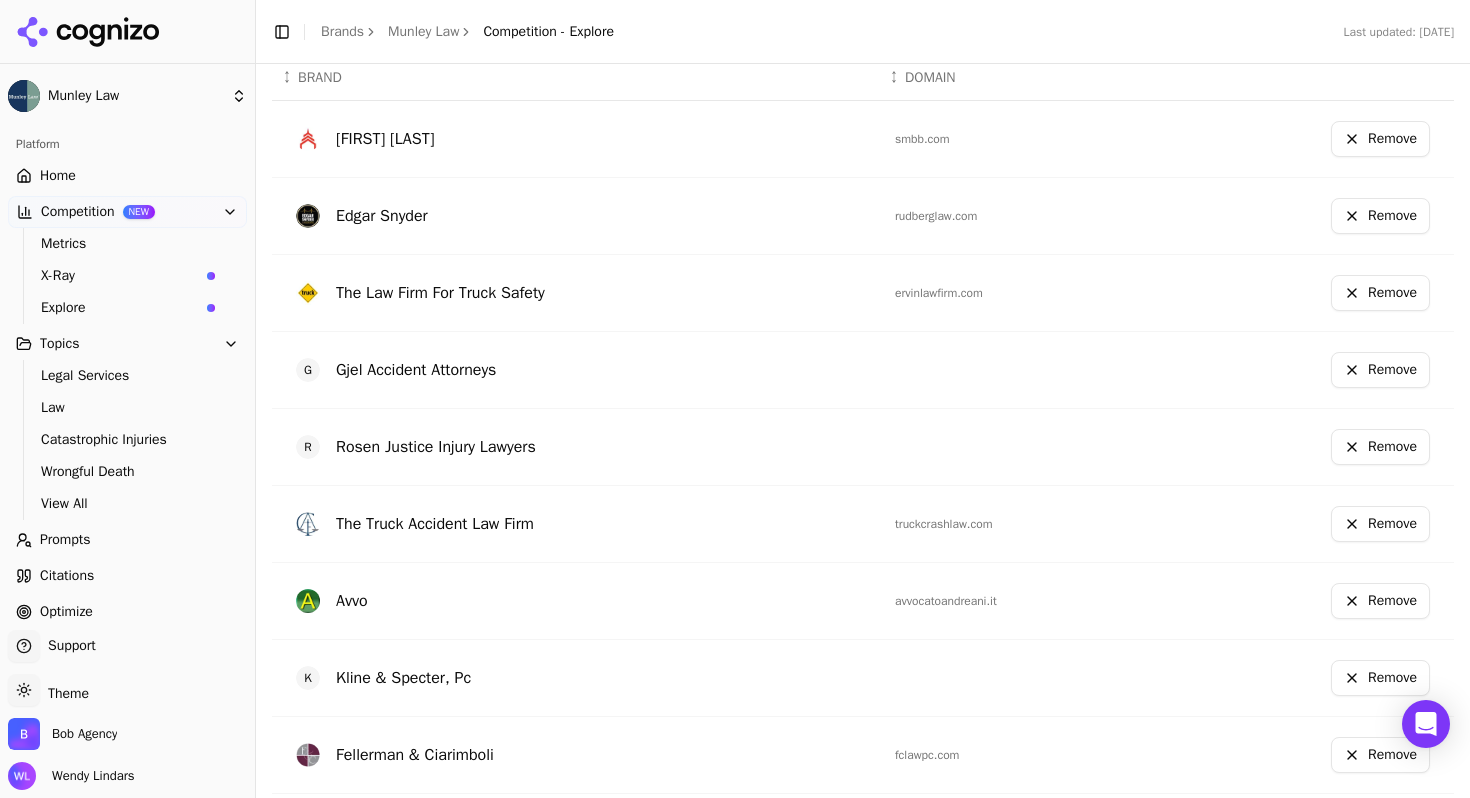 click on "Remove" at bounding box center (1380, 601) 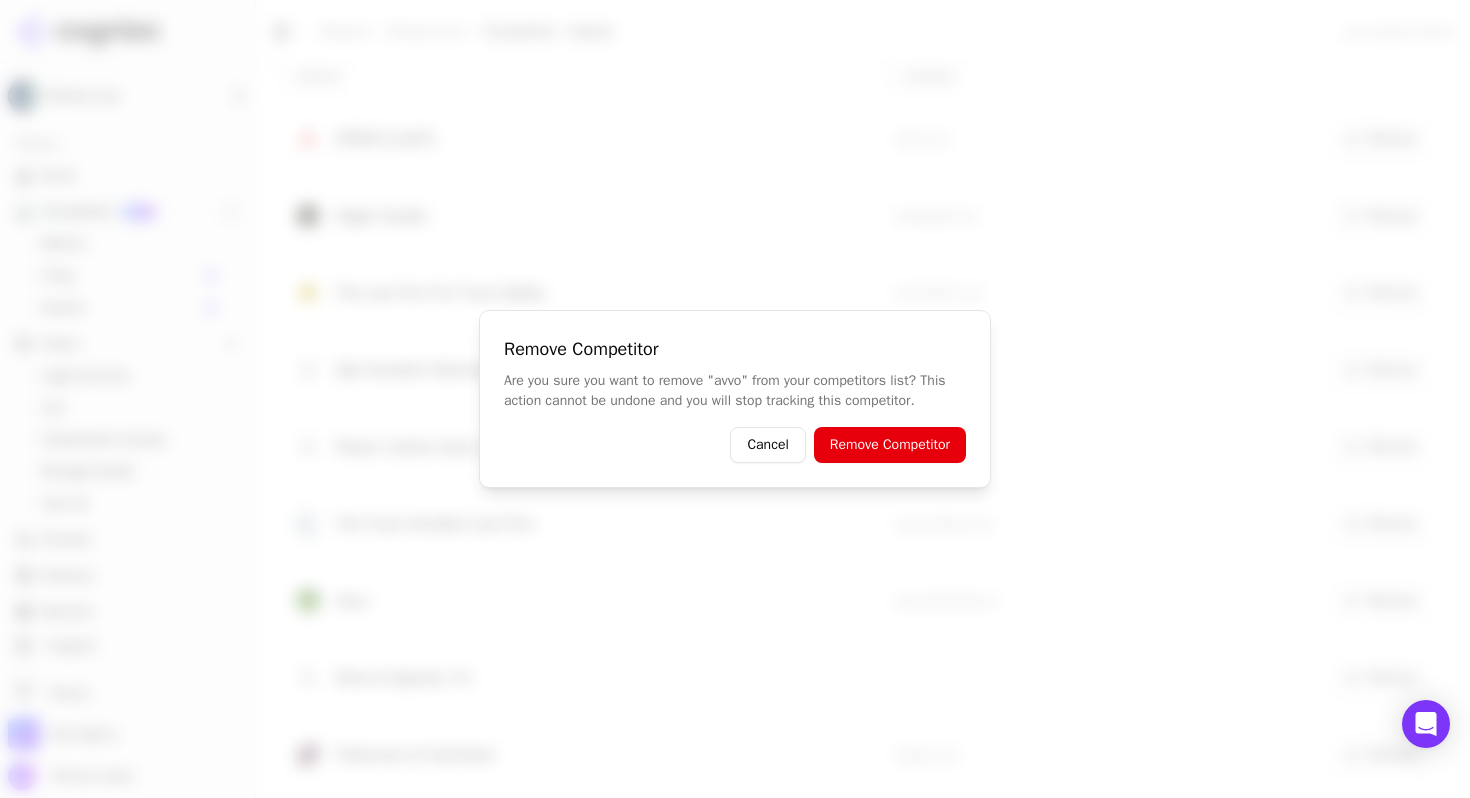 click on "Remove Competitor" at bounding box center (890, 445) 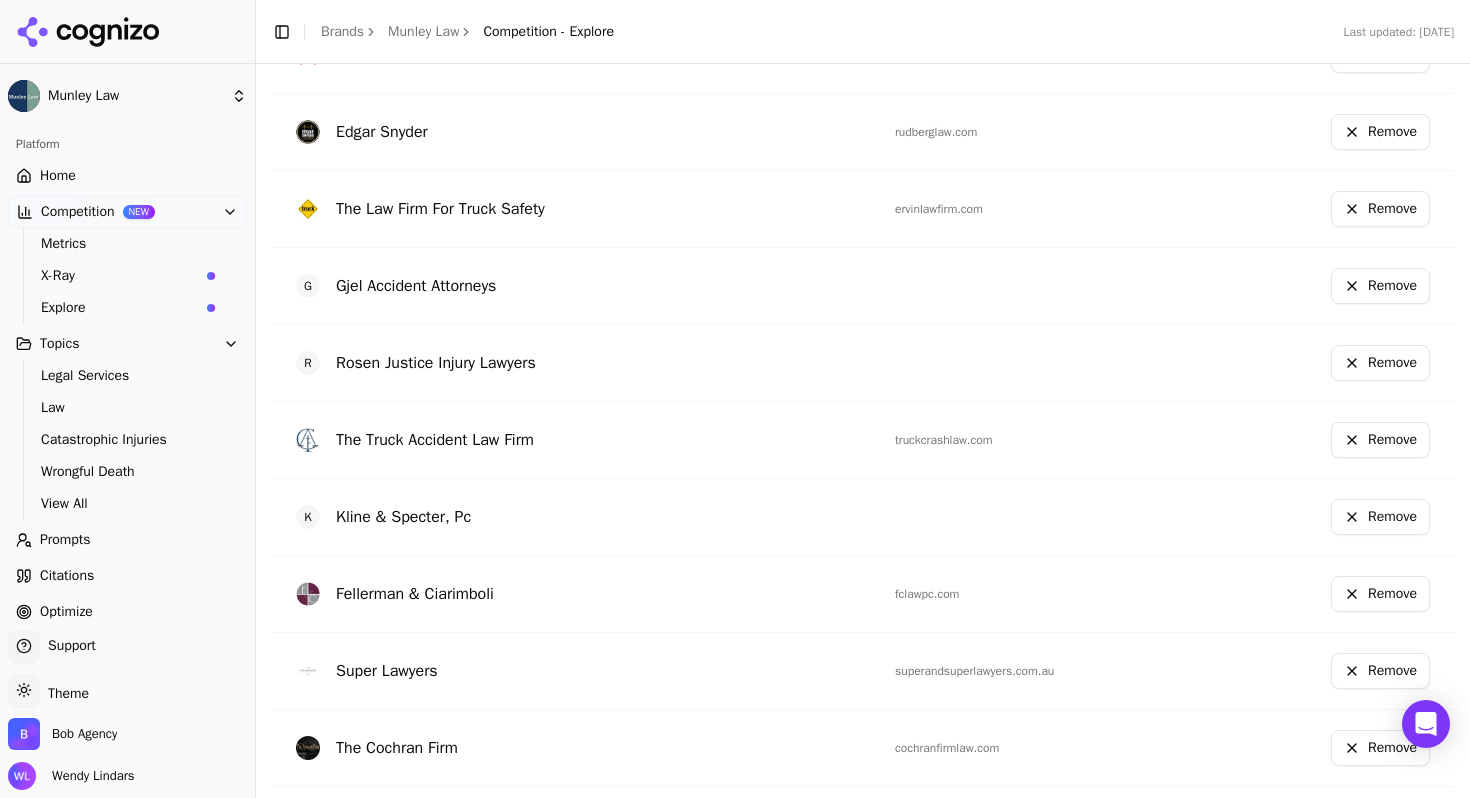 scroll, scrollTop: 704, scrollLeft: 0, axis: vertical 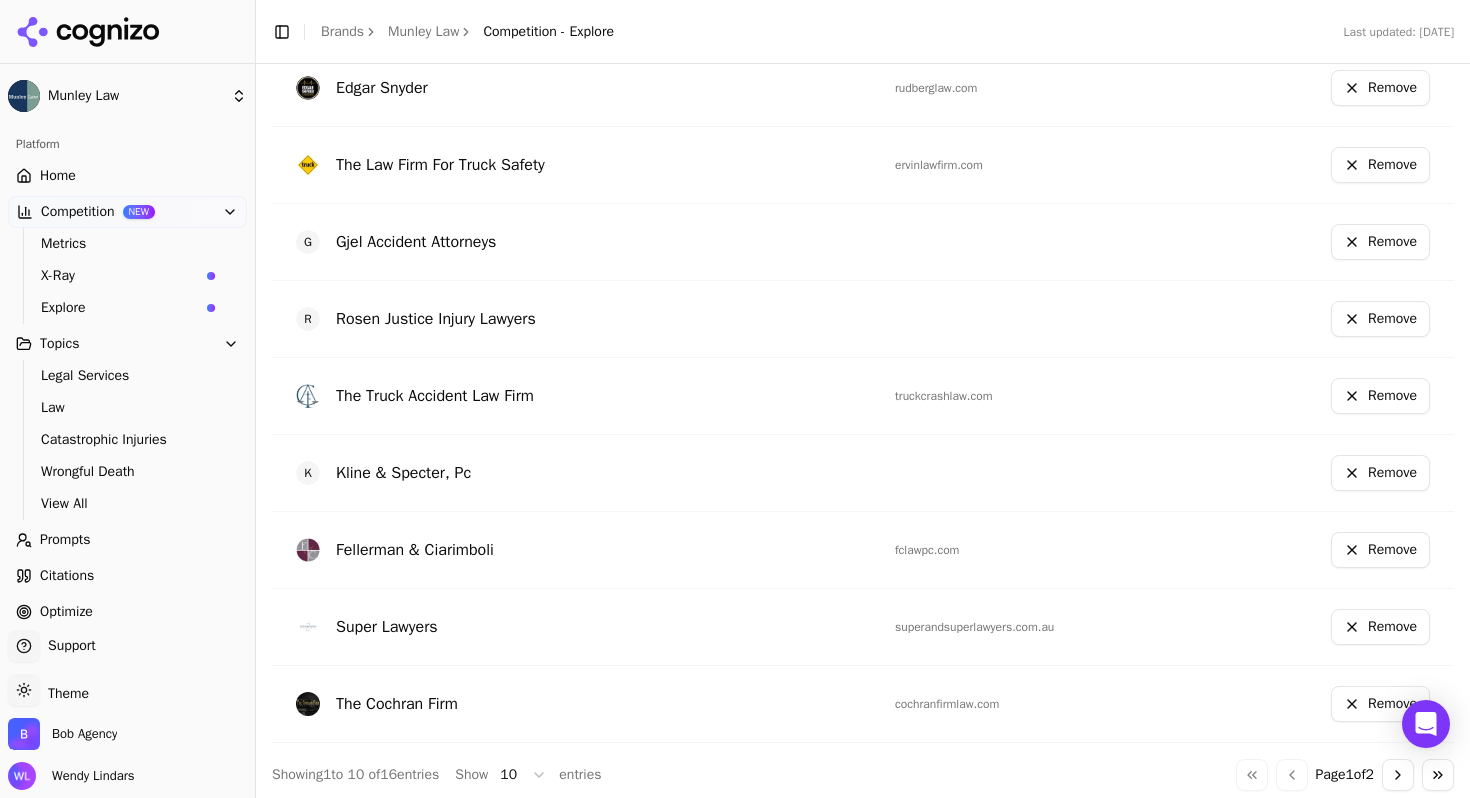 click on "Remove" at bounding box center (1380, 627) 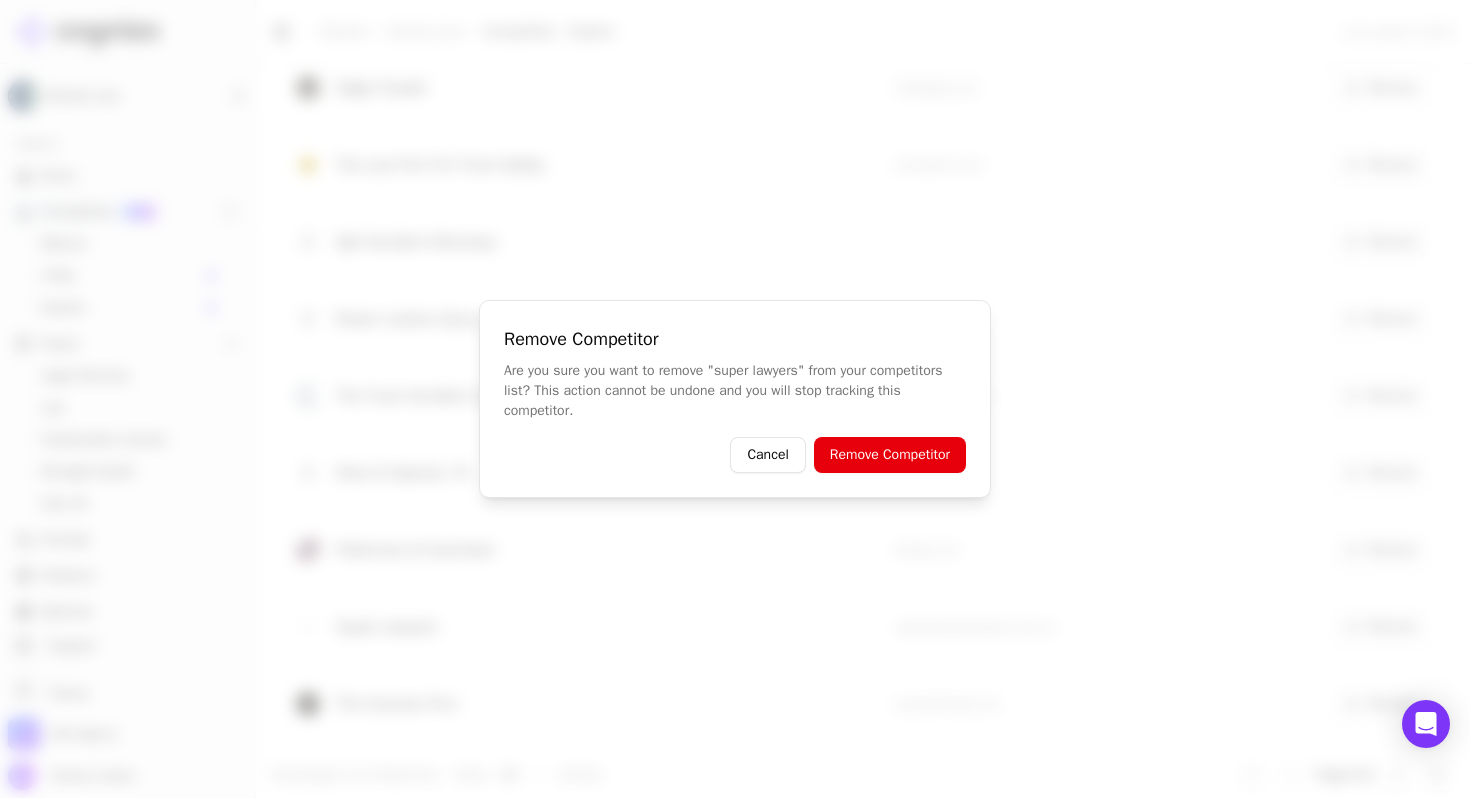 click on "Remove Competitor" at bounding box center [890, 455] 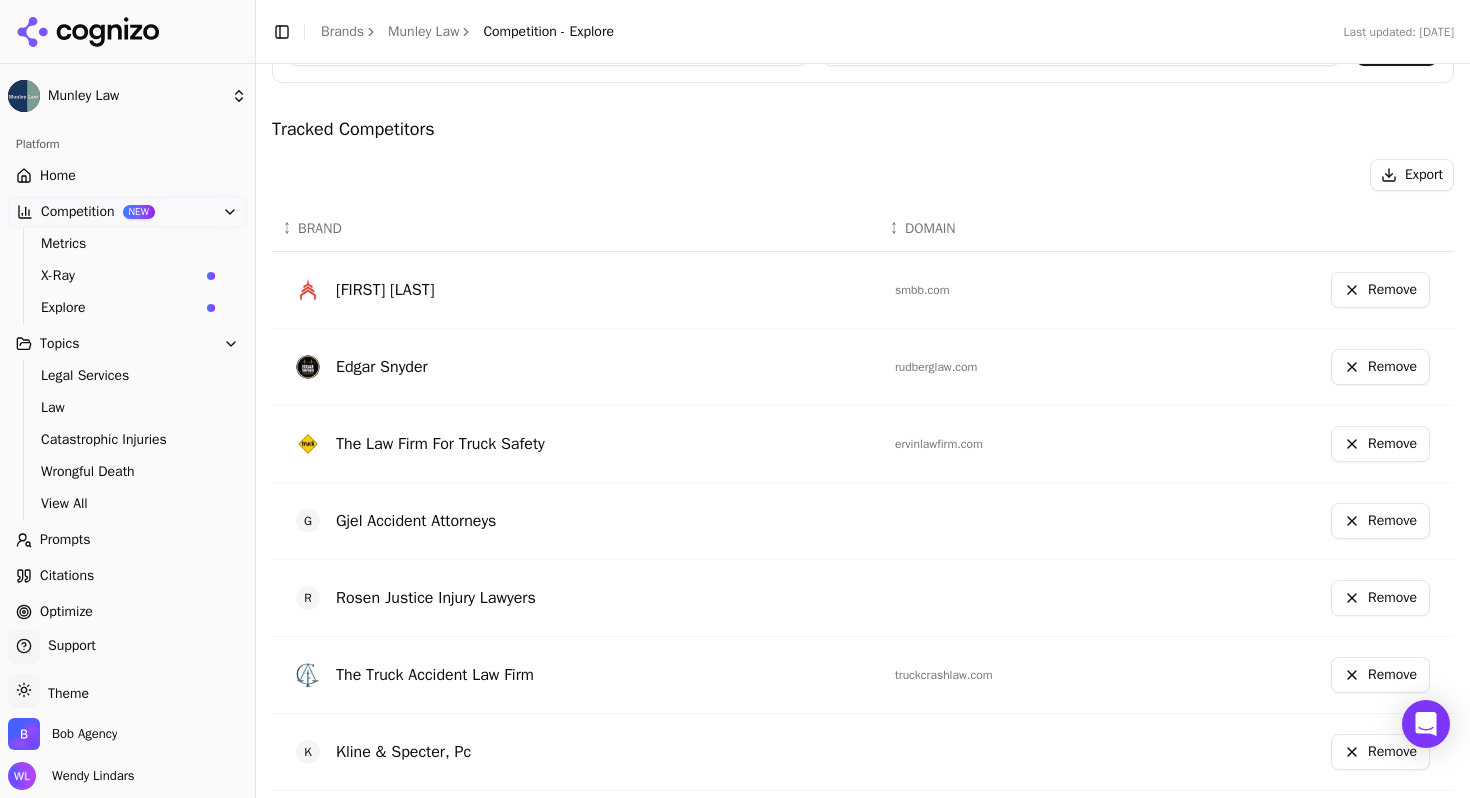 scroll, scrollTop: 713, scrollLeft: 0, axis: vertical 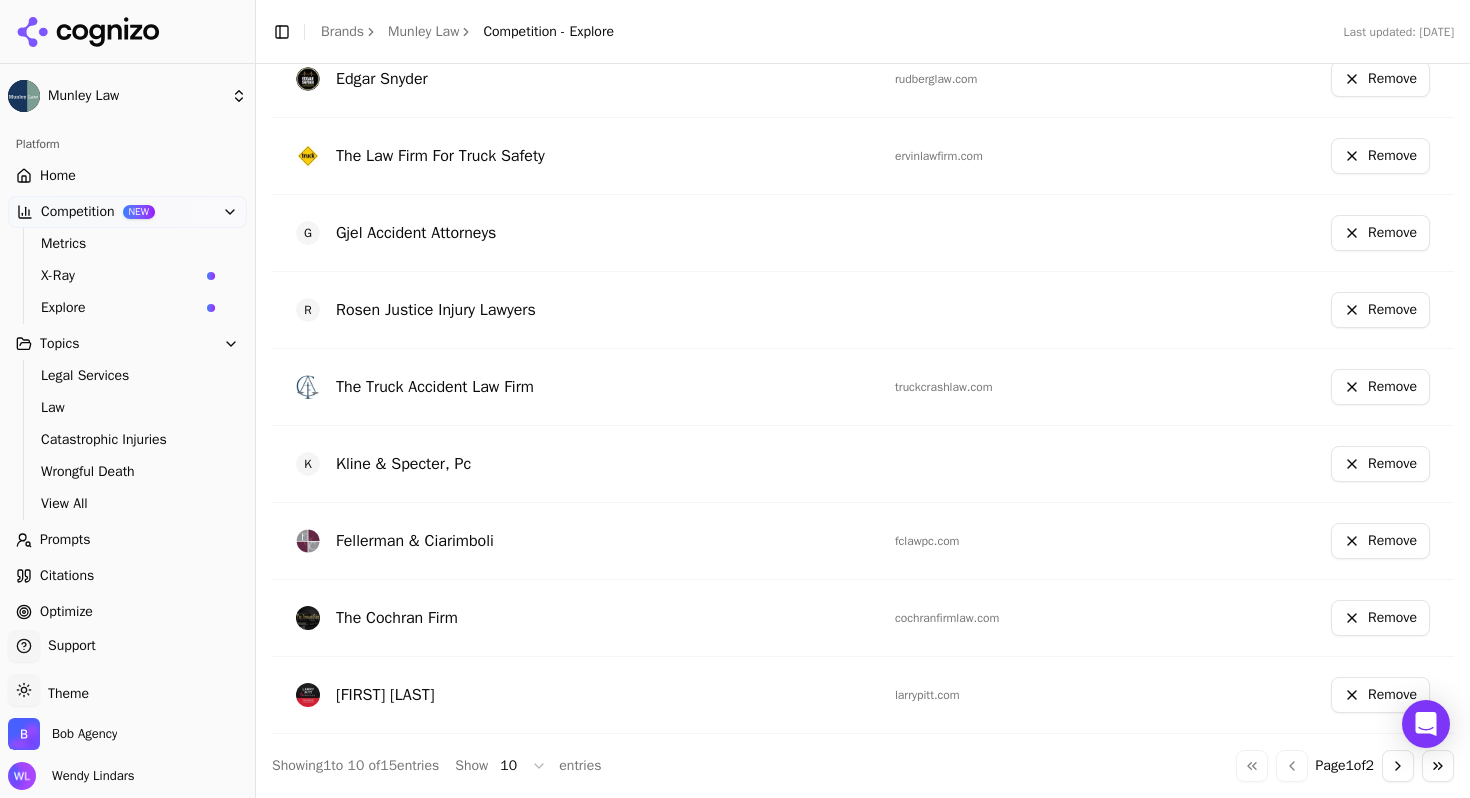 click on "Go to next page" at bounding box center [1398, 766] 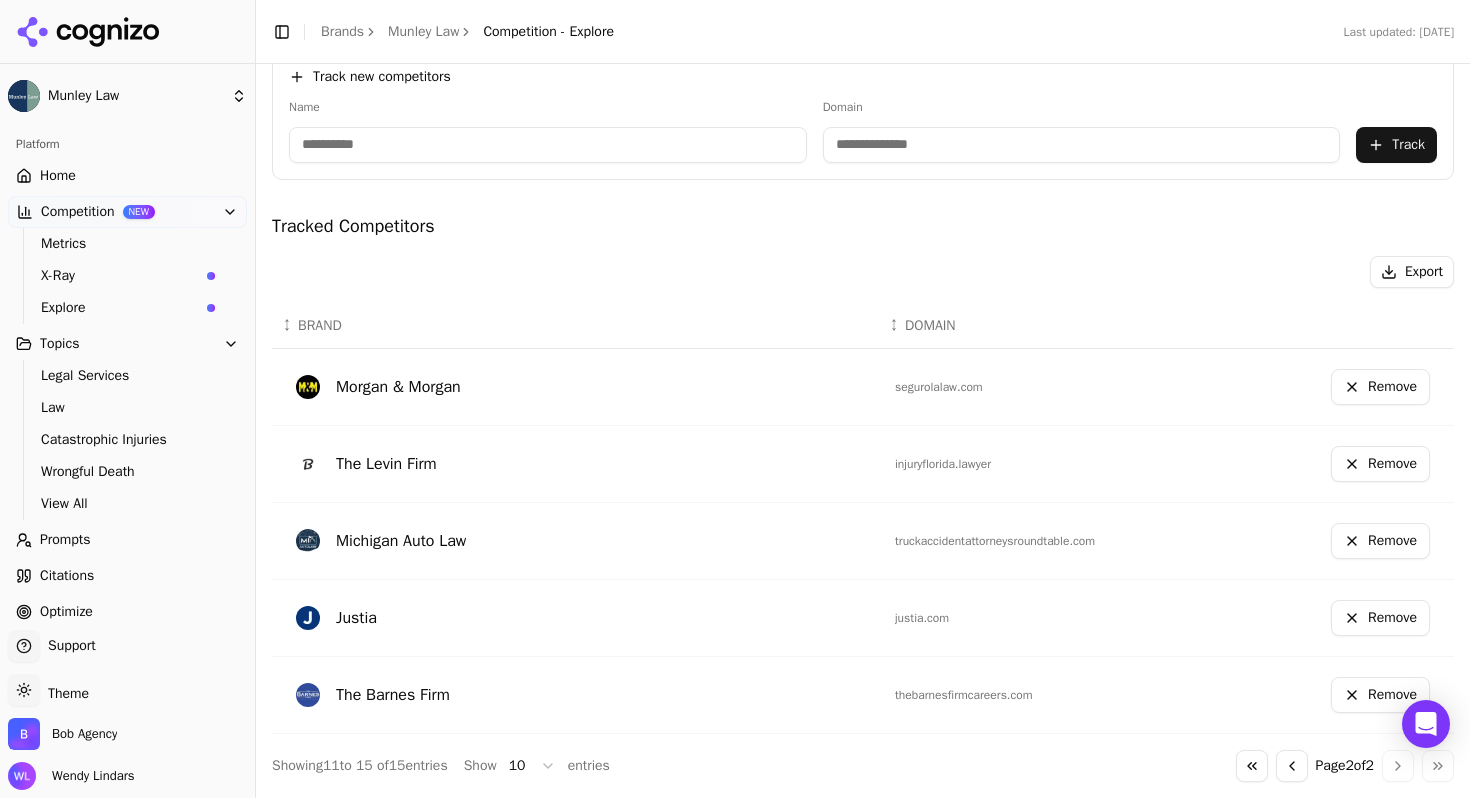 click on "Remove" at bounding box center (1380, 618) 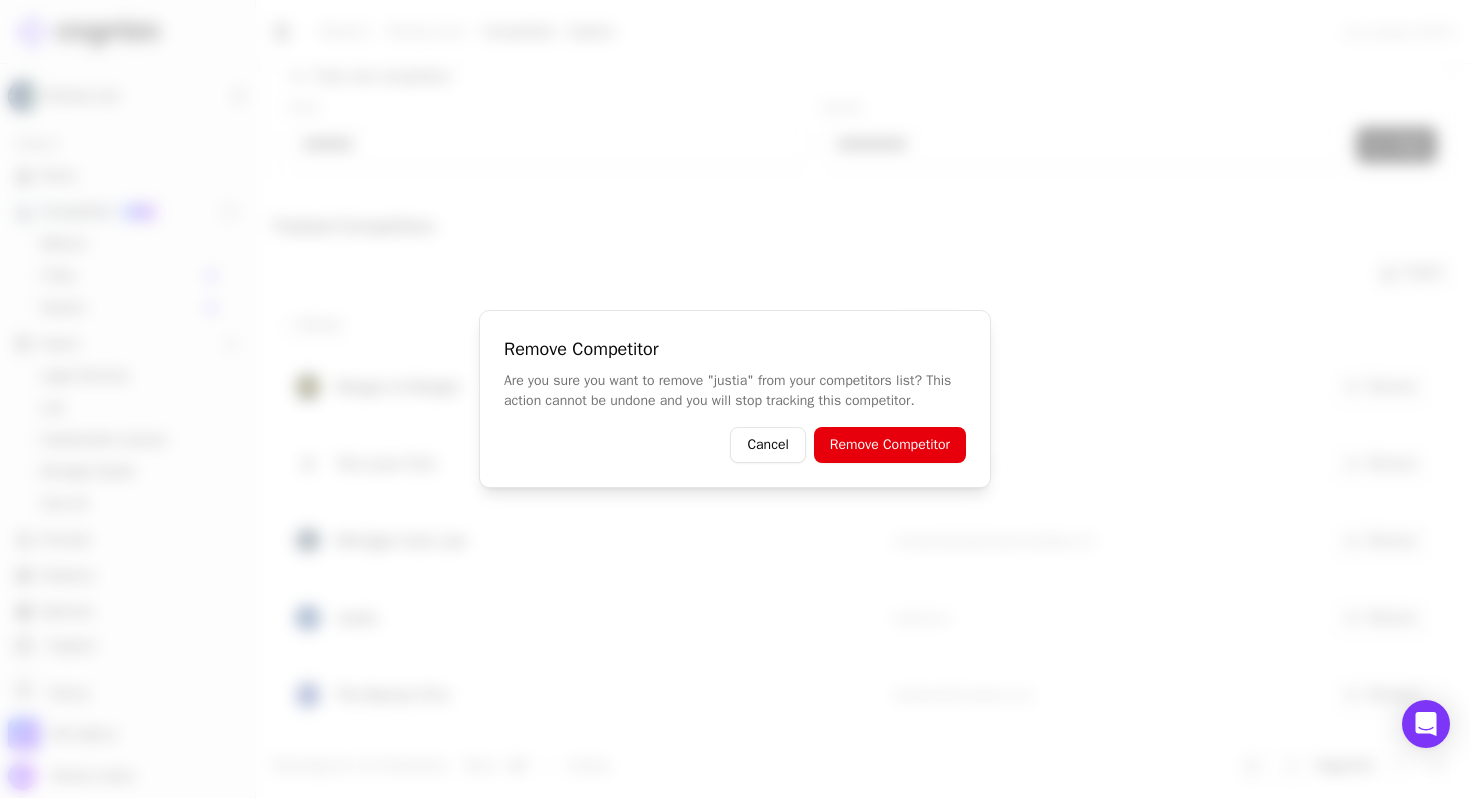 click on "Remove Competitor" at bounding box center [890, 445] 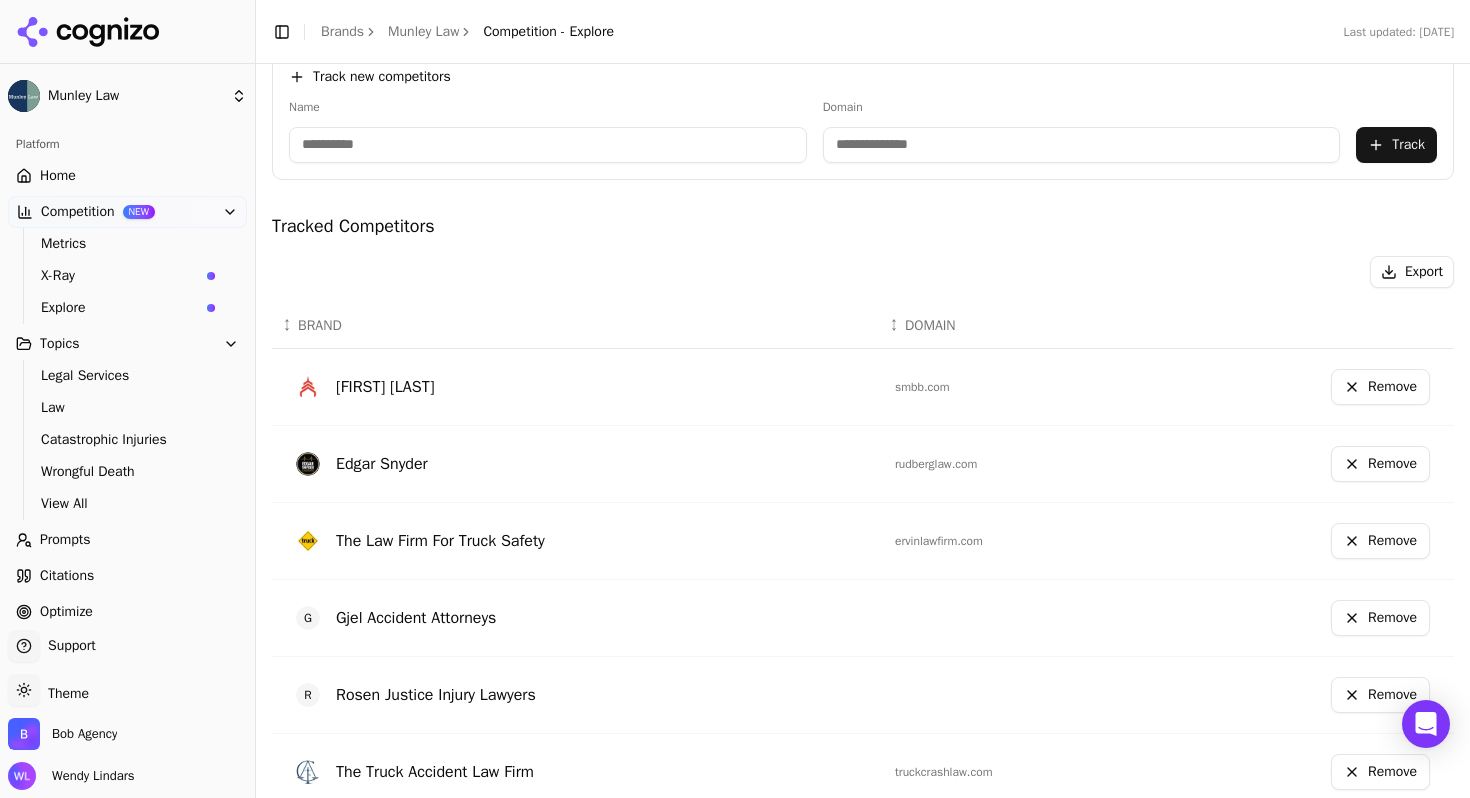 scroll, scrollTop: 713, scrollLeft: 0, axis: vertical 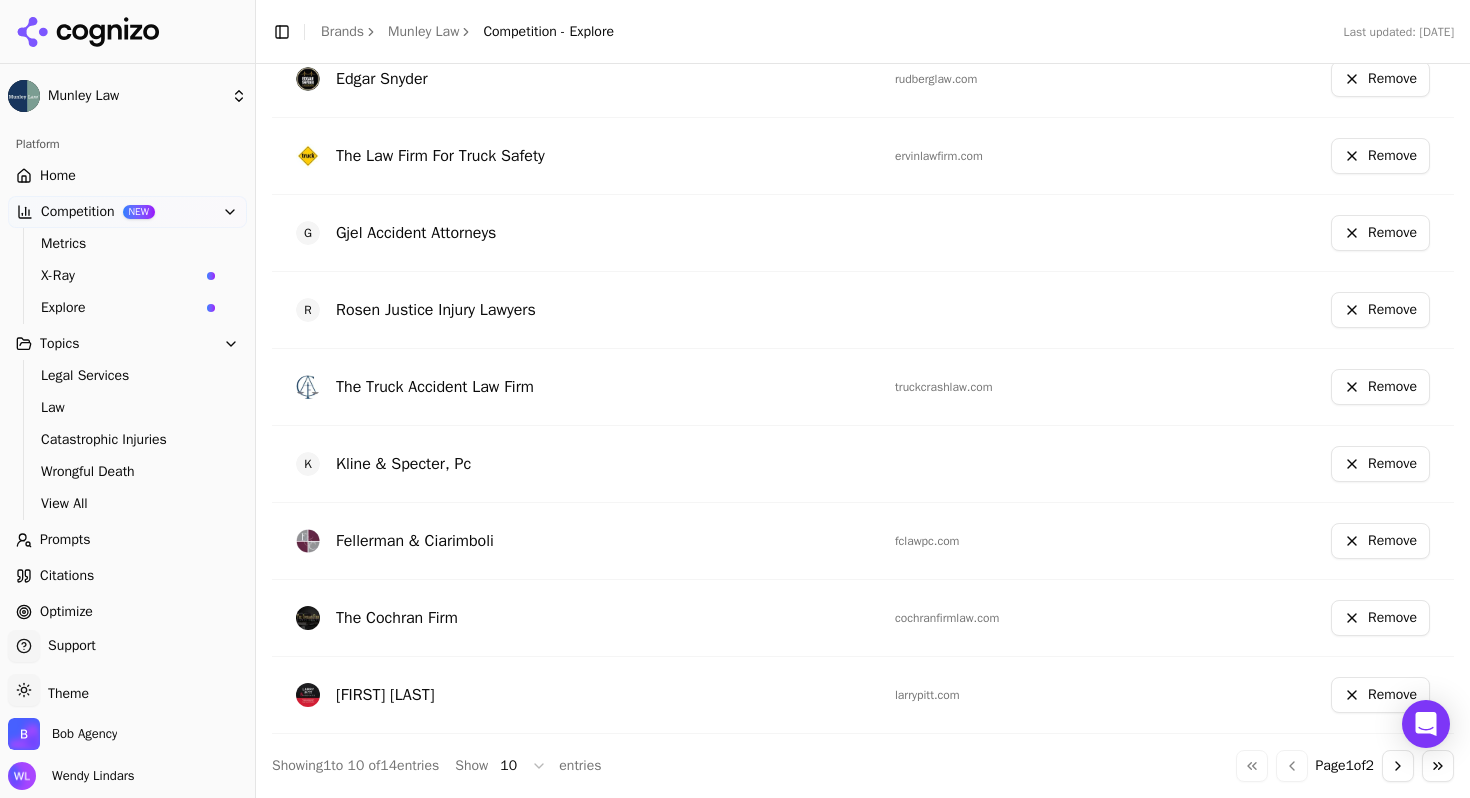 click on "Go to next page" at bounding box center (1398, 766) 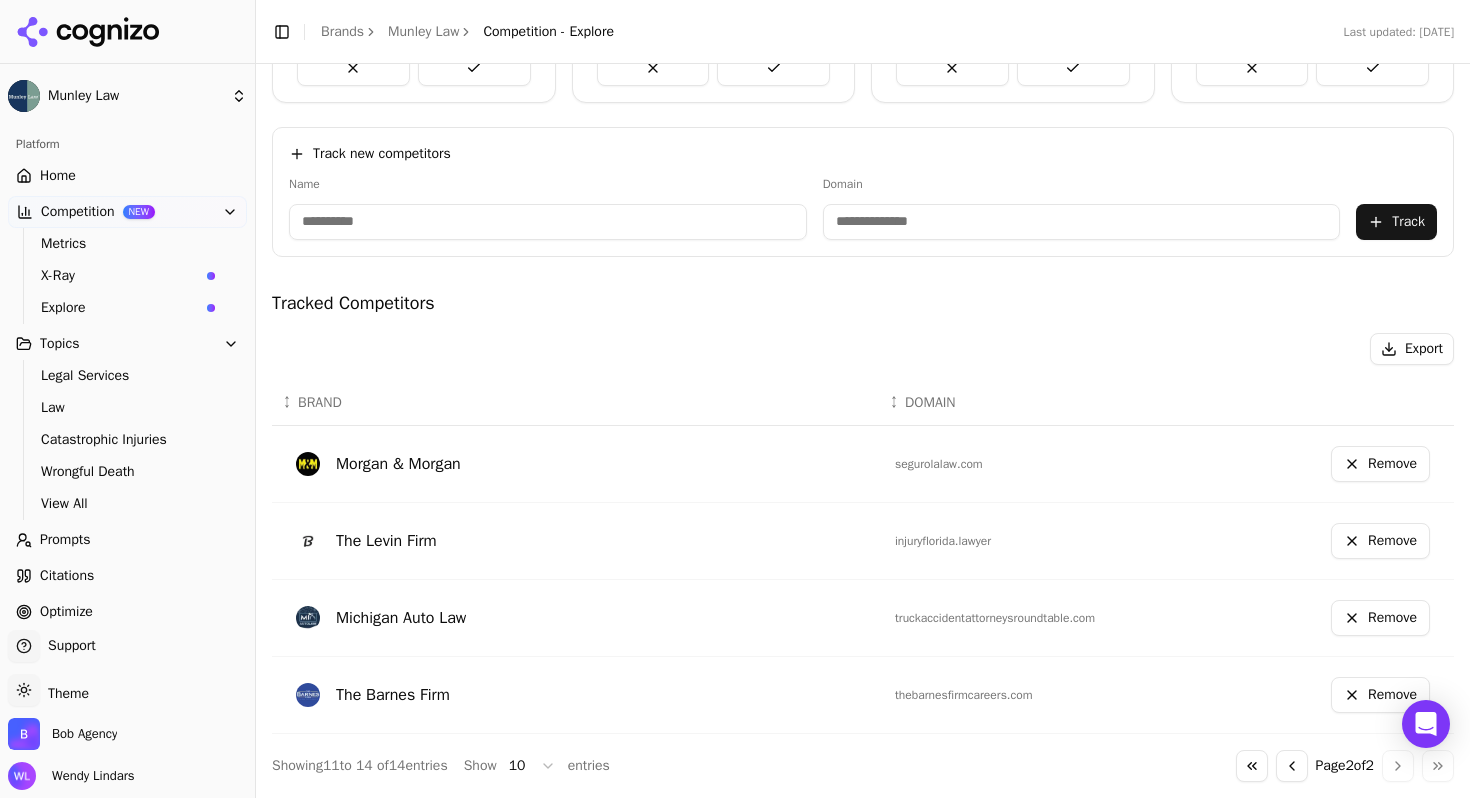 click on "Go to previous page" at bounding box center (1292, 766) 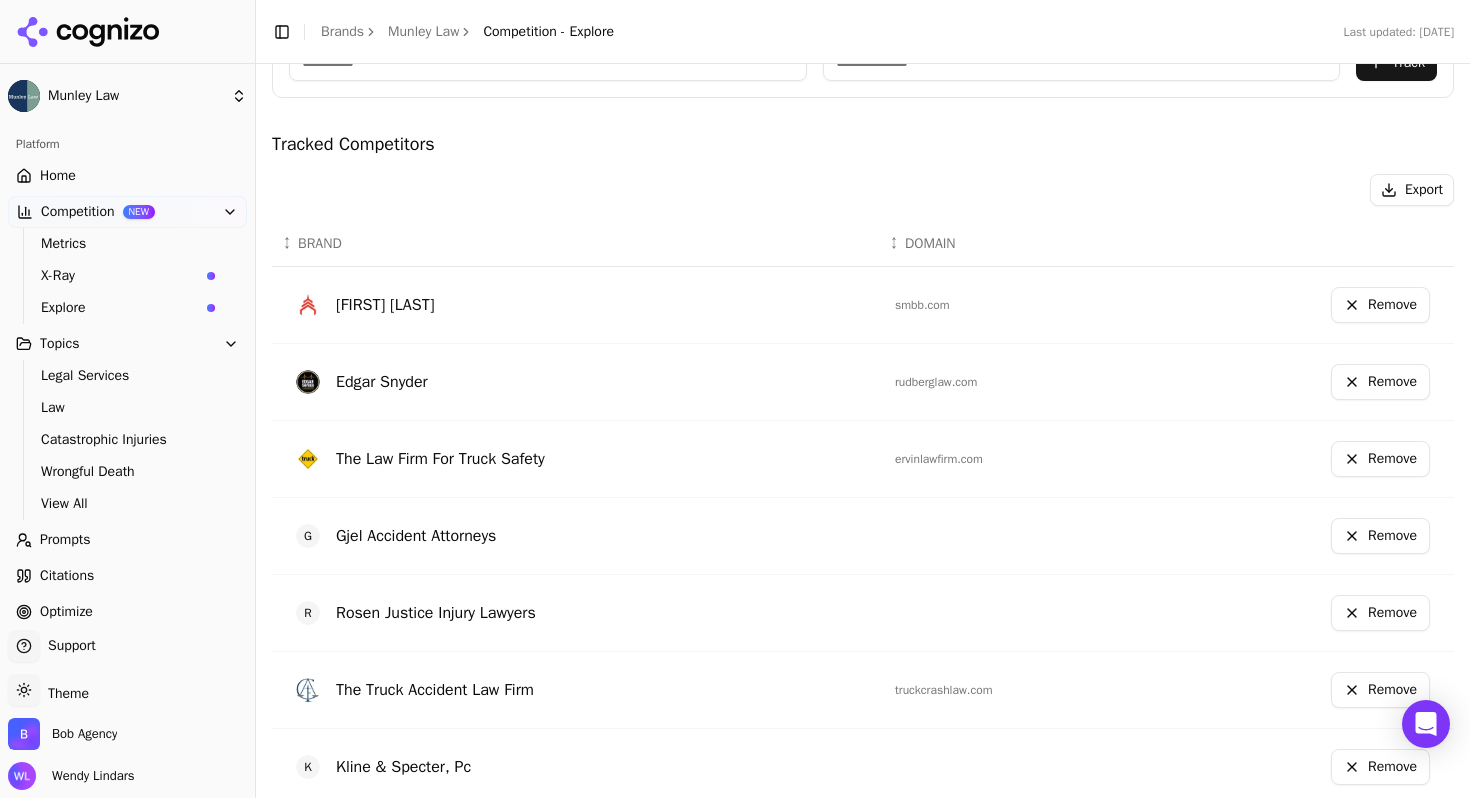 scroll, scrollTop: 0, scrollLeft: 0, axis: both 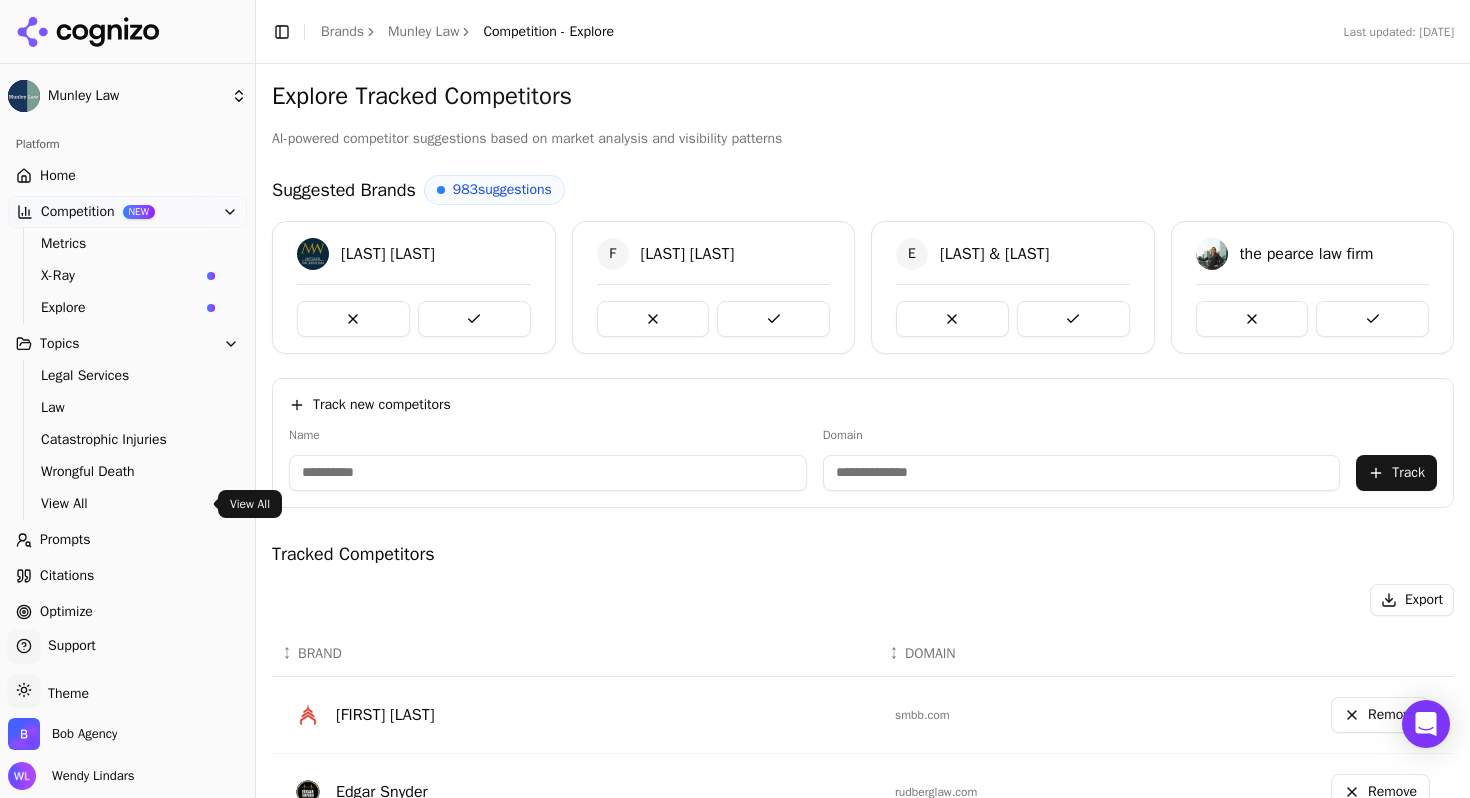 click on "View All" at bounding box center (128, 504) 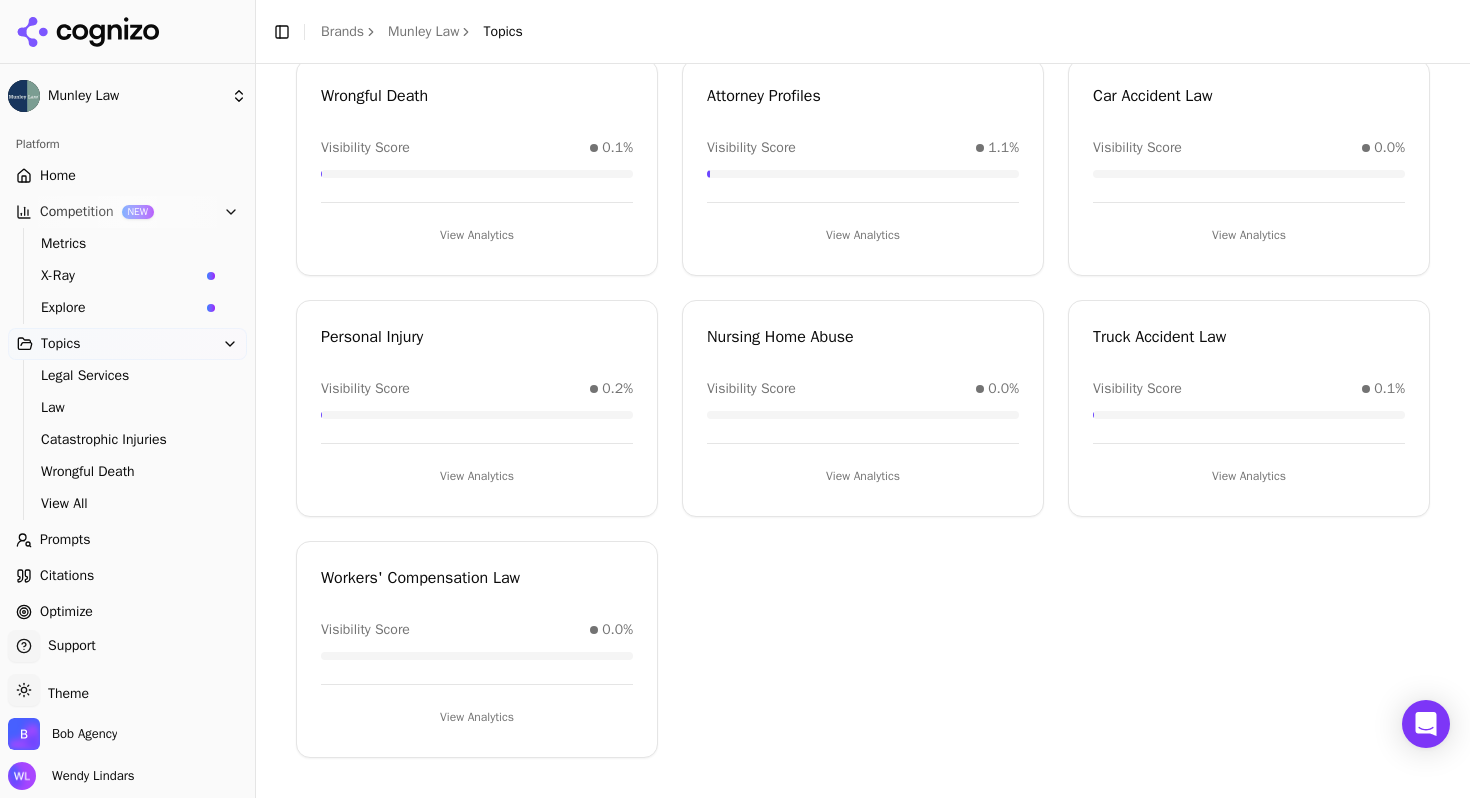 scroll, scrollTop: 0, scrollLeft: 0, axis: both 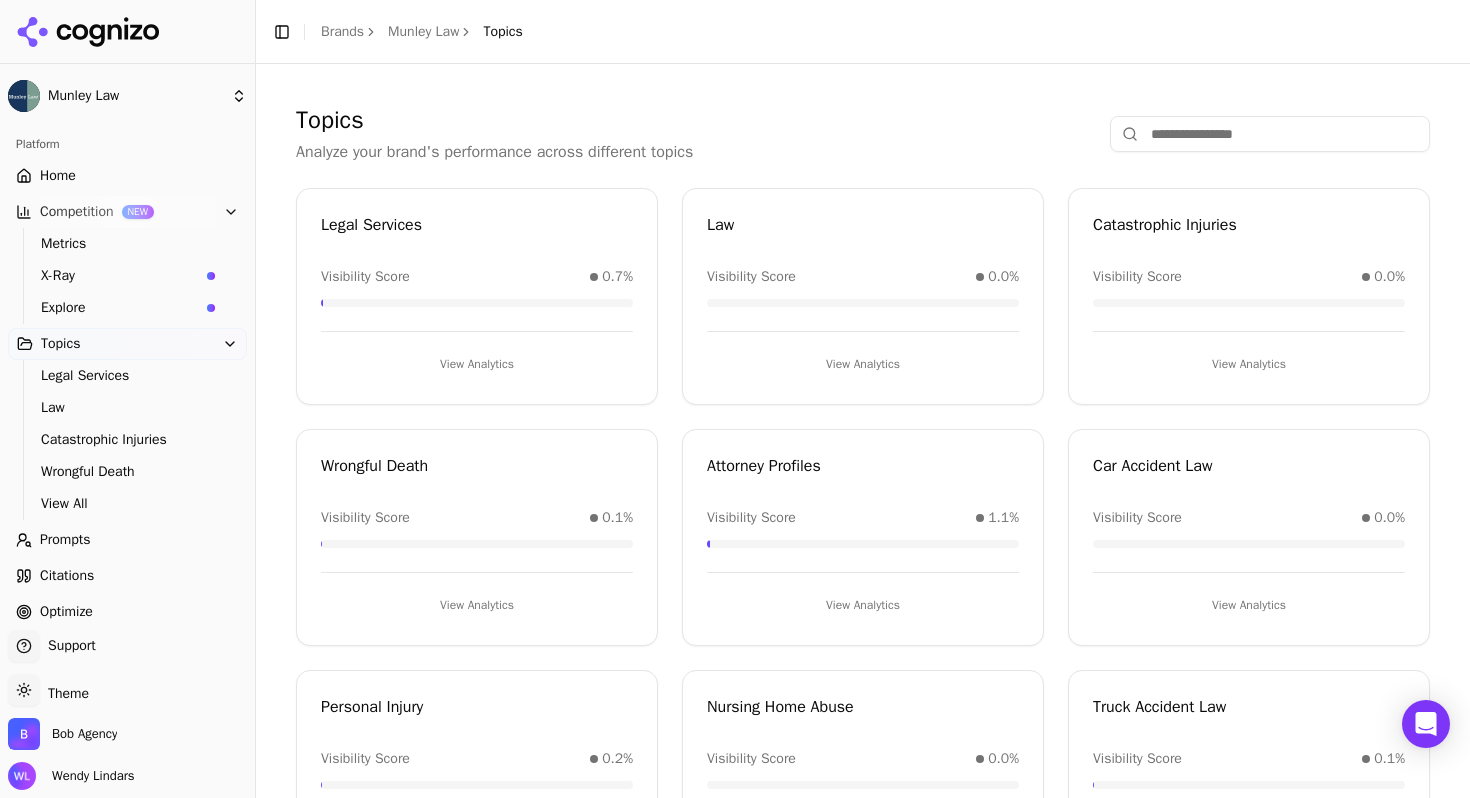 click on "Munley Law" at bounding box center (423, 32) 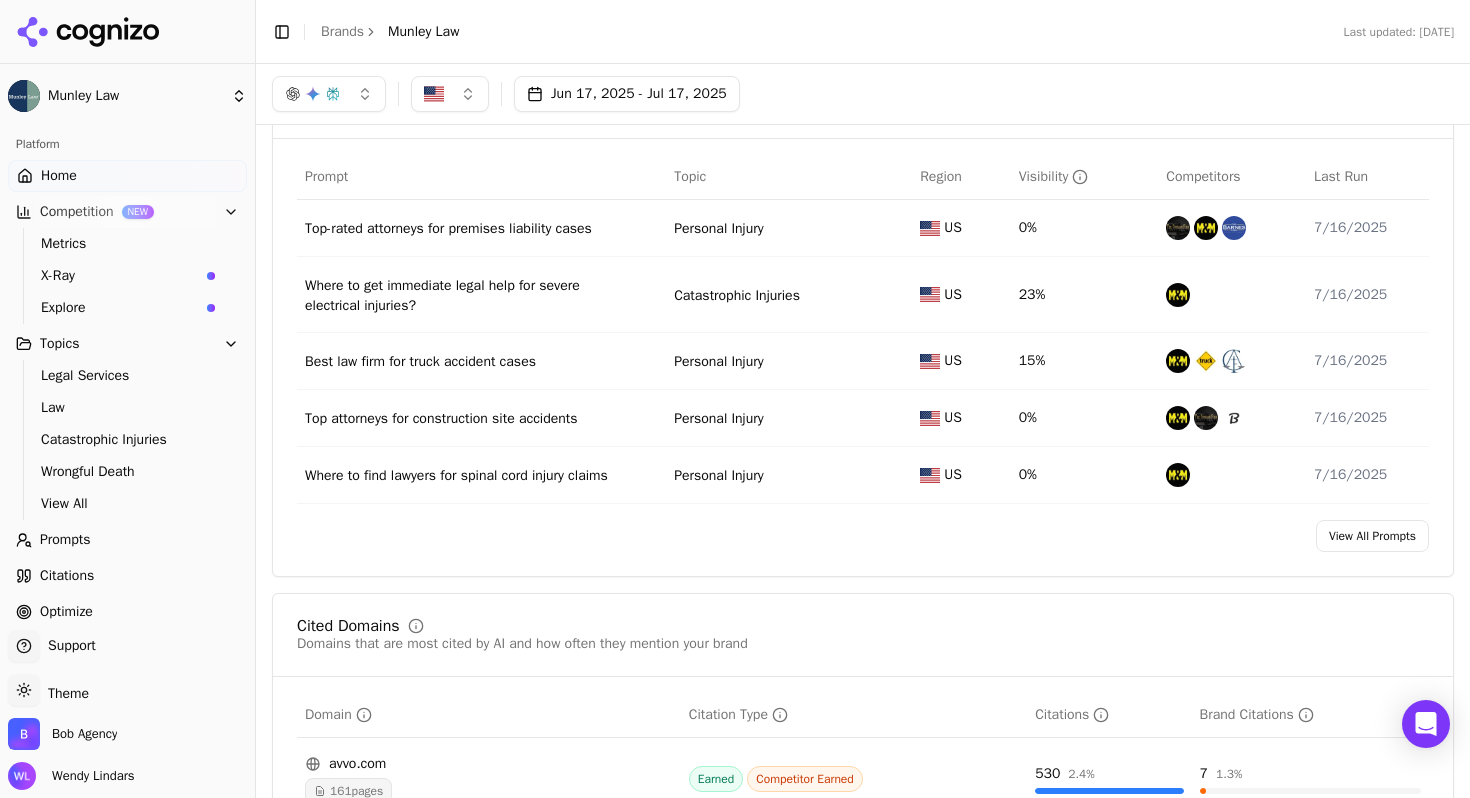 scroll, scrollTop: 1360, scrollLeft: 0, axis: vertical 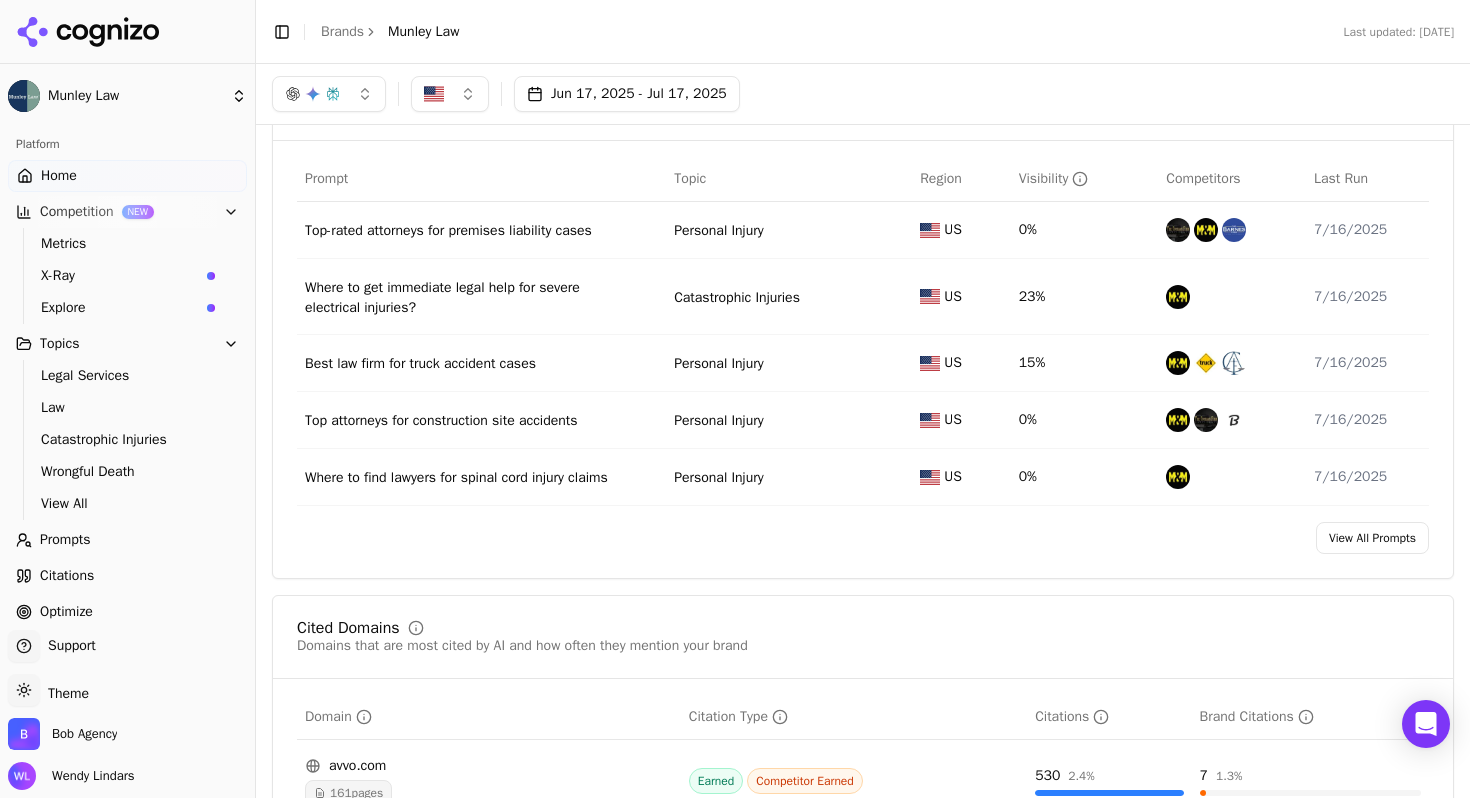click on "Where to get immediate legal help for severe electrical injuries?" at bounding box center [465, 298] 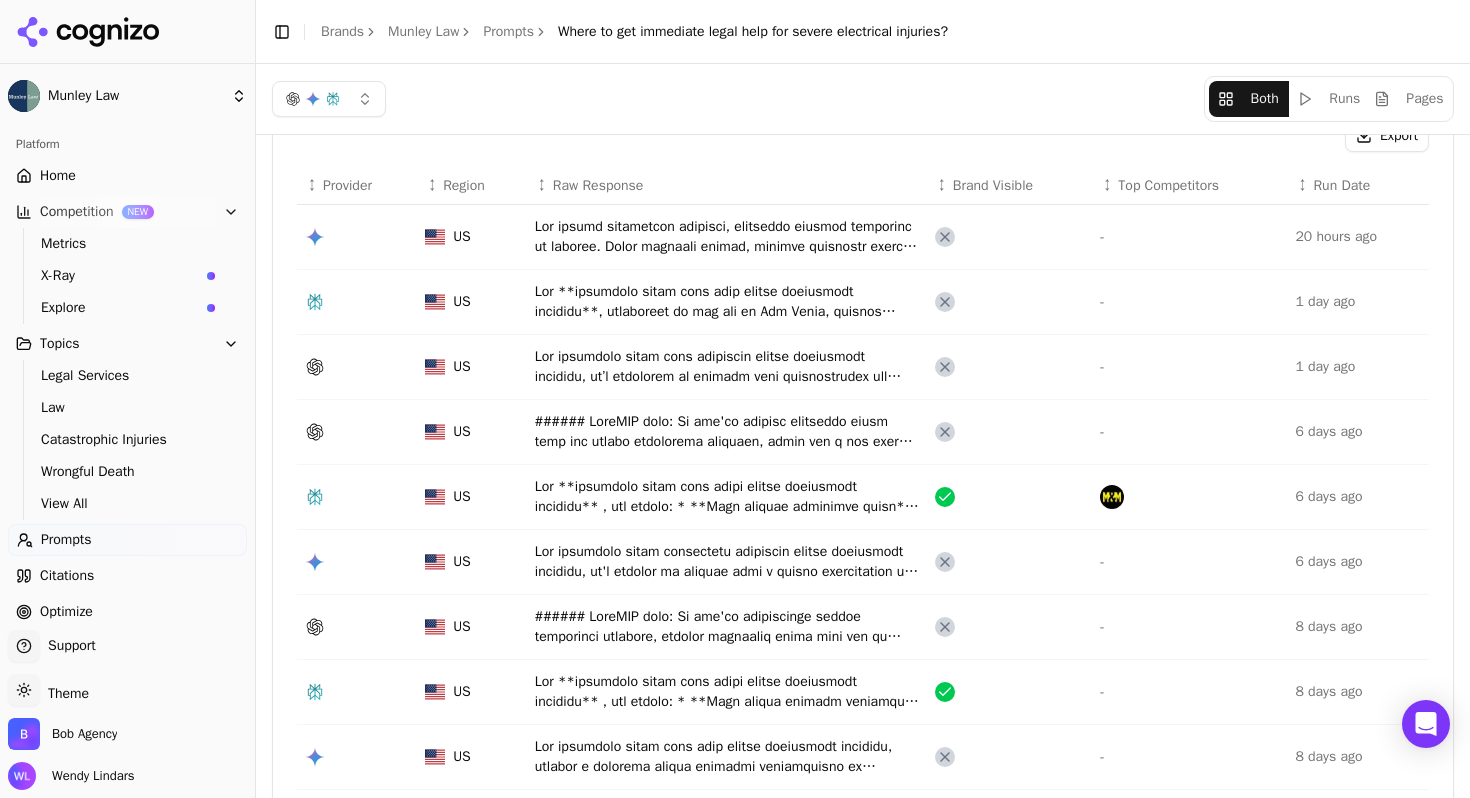 scroll, scrollTop: 0, scrollLeft: 0, axis: both 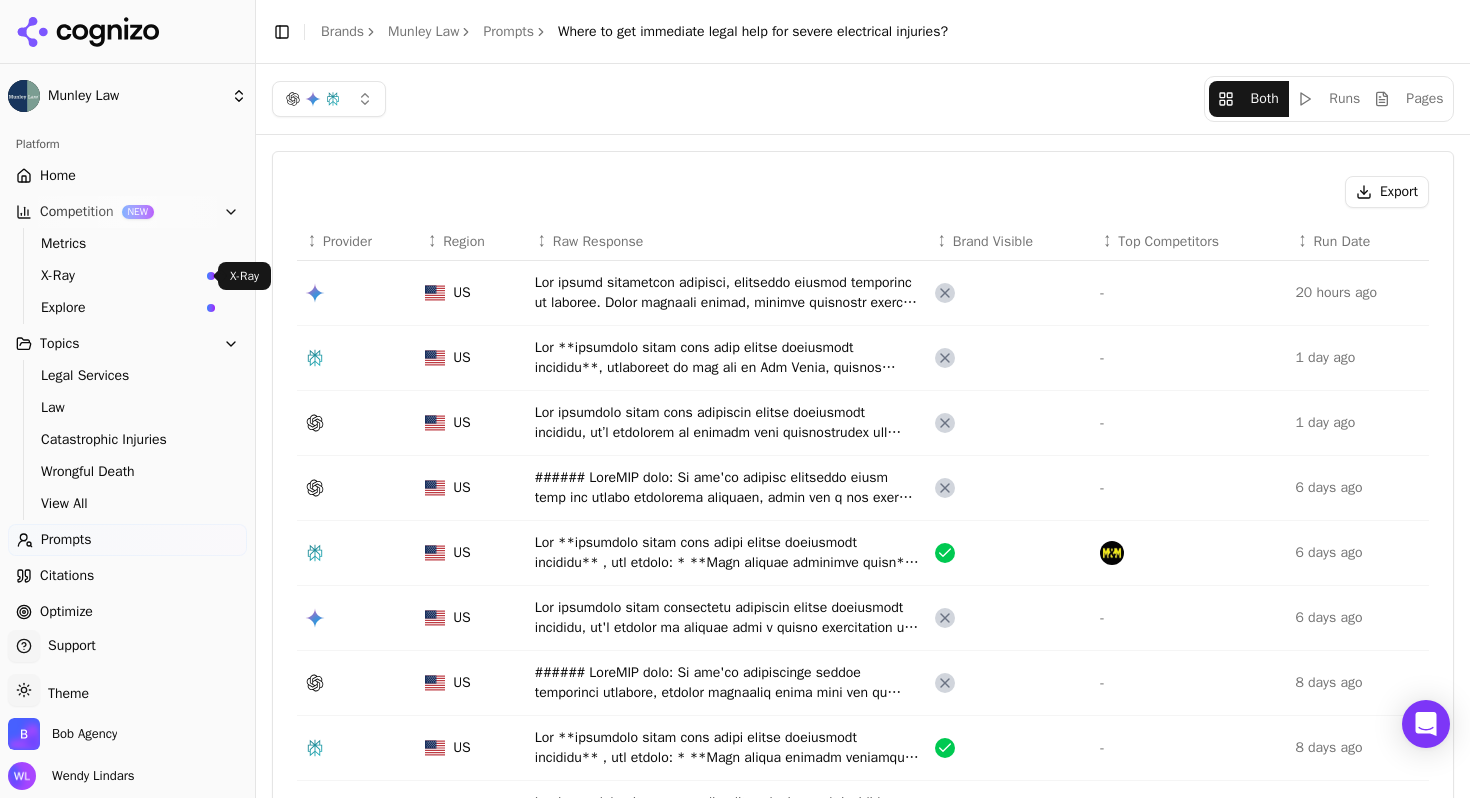click on "X-Ray" at bounding box center (120, 276) 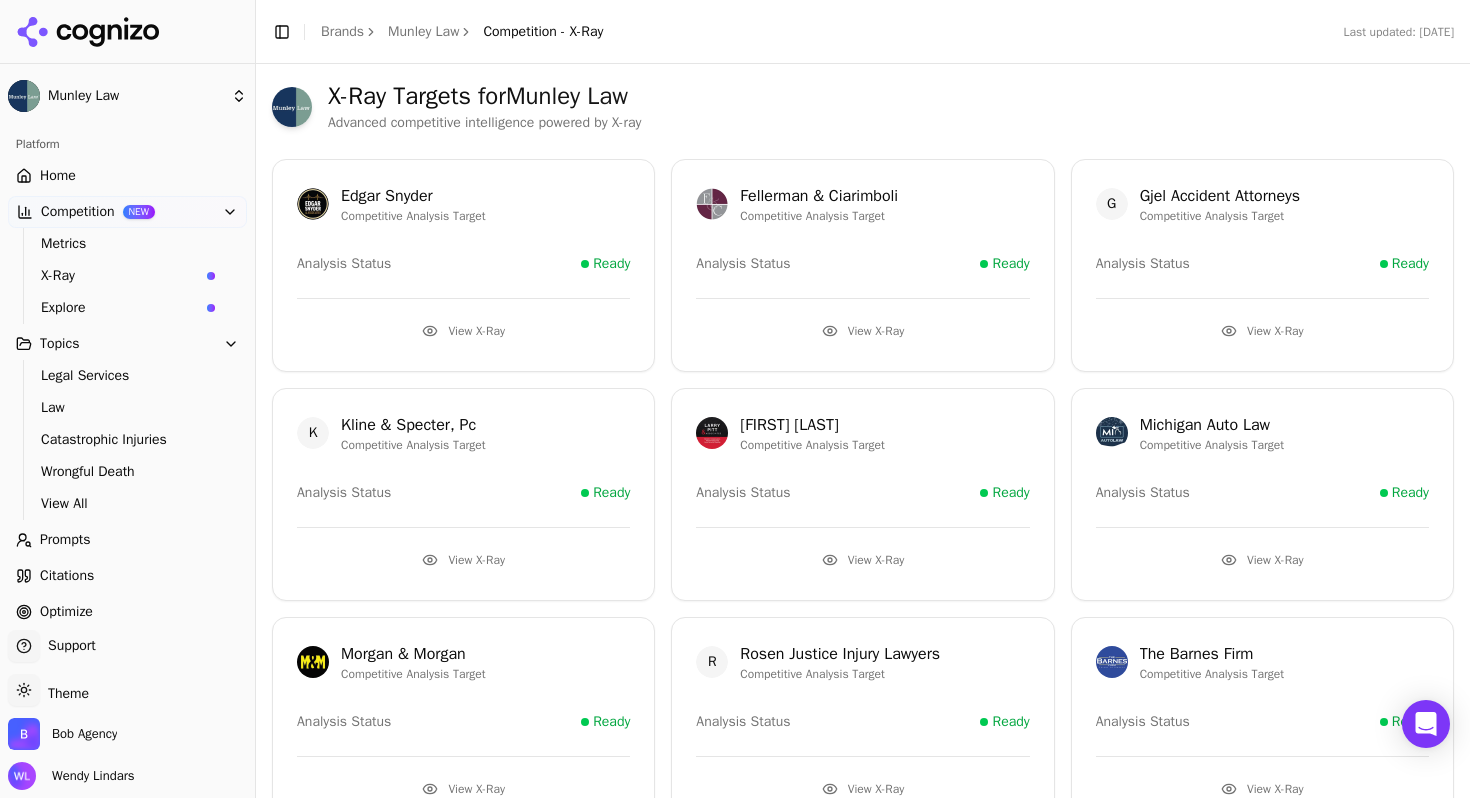 click on "NEW" at bounding box center (139, 212) 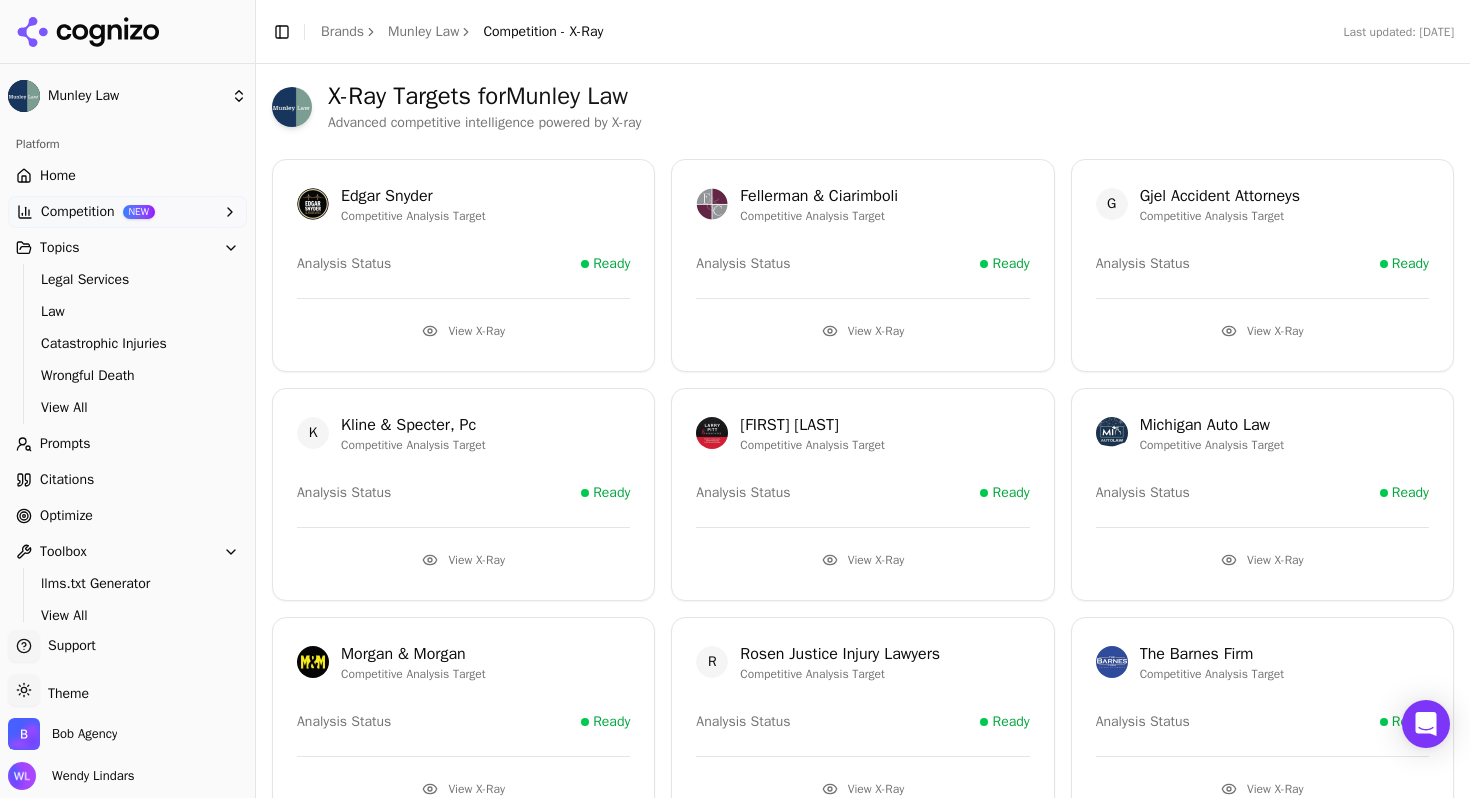 click on "Topics" at bounding box center (127, 248) 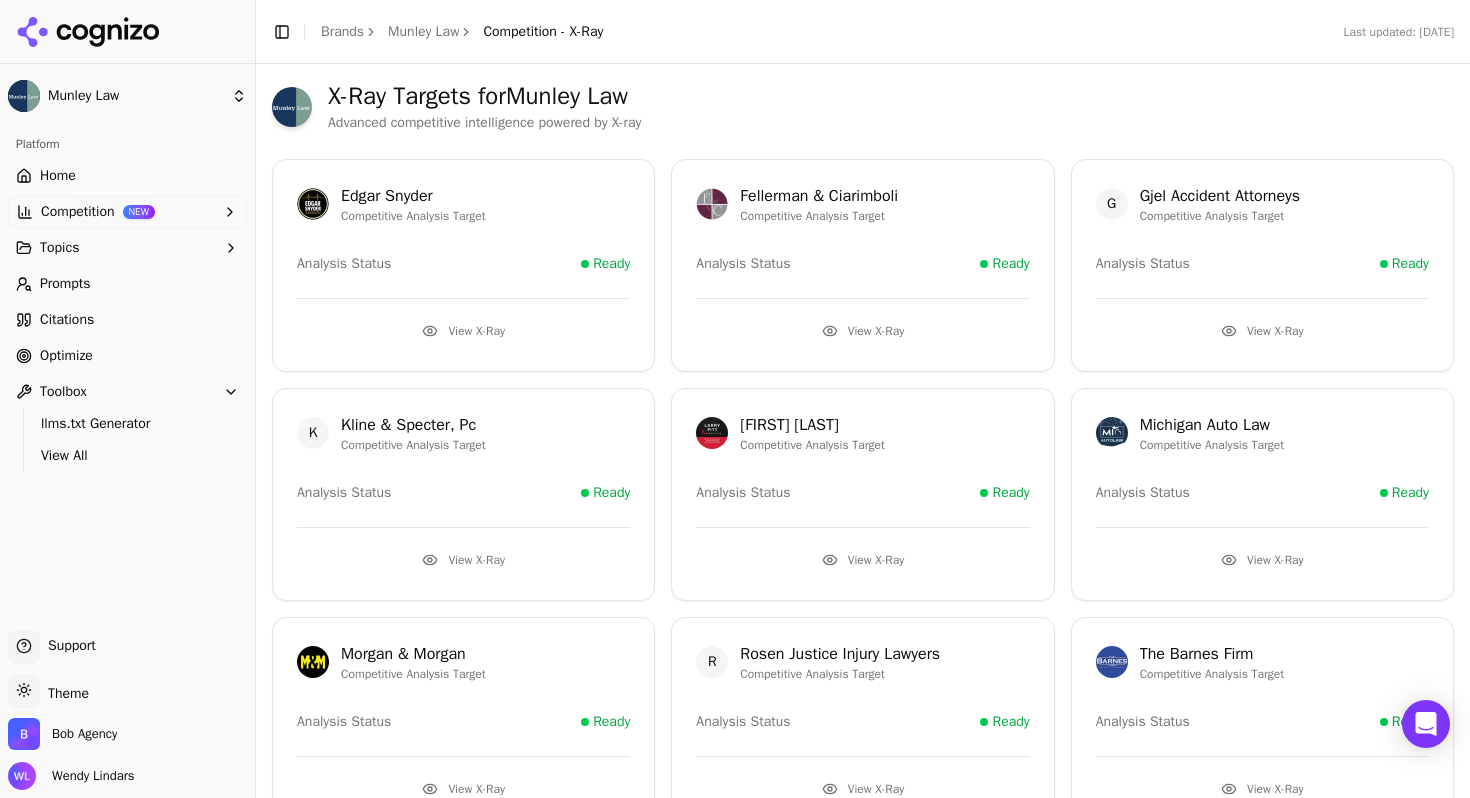 click on "Optimize" at bounding box center (127, 356) 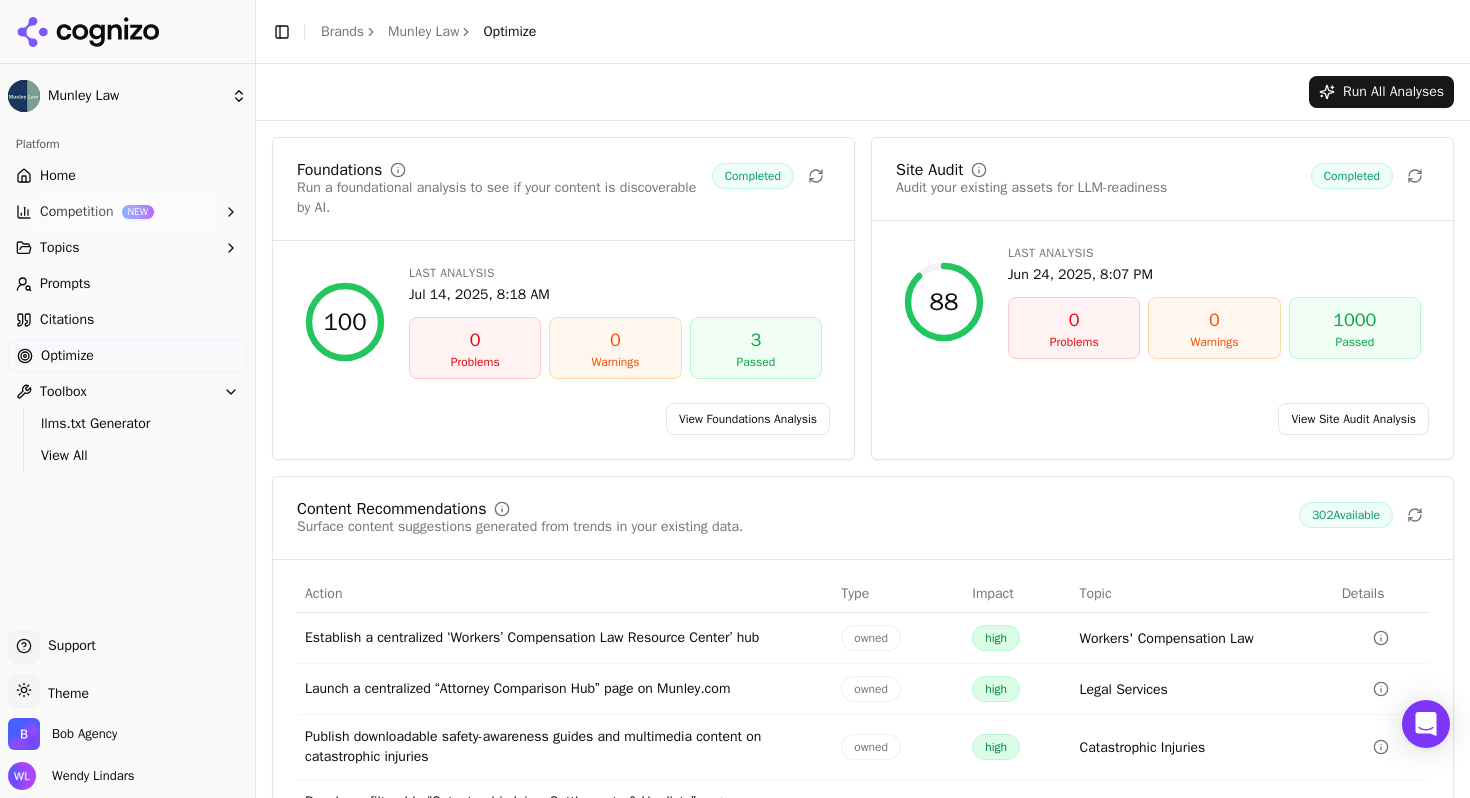 click on "View Site Audit Analysis" at bounding box center [1353, 419] 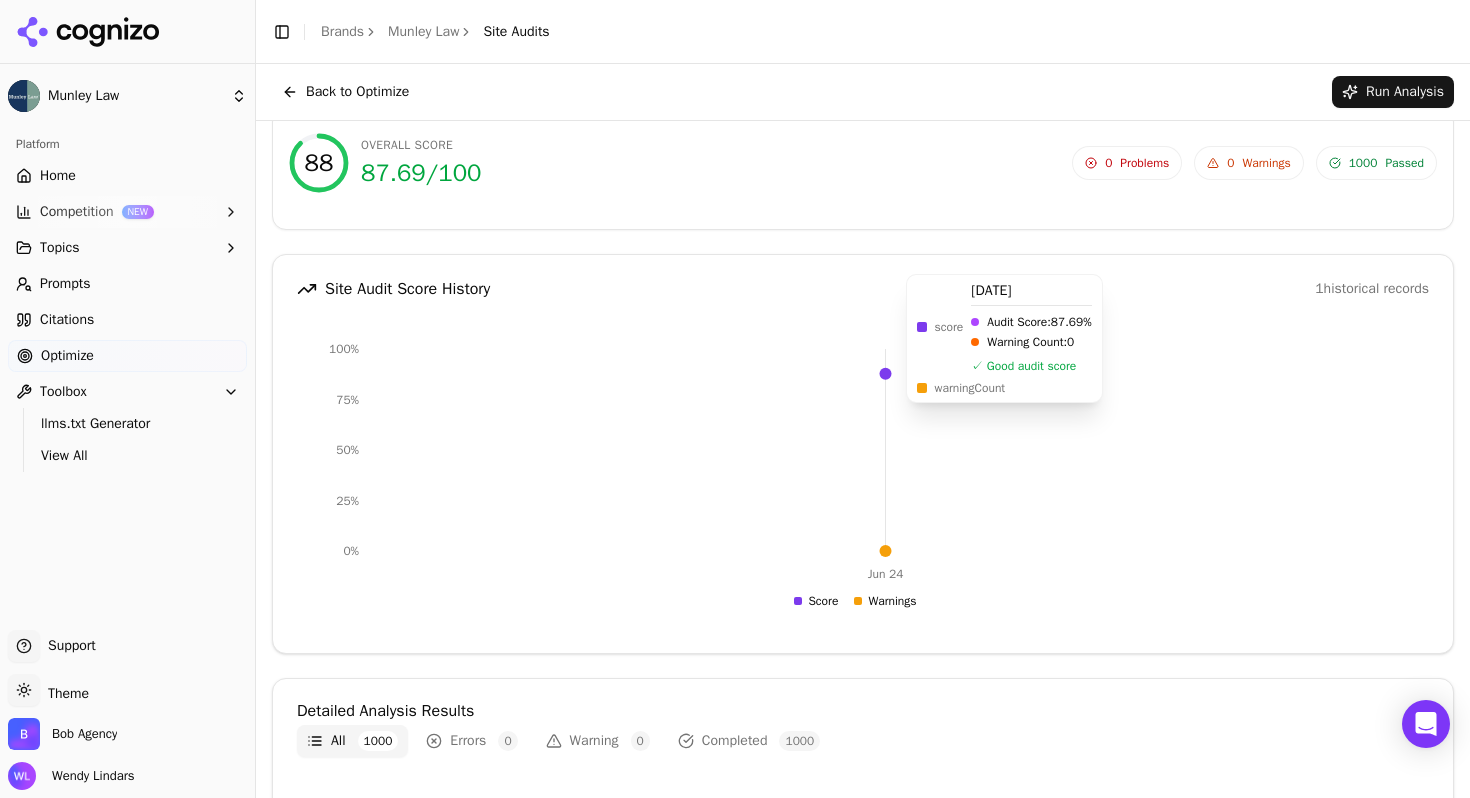scroll, scrollTop: 0, scrollLeft: 0, axis: both 